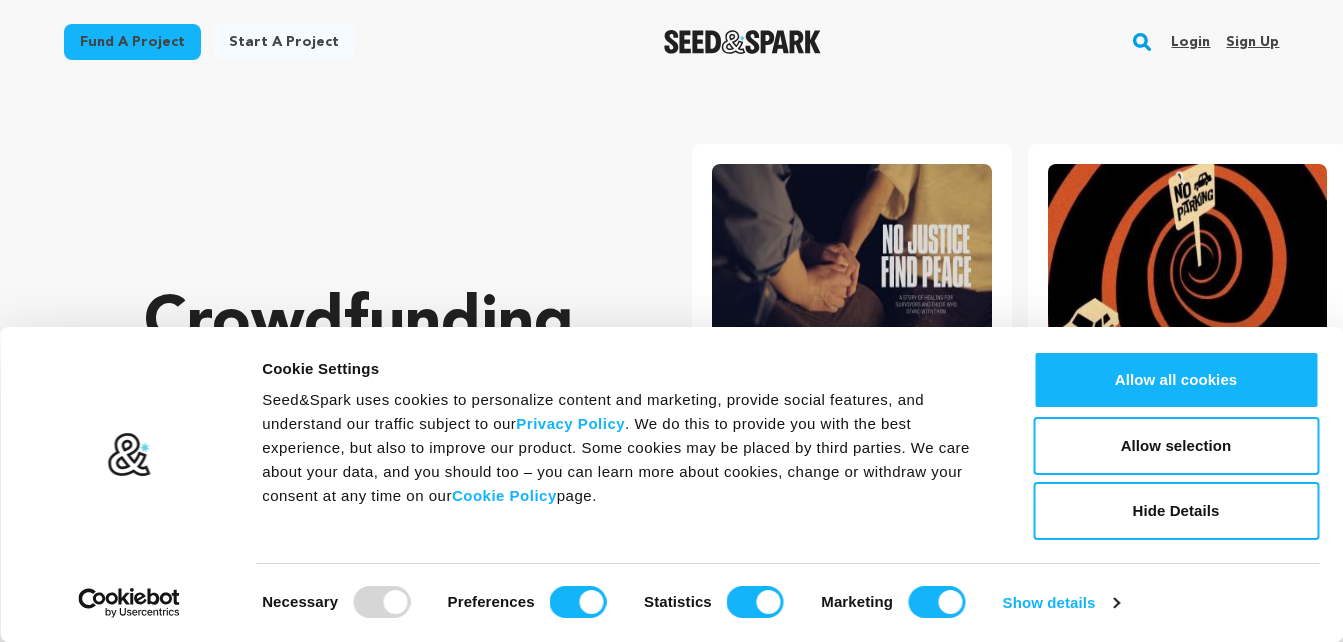 scroll, scrollTop: 0, scrollLeft: 0, axis: both 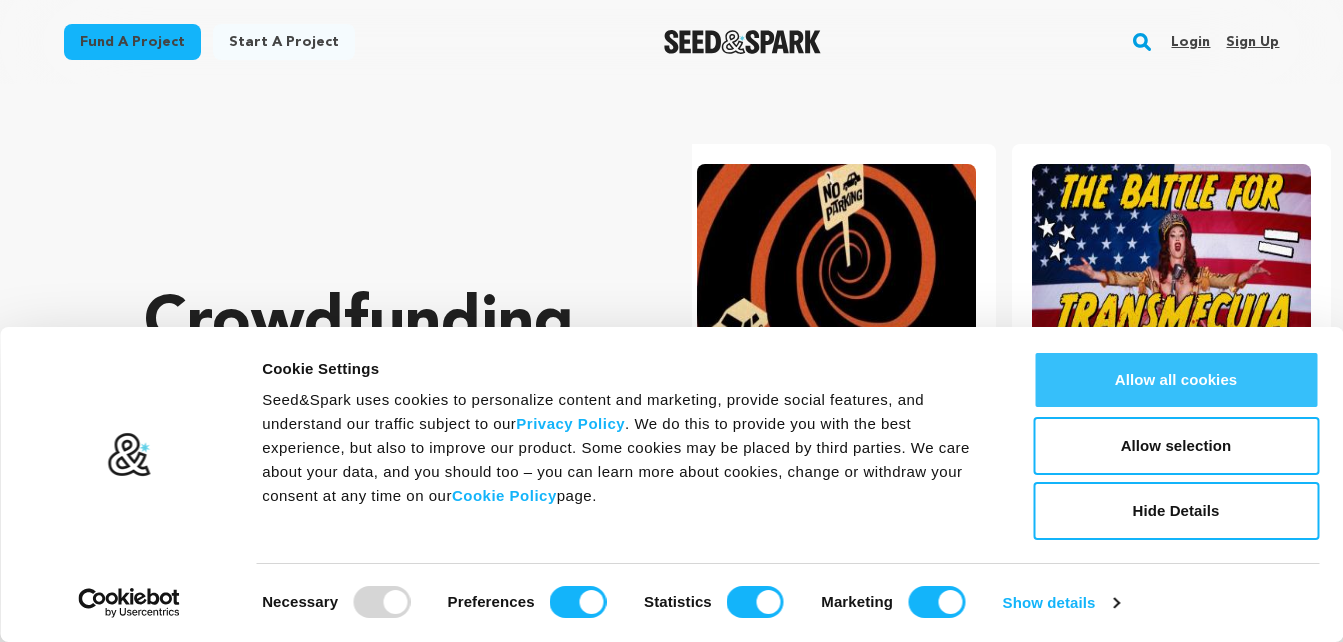 click on "Allow all cookies" at bounding box center [1176, 380] 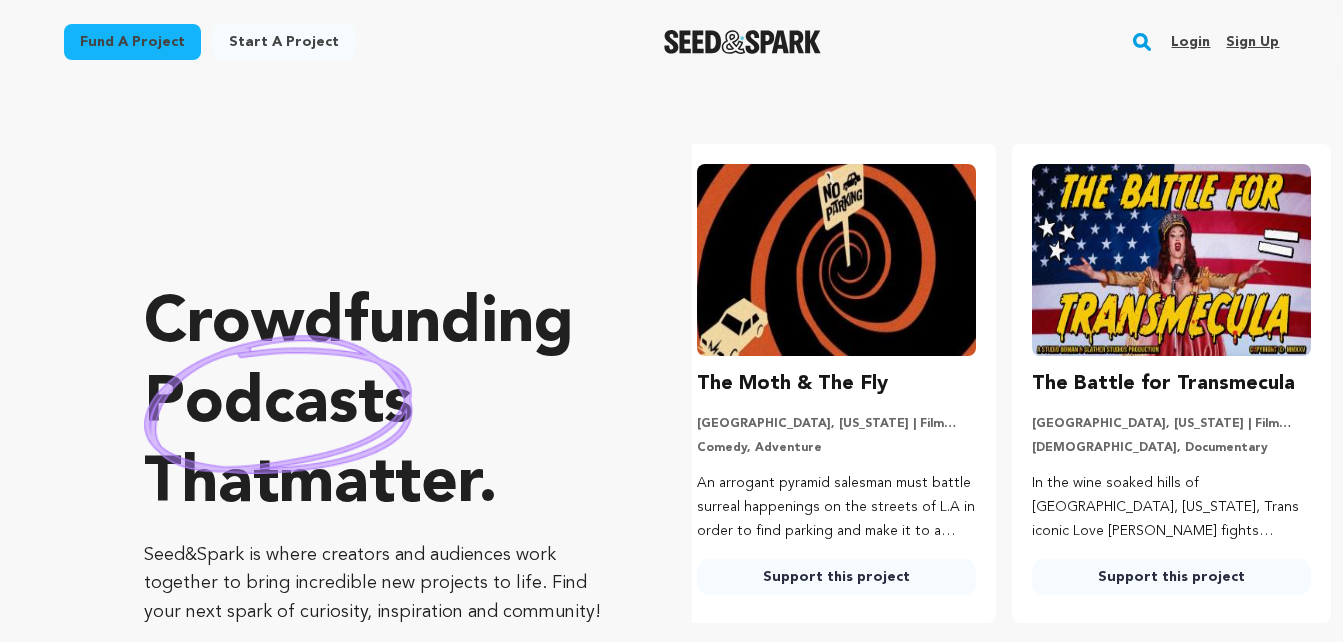 scroll, scrollTop: 0, scrollLeft: 0, axis: both 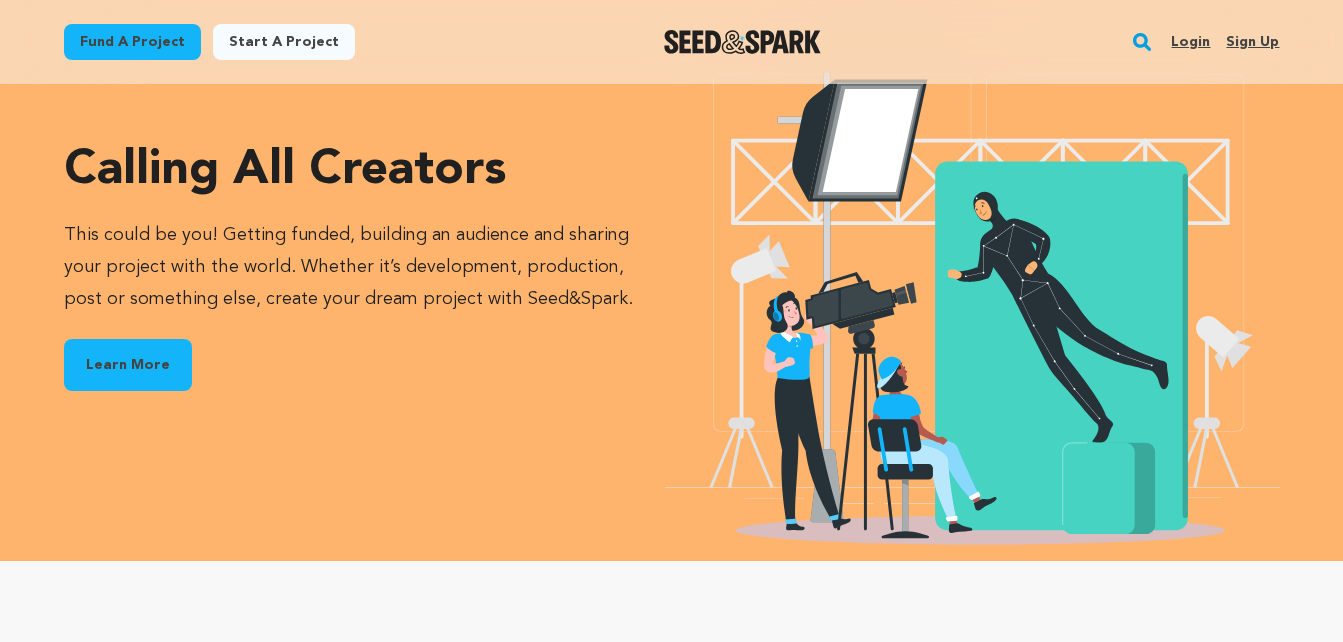 click on "Learn More" at bounding box center (128, 365) 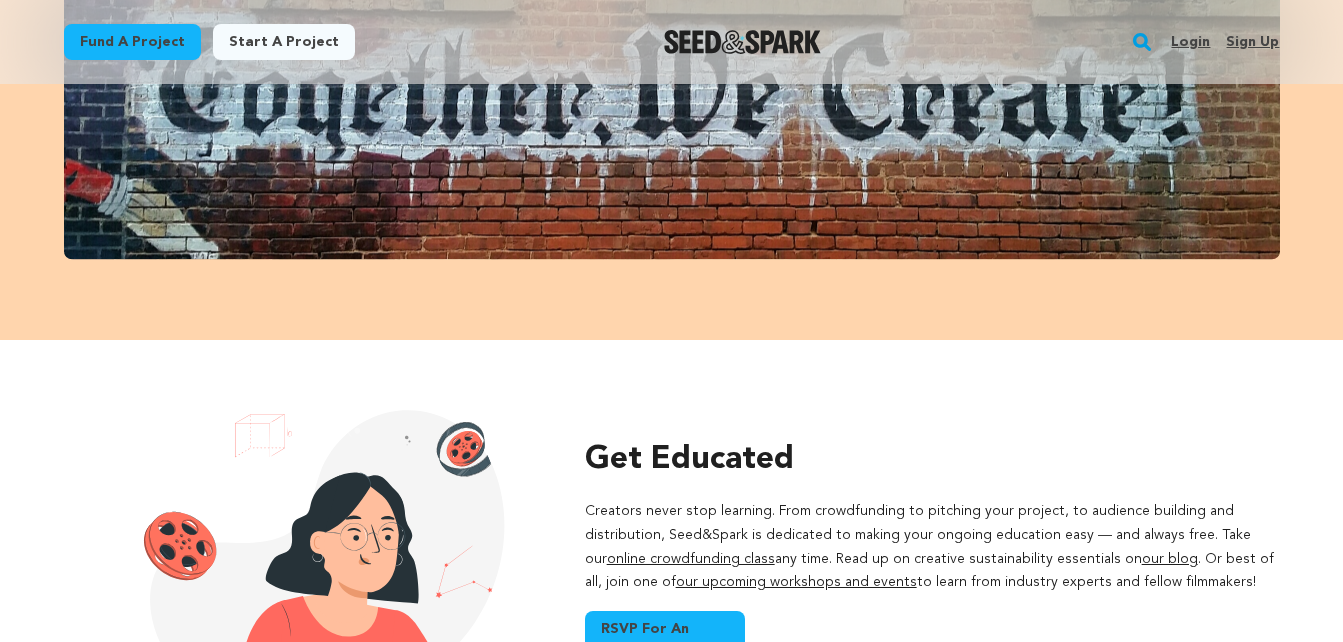 scroll, scrollTop: 1419, scrollLeft: 0, axis: vertical 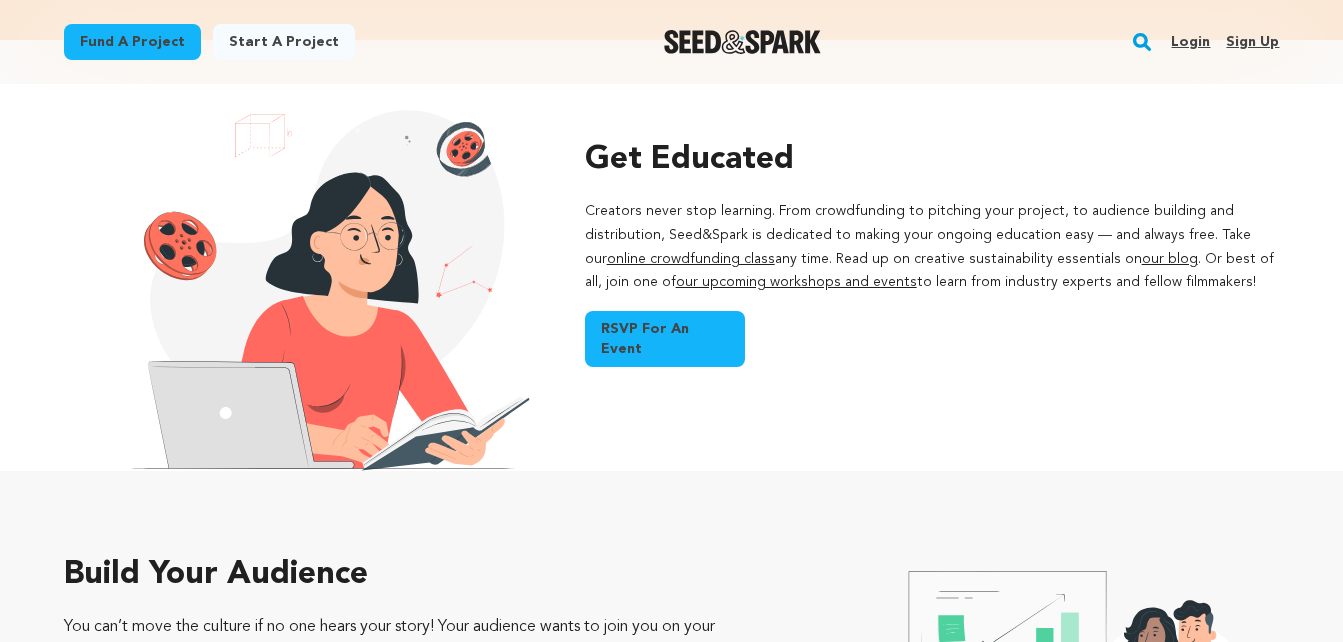 click on "online crowdfunding class" at bounding box center [691, 259] 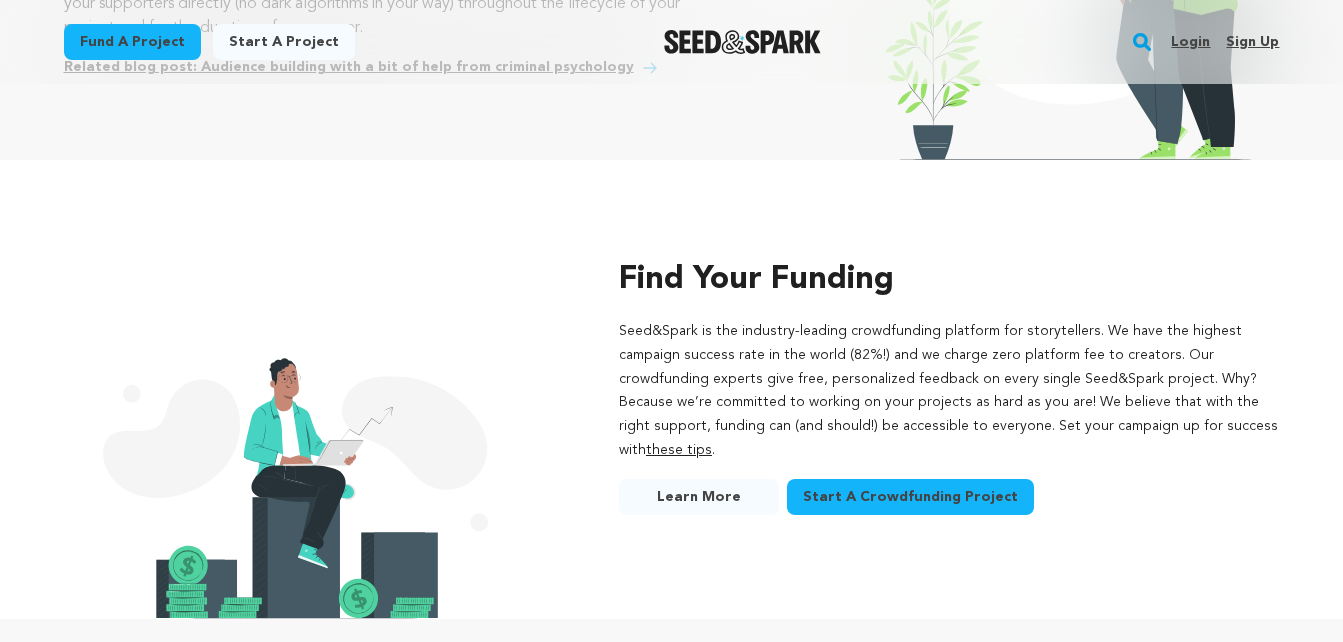 scroll, scrollTop: 2208, scrollLeft: 0, axis: vertical 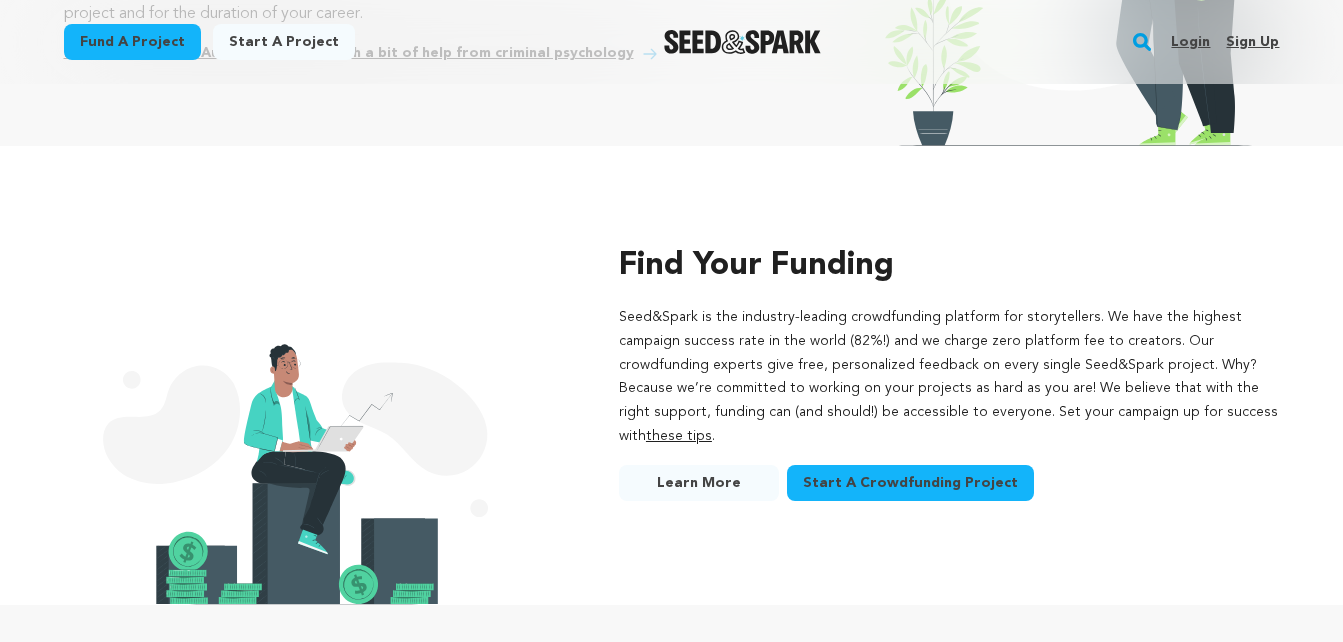 click on "Start A Crowdfunding Project" at bounding box center (910, 483) 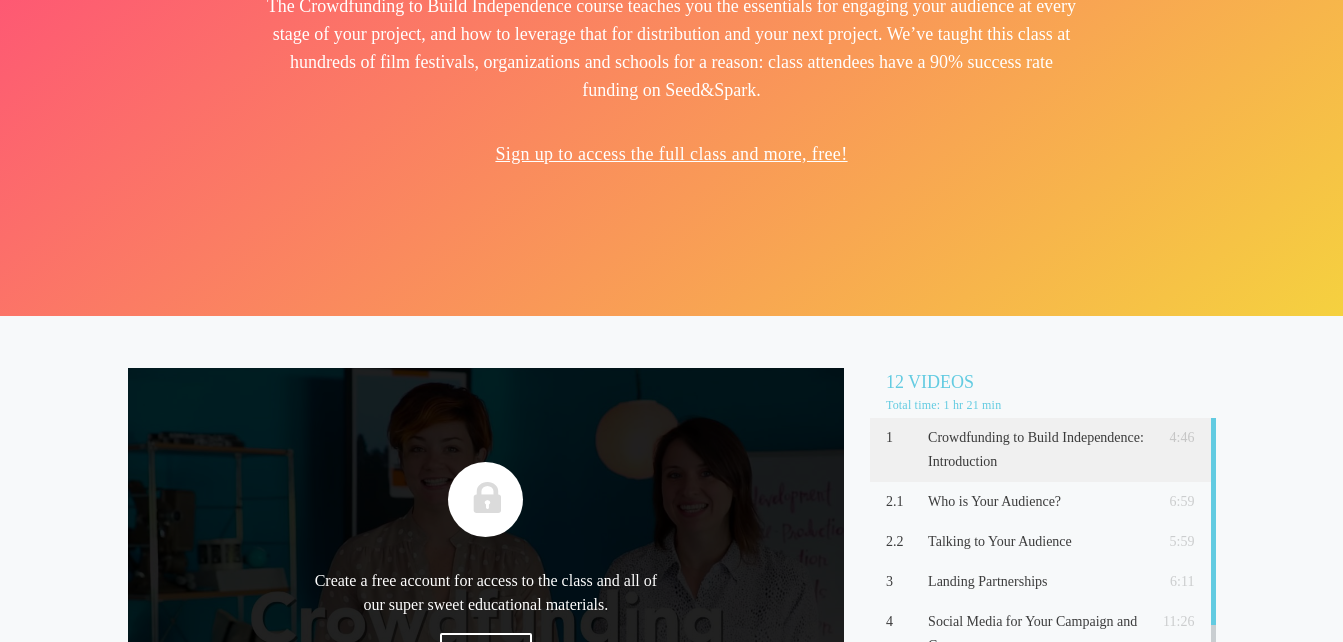 scroll, scrollTop: 600, scrollLeft: 0, axis: vertical 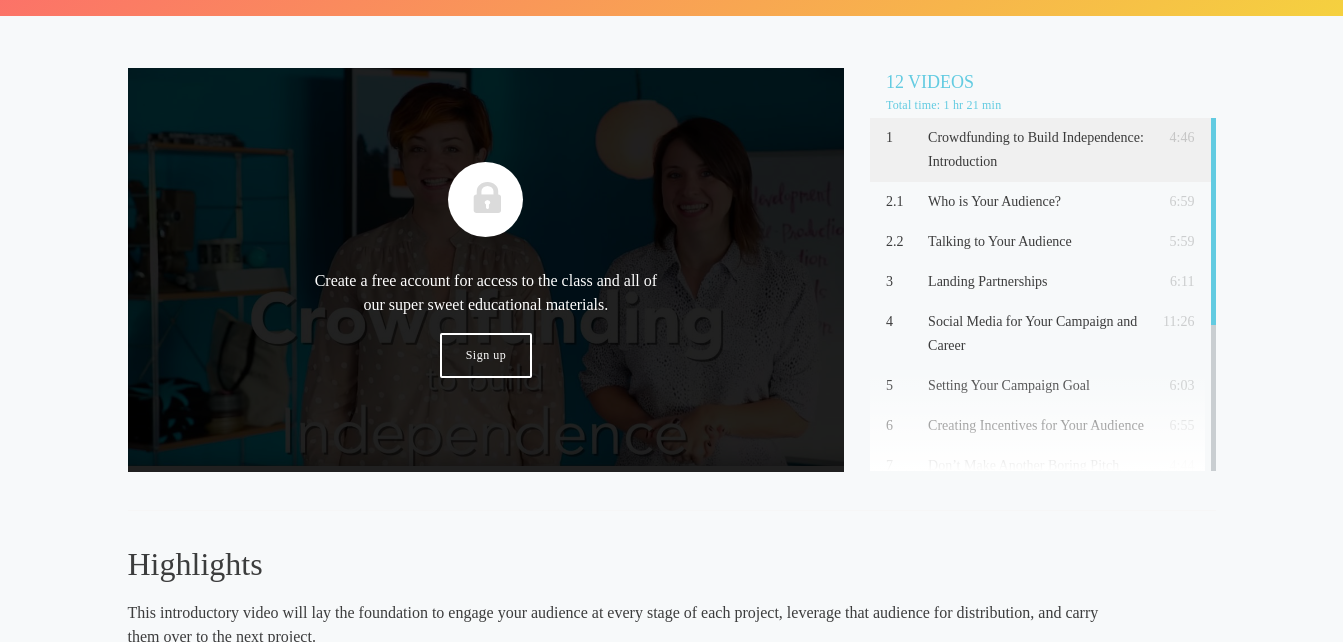 click on "Crowdfunding to Build Independence: Introduction" at bounding box center [1036, 150] 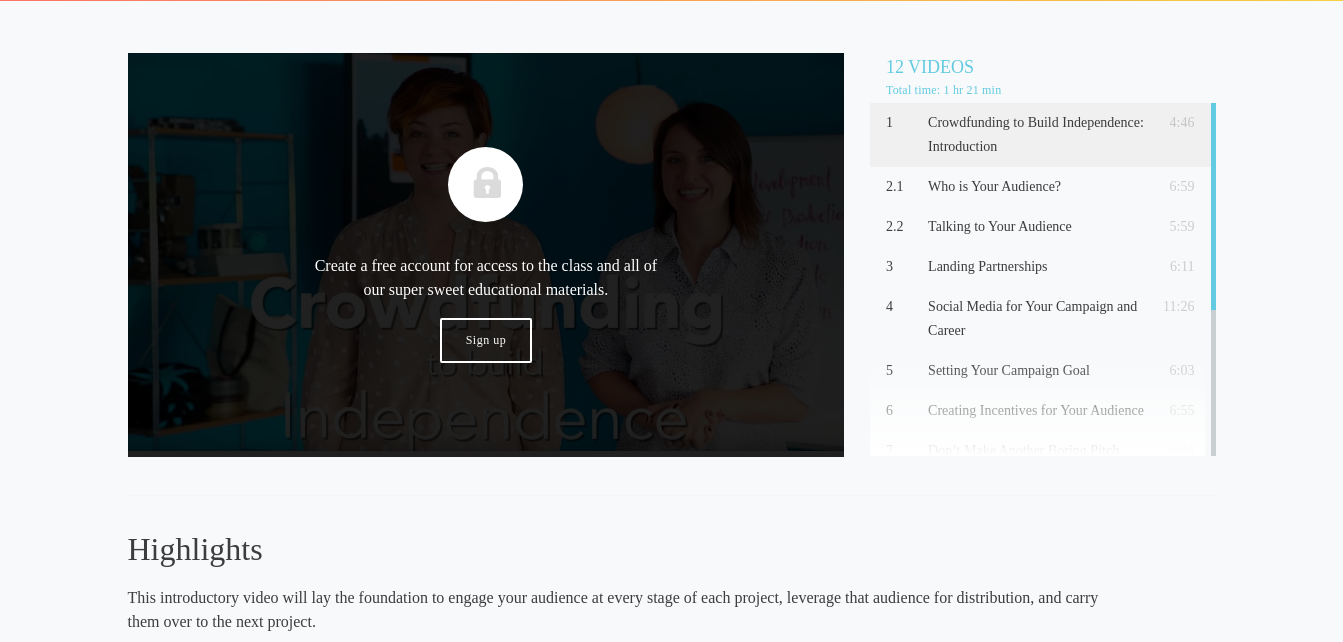 scroll, scrollTop: 618, scrollLeft: 0, axis: vertical 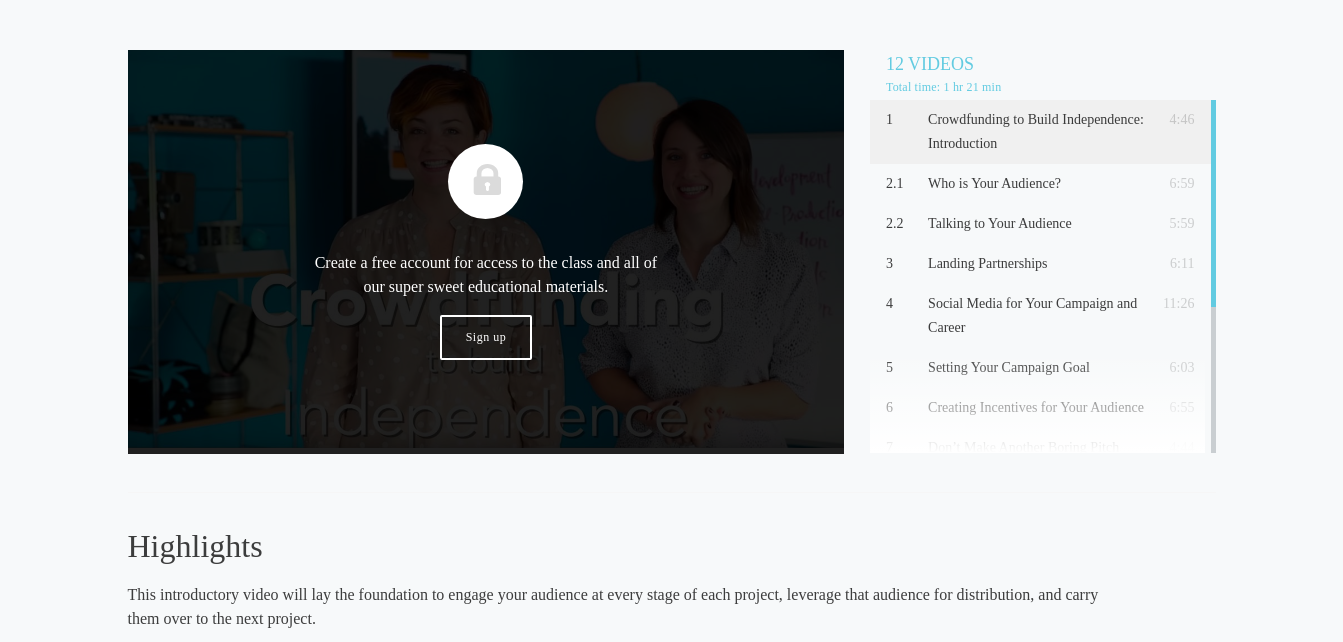 click on "Crowdfunding to Build Independence: Introduction" at bounding box center [1036, 132] 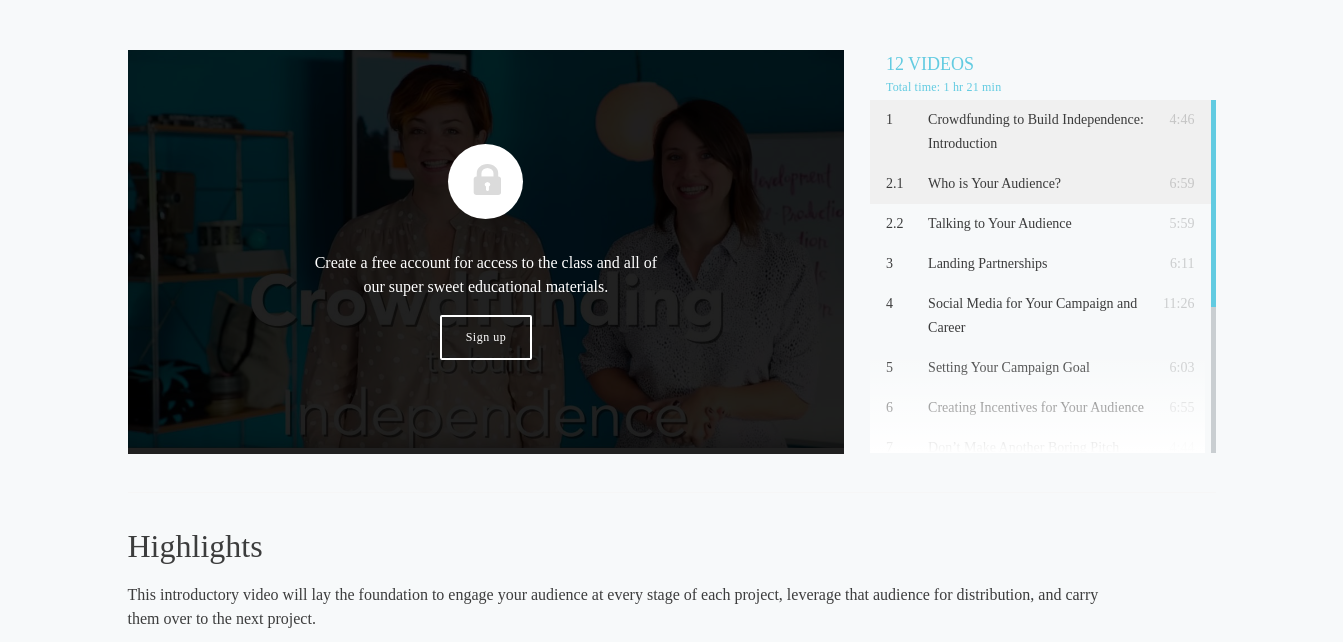 click on "Who is Your Audience?" at bounding box center (1036, 184) 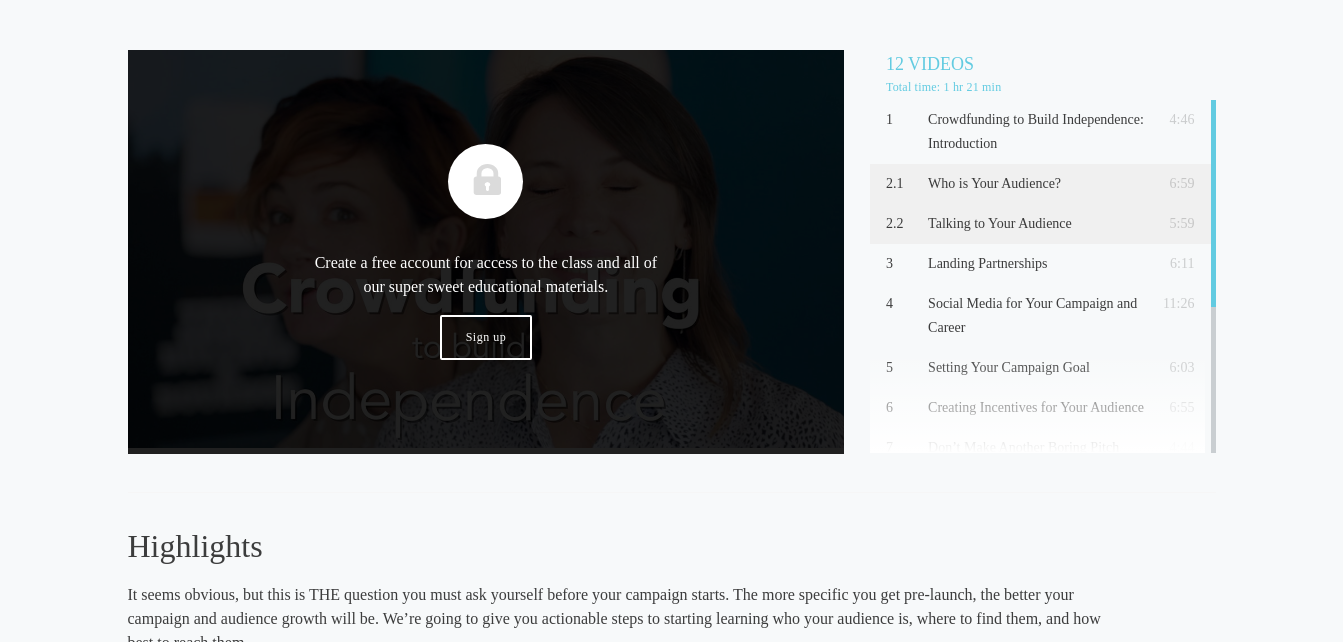click on "Talking to Your Audience" at bounding box center [1036, 224] 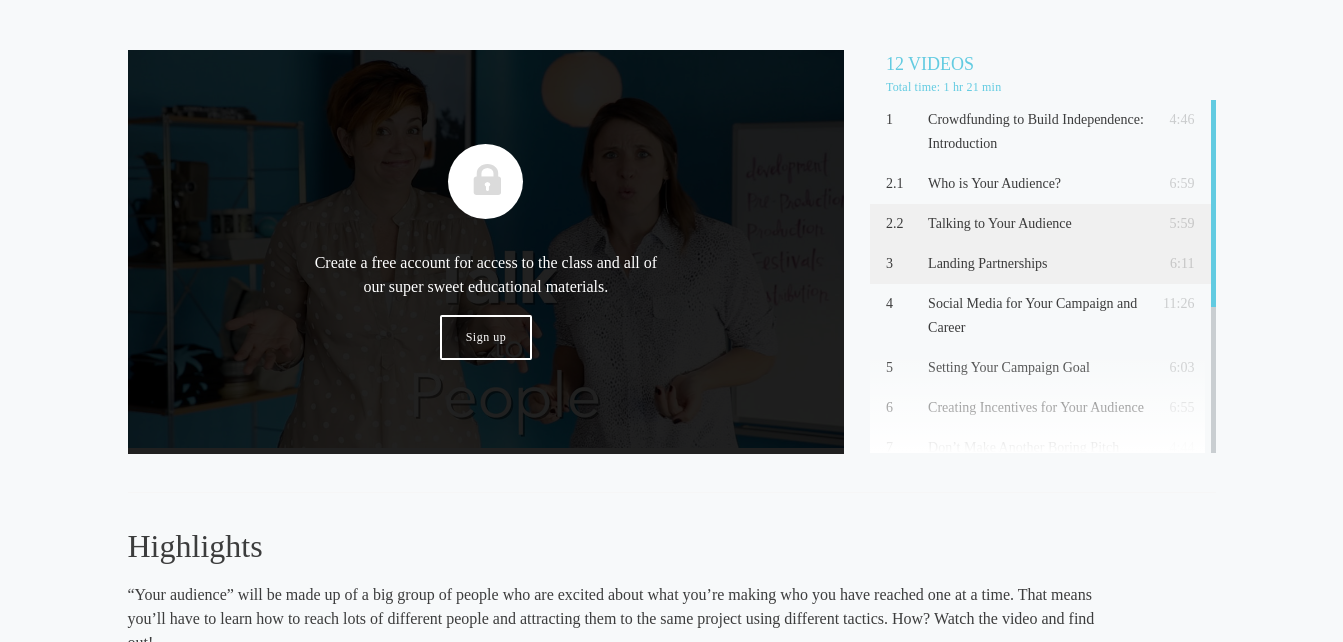 click on "Landing Partnerships" at bounding box center [1036, 264] 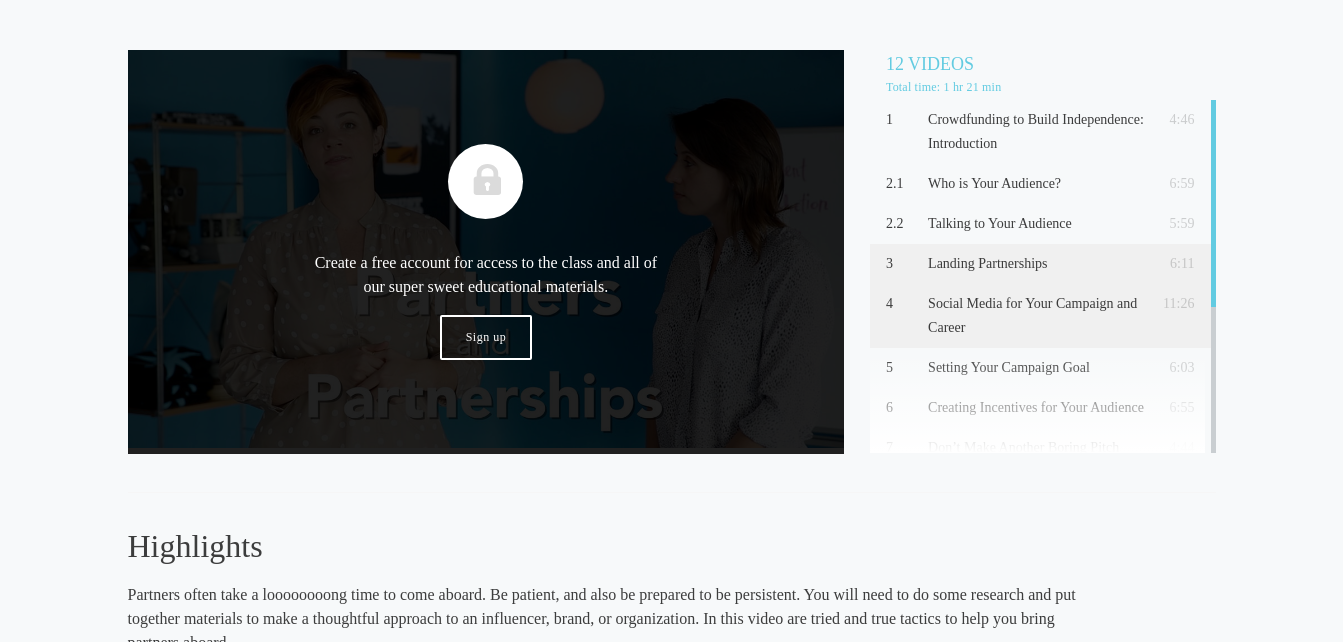 click on "Social Media for Your Campaign and Career" at bounding box center (1036, 316) 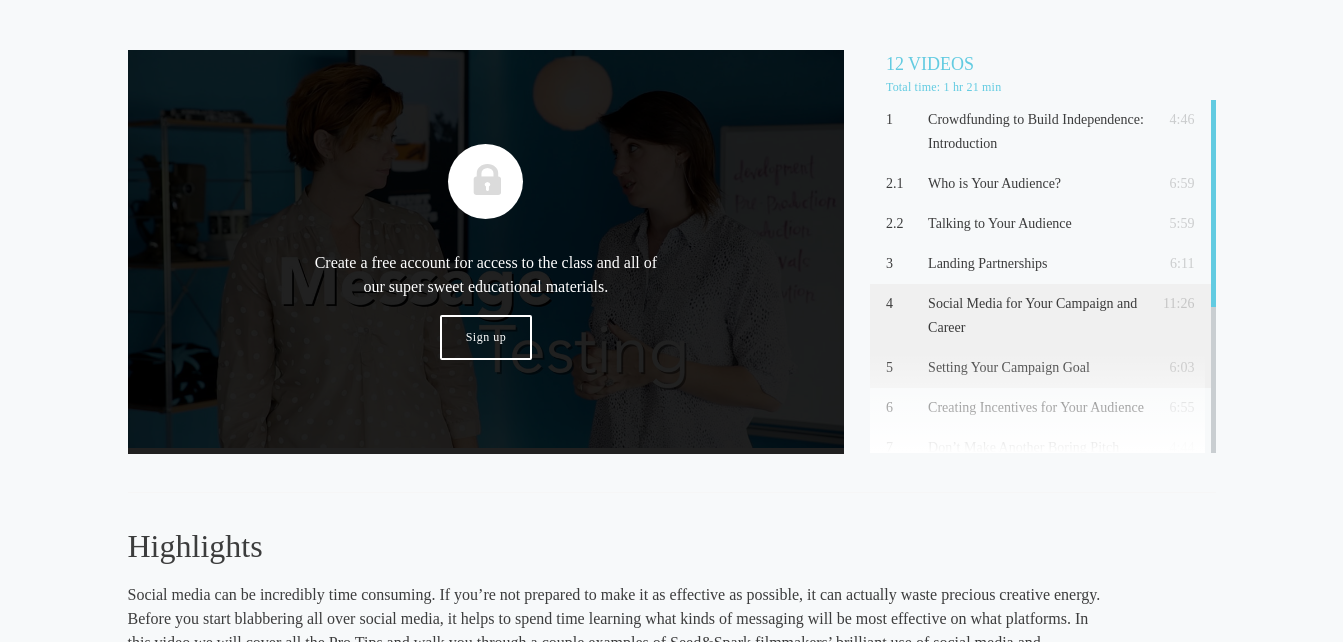 click on "Setting Your Campaign Goal" at bounding box center (1036, 368) 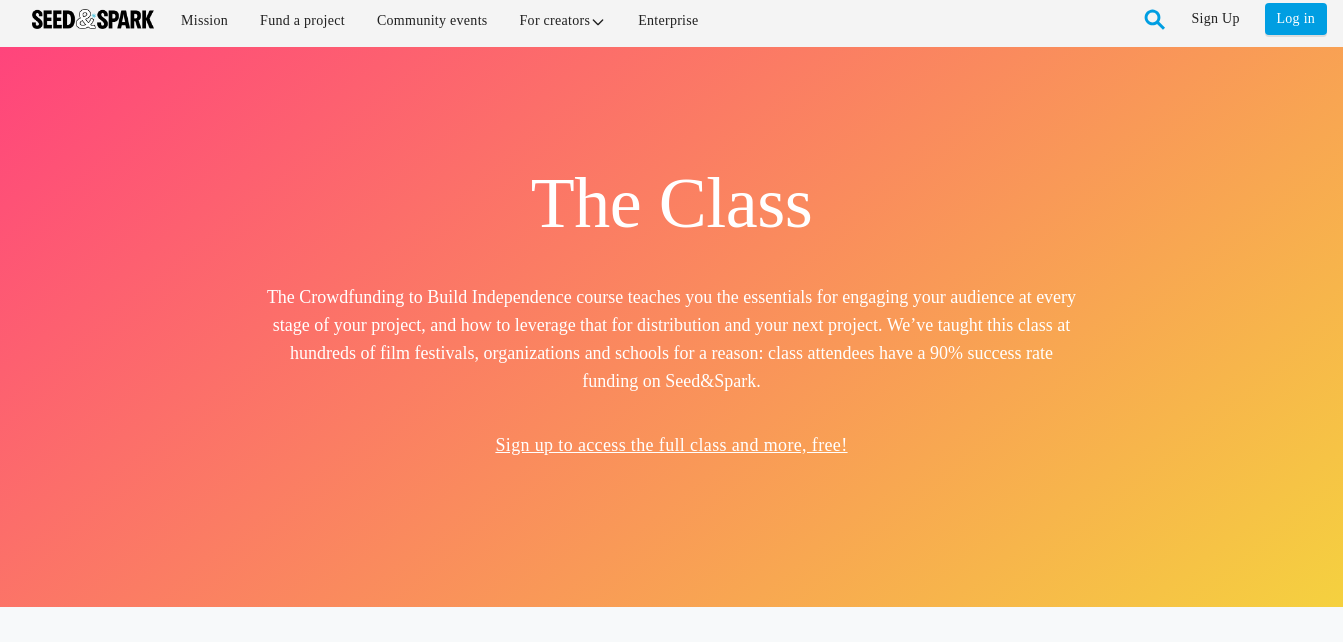 scroll, scrollTop: 0, scrollLeft: 0, axis: both 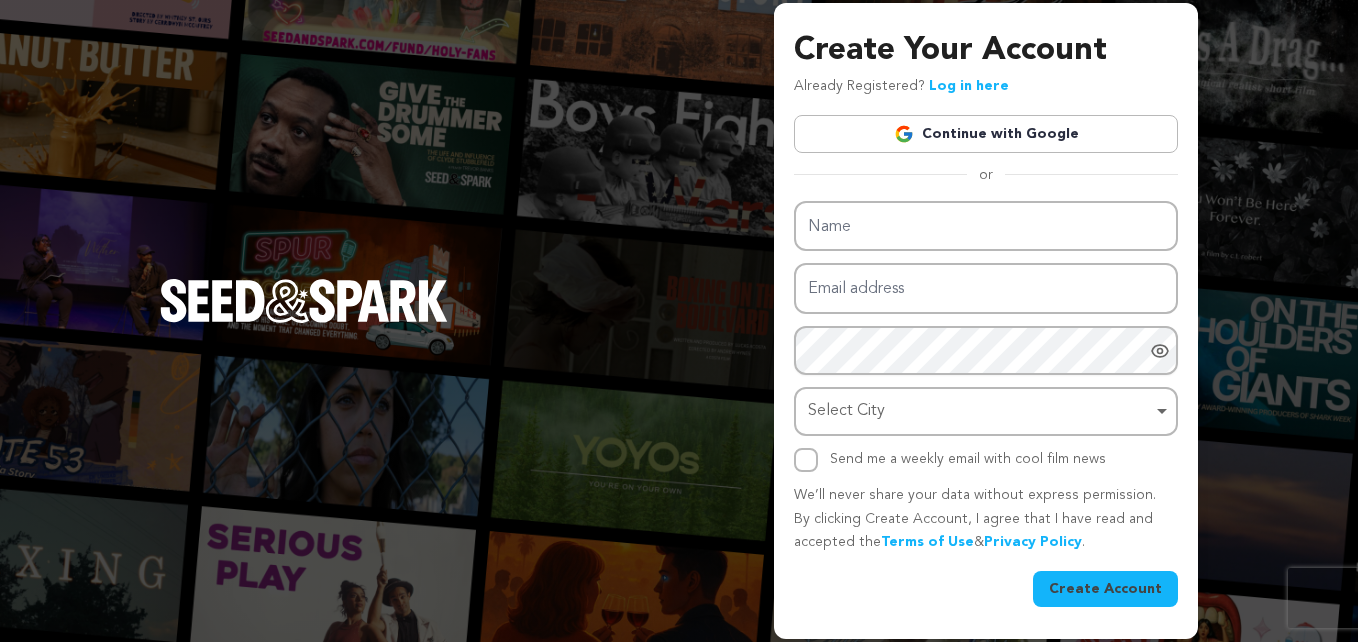 click on "Continue with Google" at bounding box center [986, 134] 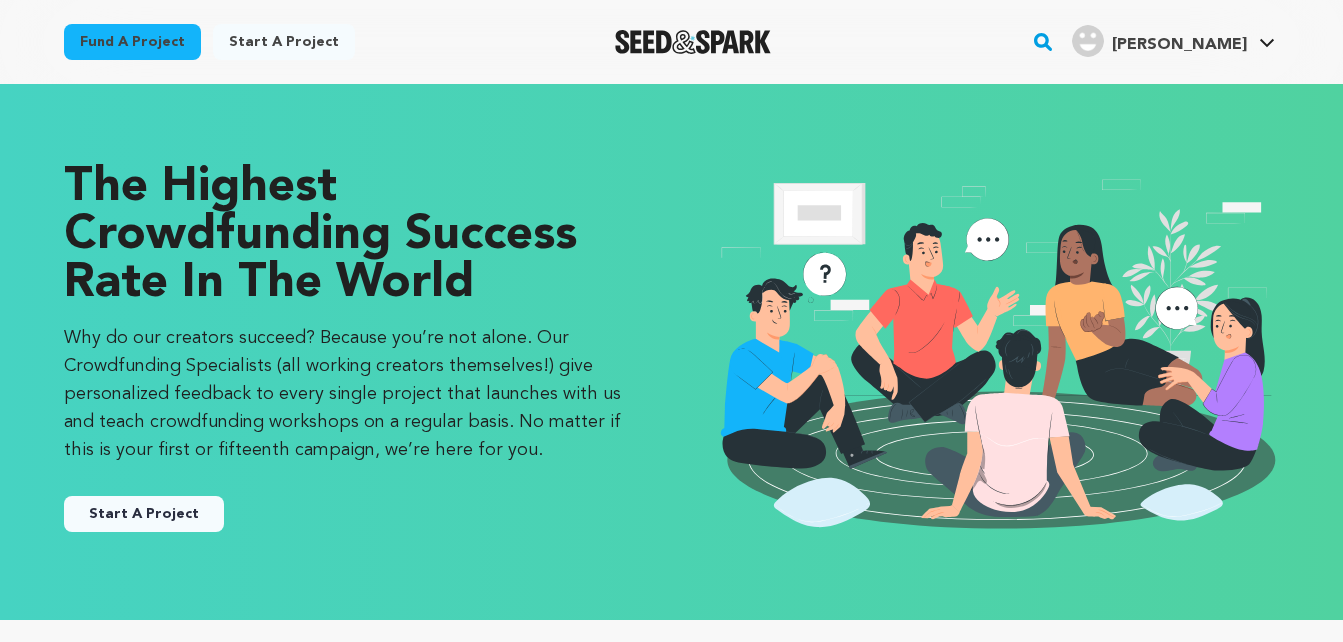 scroll, scrollTop: 0, scrollLeft: 0, axis: both 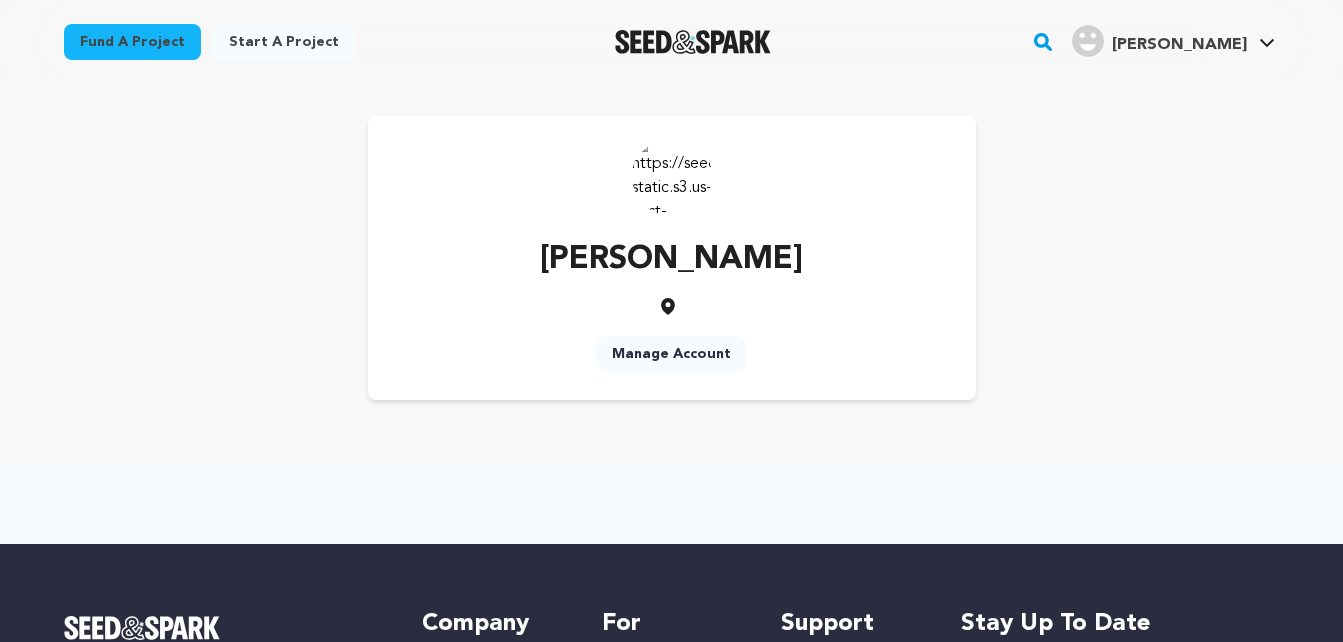 drag, startPoint x: 664, startPoint y: 184, endPoint x: 1262, endPoint y: 47, distance: 613.49243 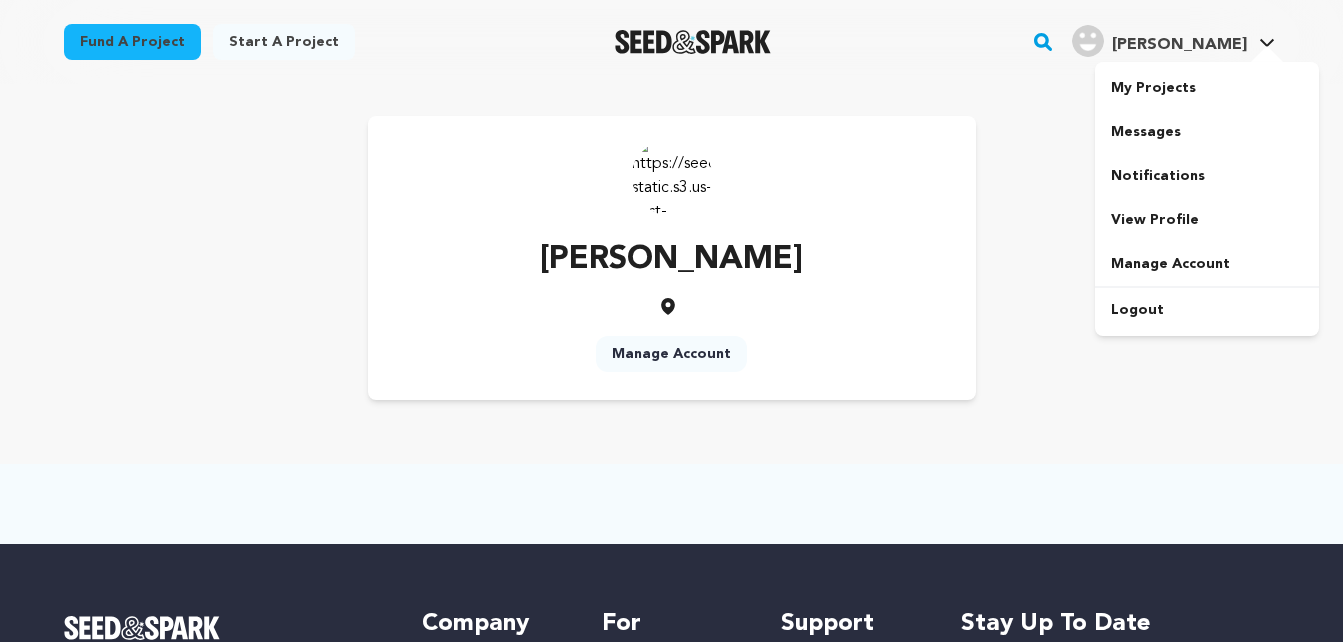 scroll, scrollTop: 0, scrollLeft: 0, axis: both 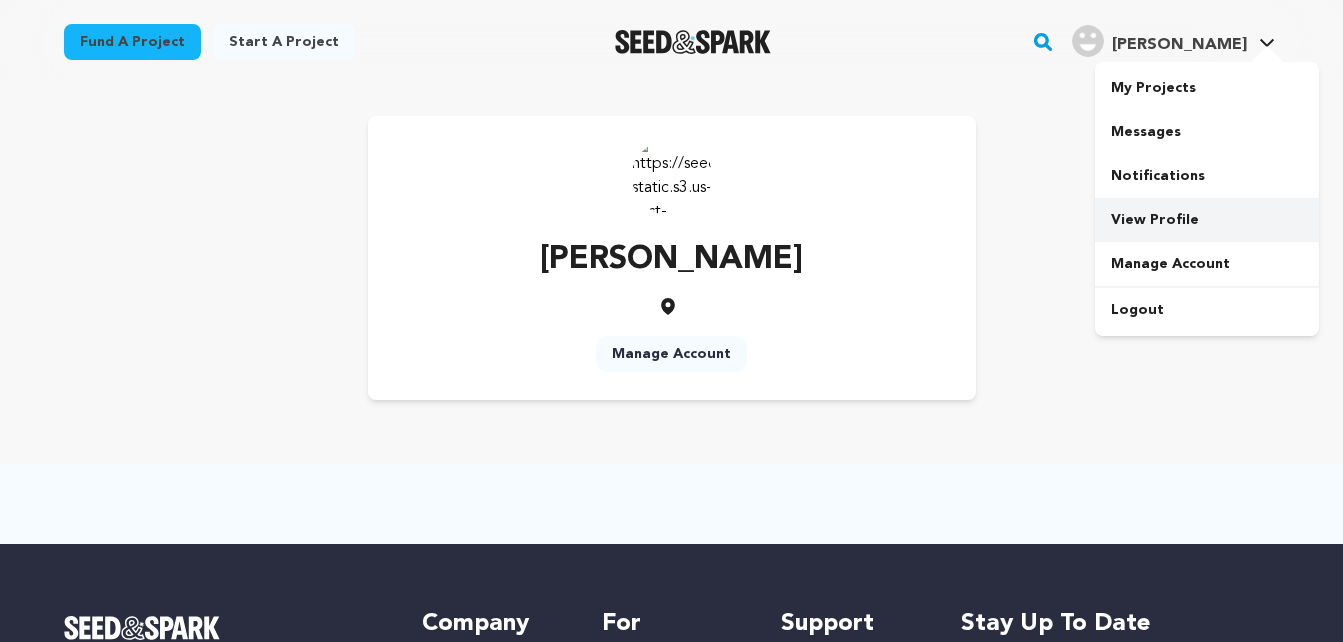 click on "View Profile" 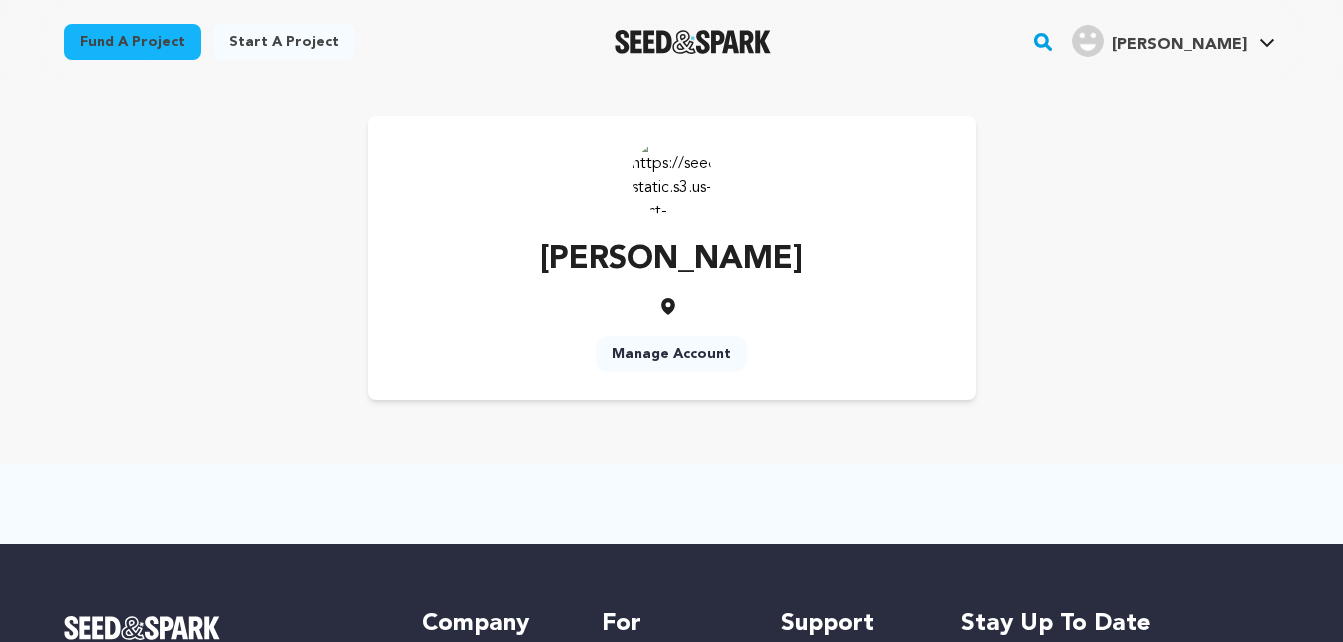 scroll, scrollTop: 0, scrollLeft: 0, axis: both 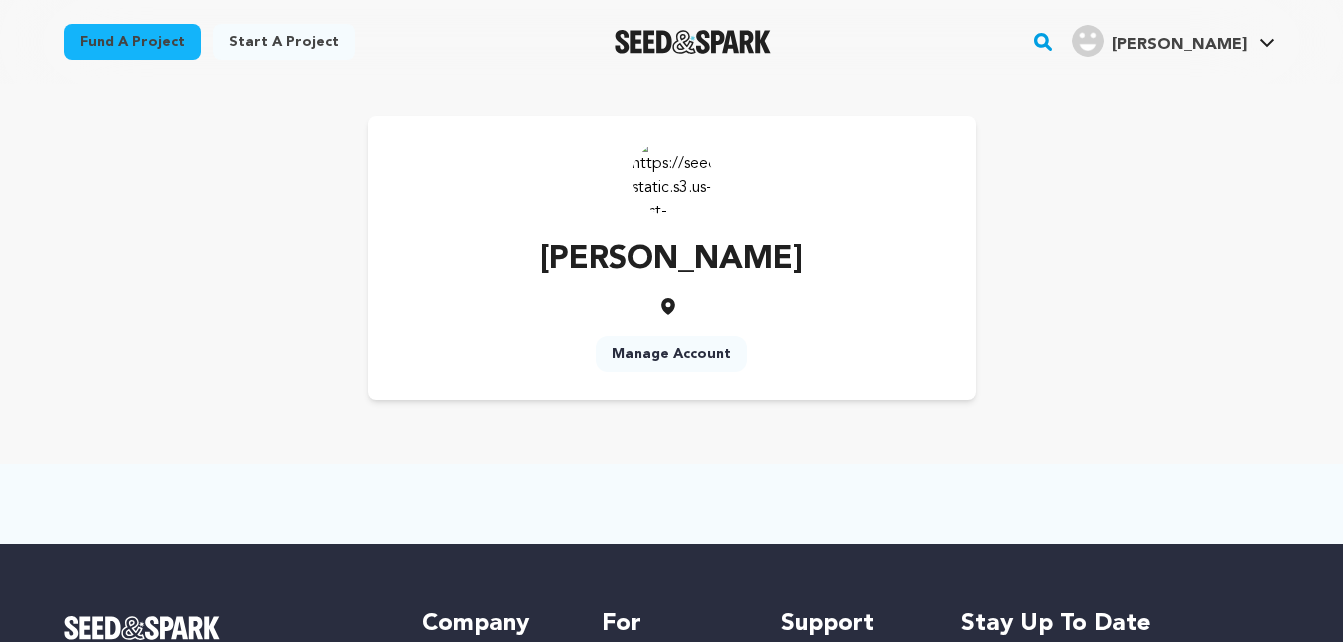 click on "Manage Account" at bounding box center (671, 354) 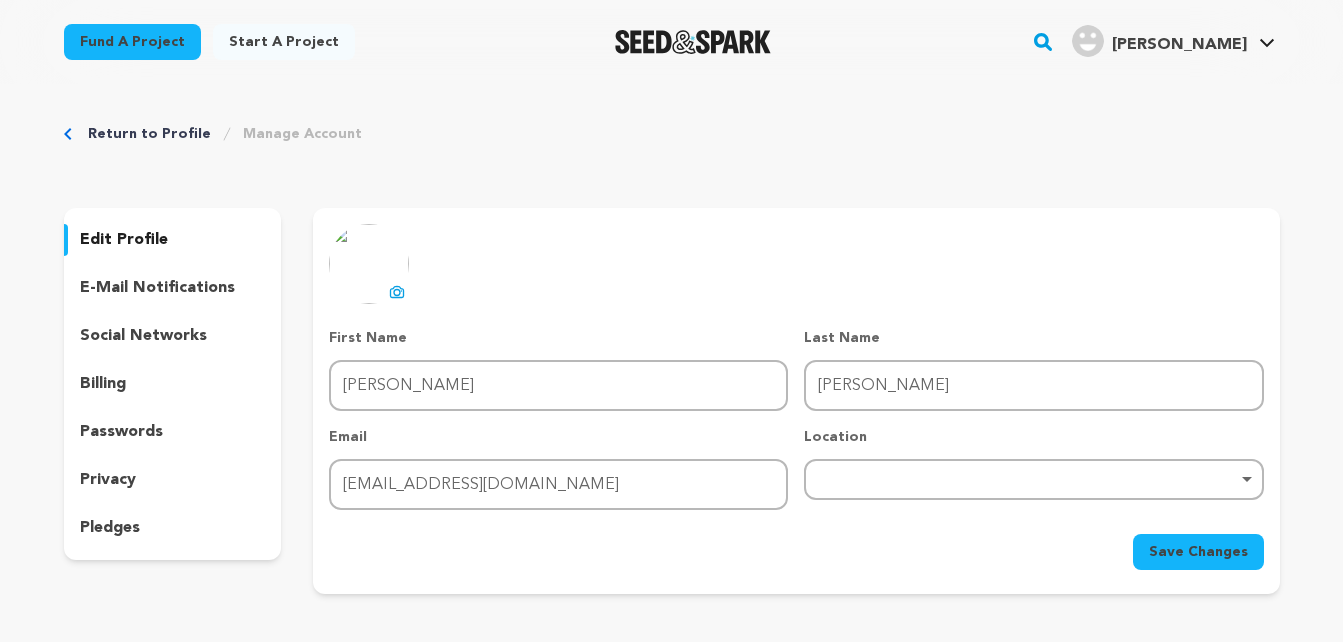 scroll, scrollTop: 0, scrollLeft: 0, axis: both 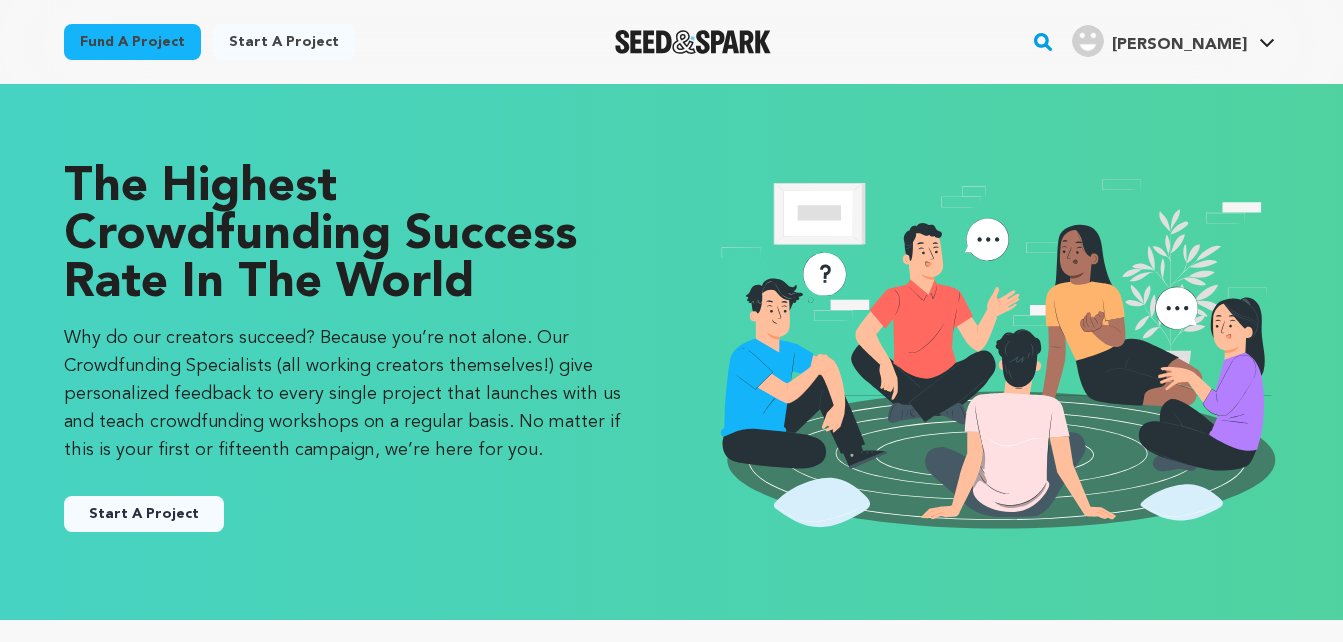 click on "Start A Project" at bounding box center (144, 514) 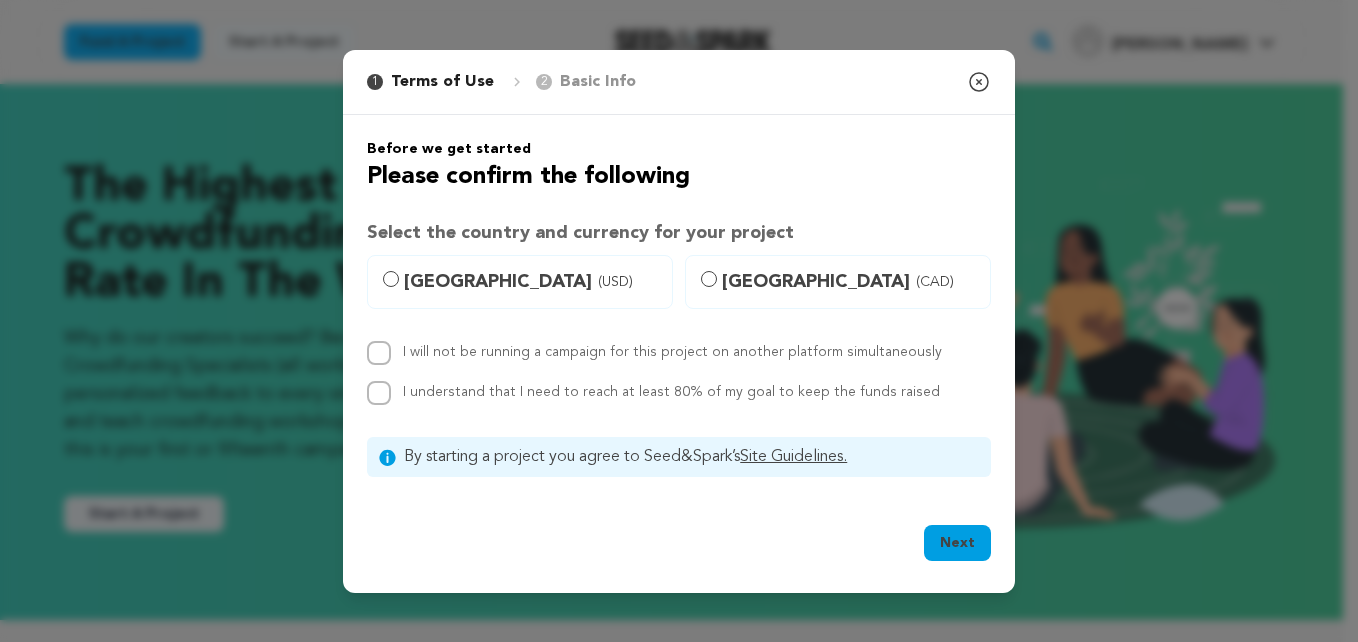 click on "Site Guidelines." at bounding box center [793, 457] 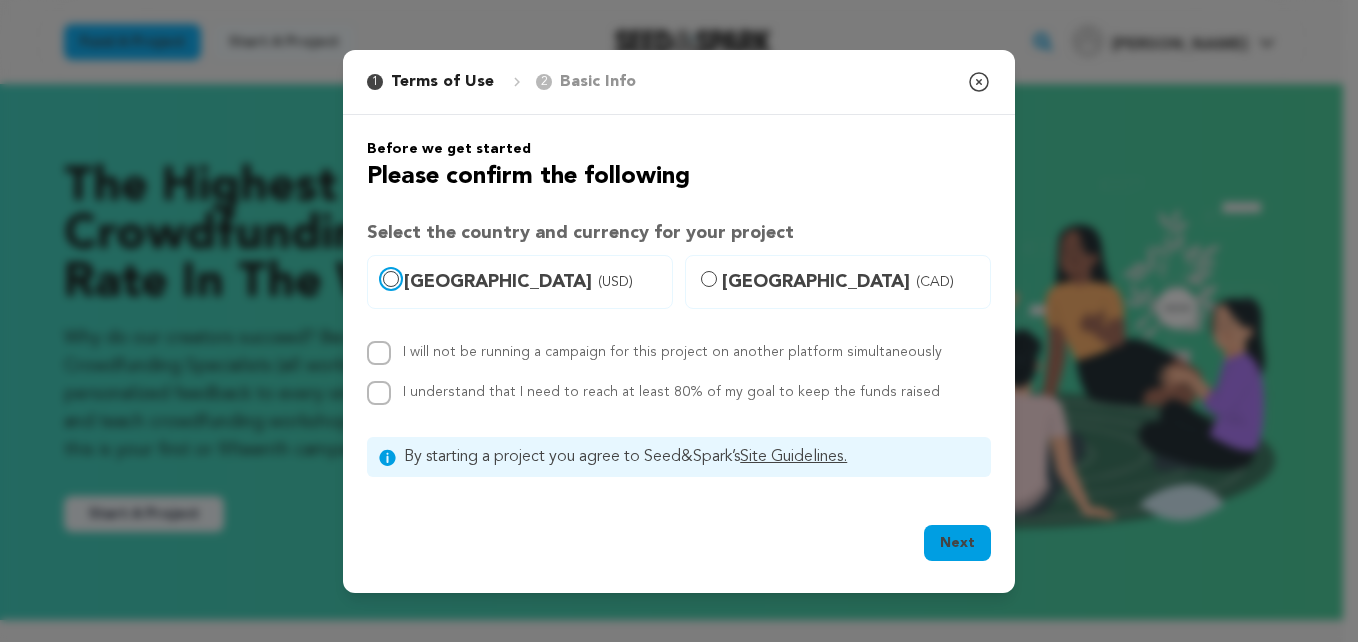 click on "United States
(USD)" at bounding box center [391, 279] 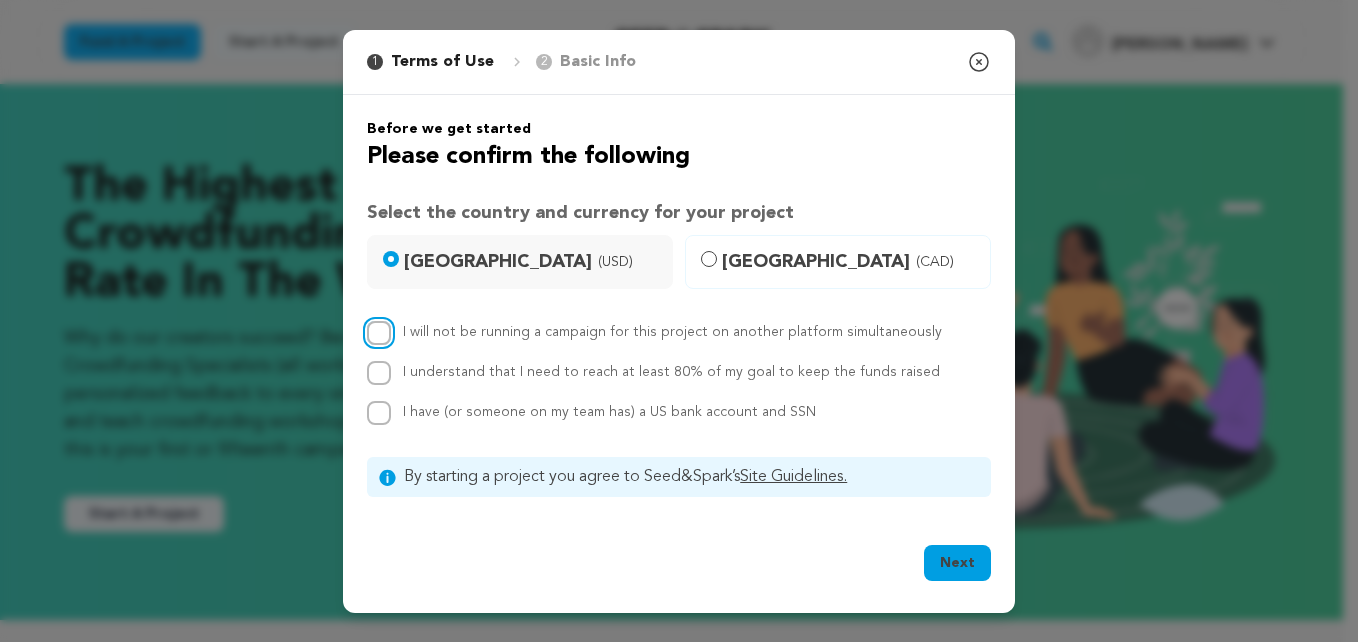 click on "I will not be running a campaign for this project on another platform
simultaneously" at bounding box center (379, 333) 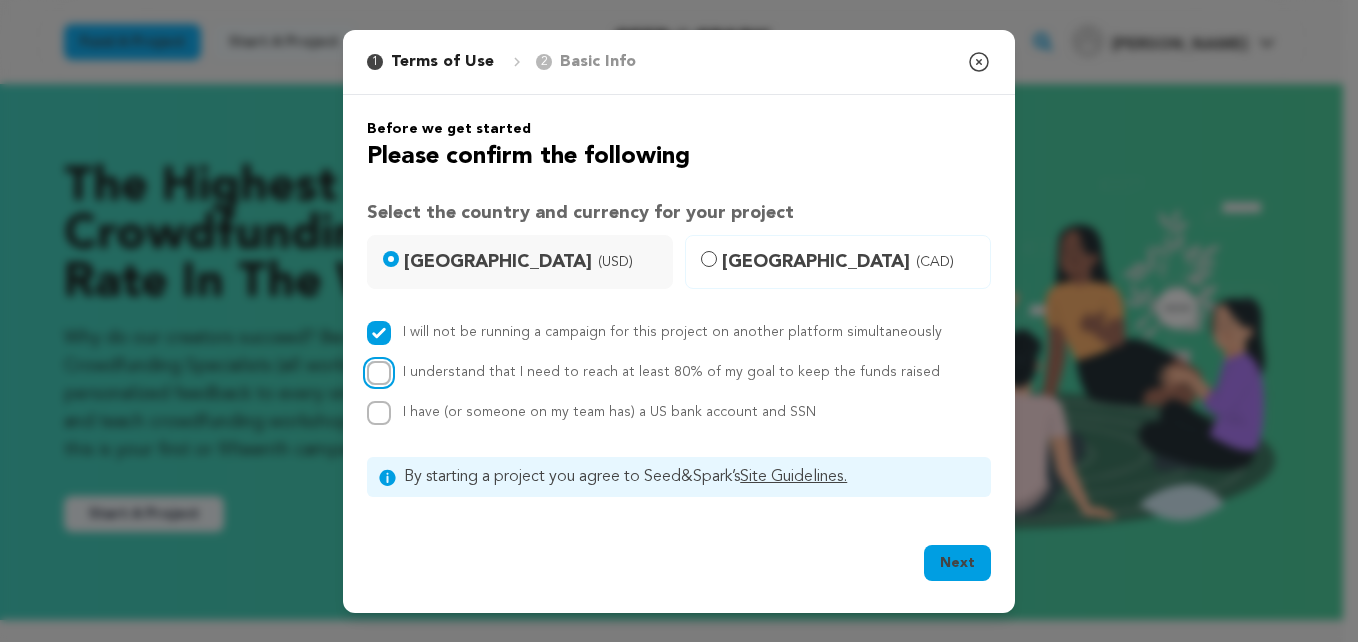 click on "I understand that I need to reach at least 80% of my goal to keep the
funds raised" at bounding box center (379, 373) 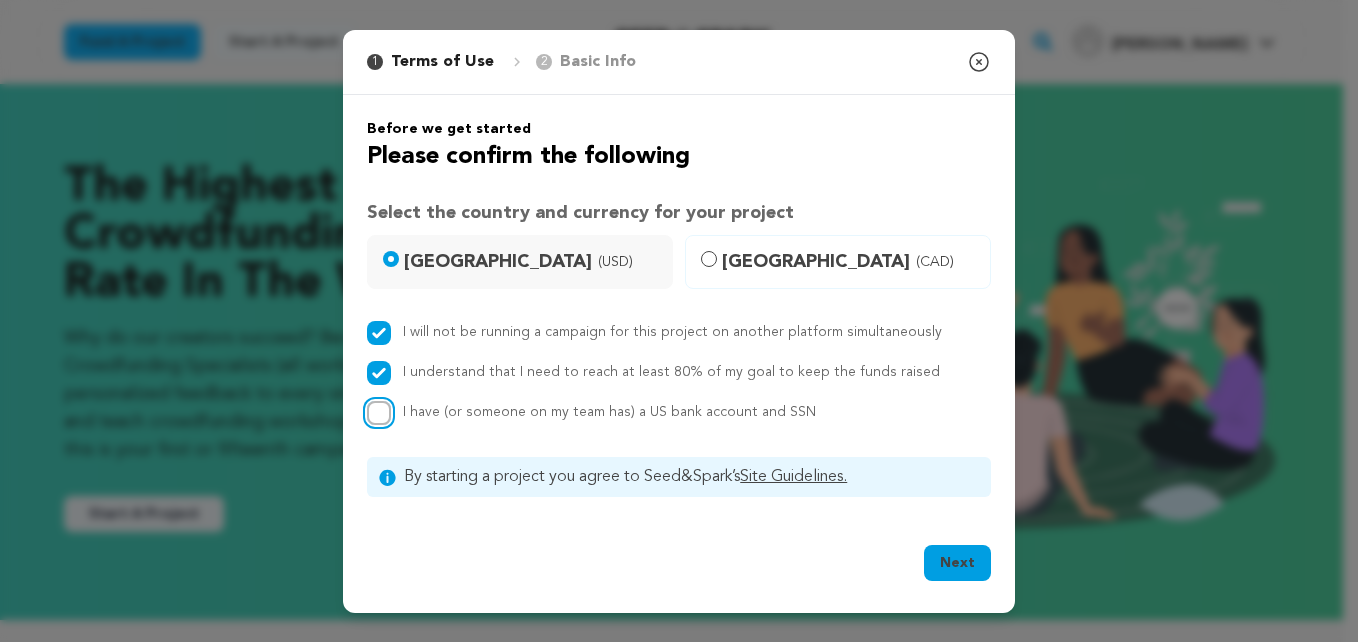 click on "I have (or someone on my team has) a US bank account and SSN" at bounding box center (379, 413) 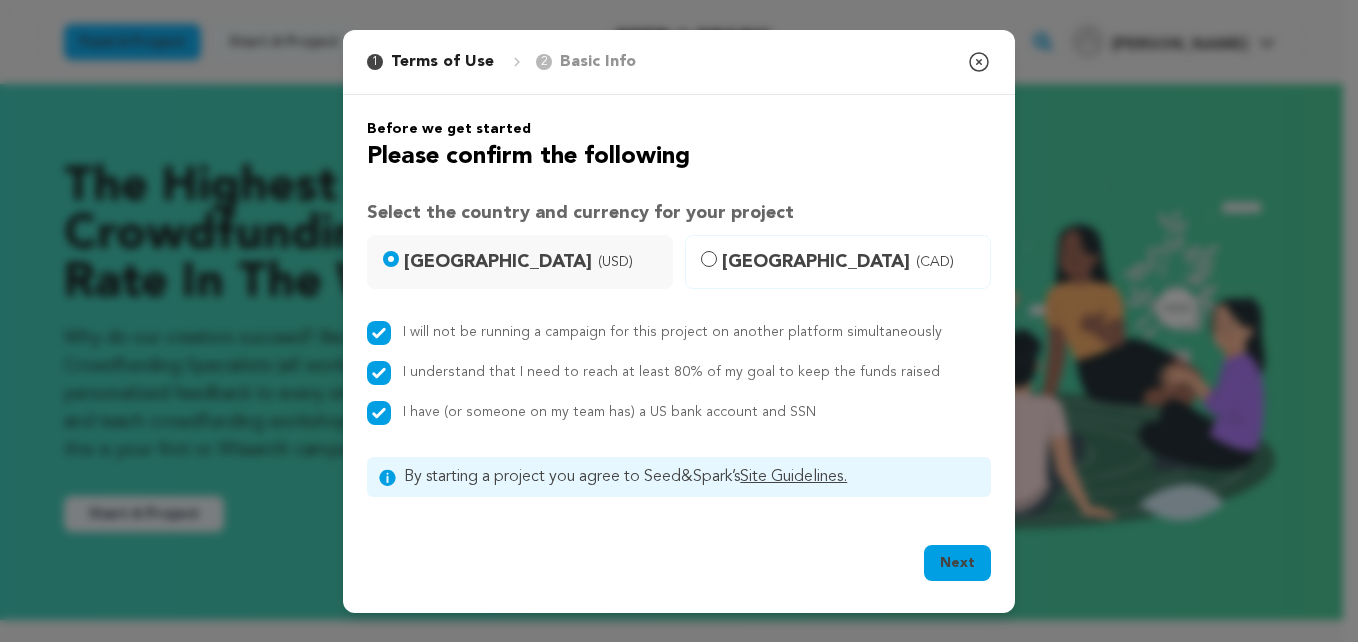 click on "Next" at bounding box center [957, 563] 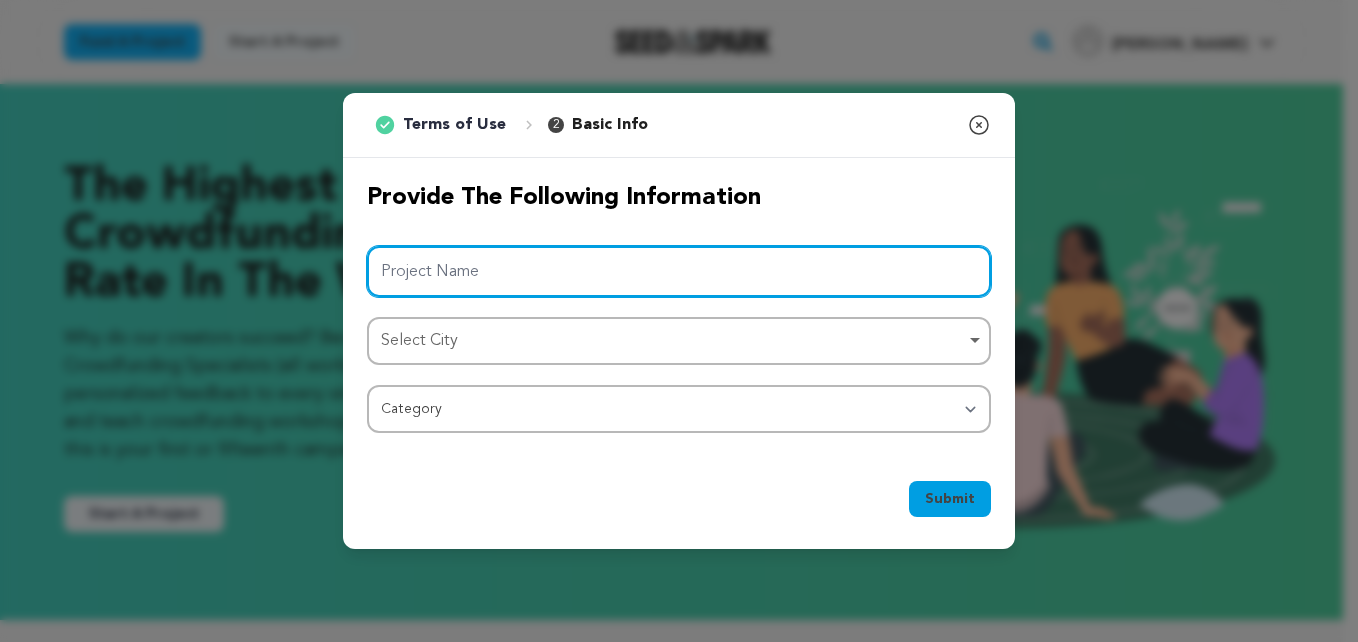 click on "Project Name" at bounding box center [679, 271] 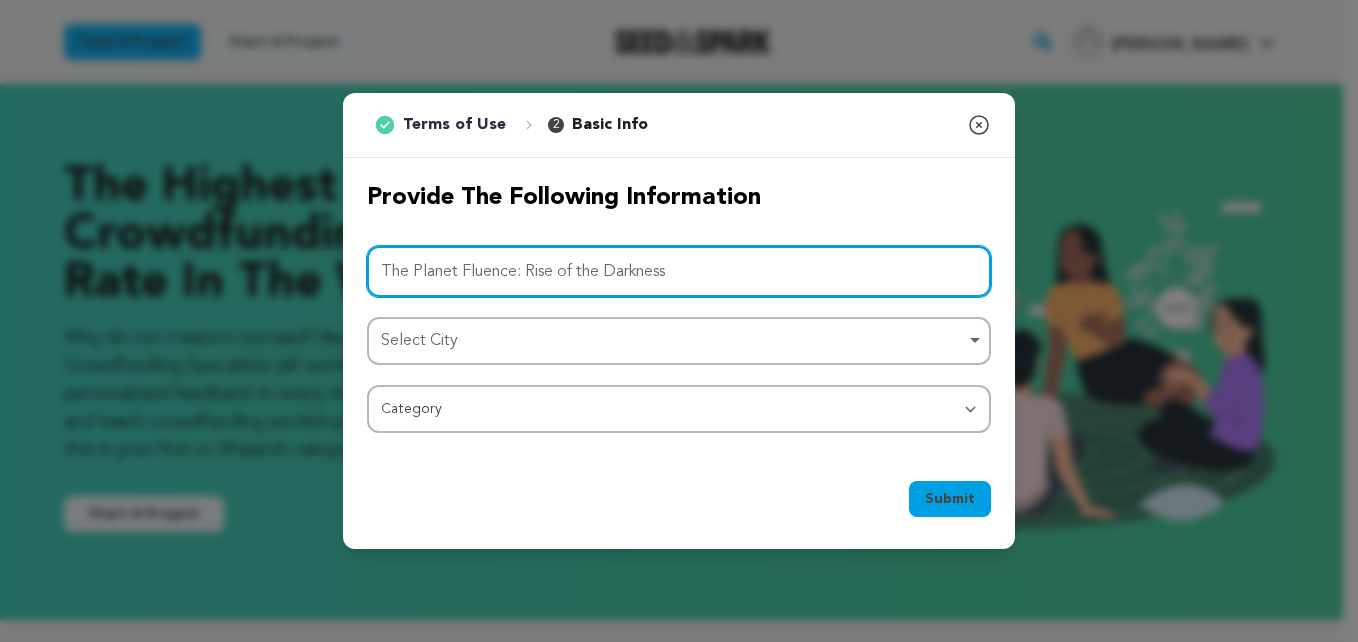 click on "Select City Remove item" at bounding box center [679, 341] 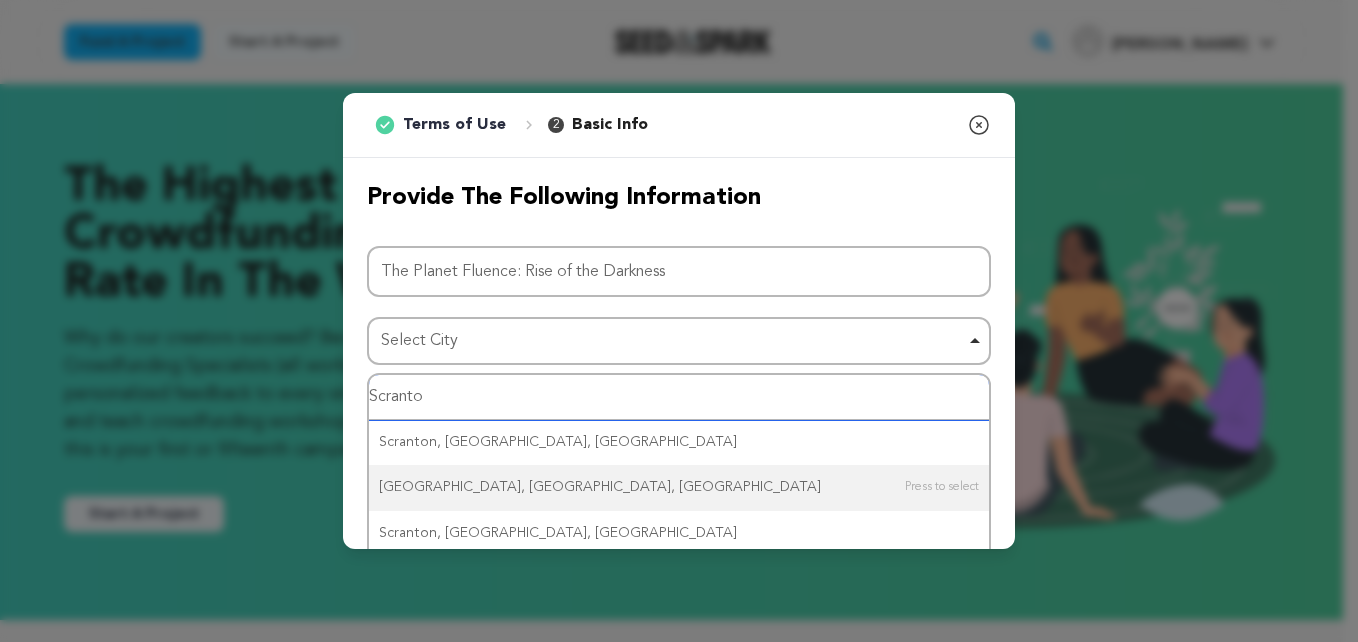 type on "Scranton" 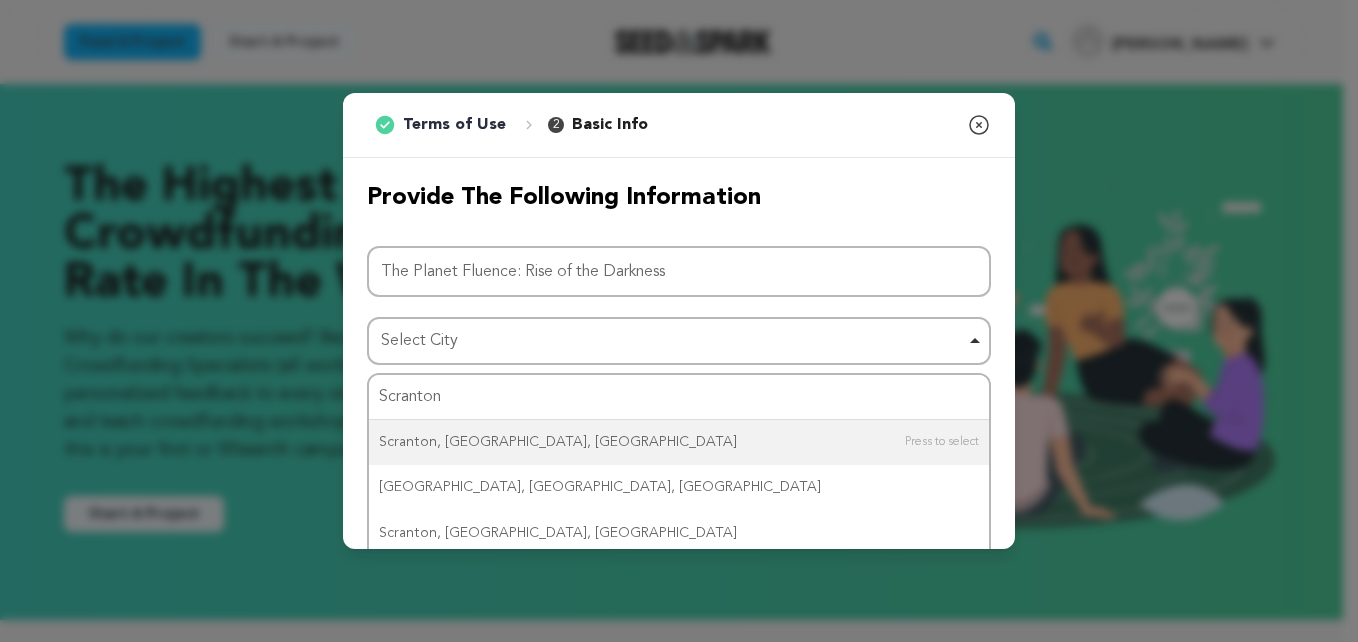 type 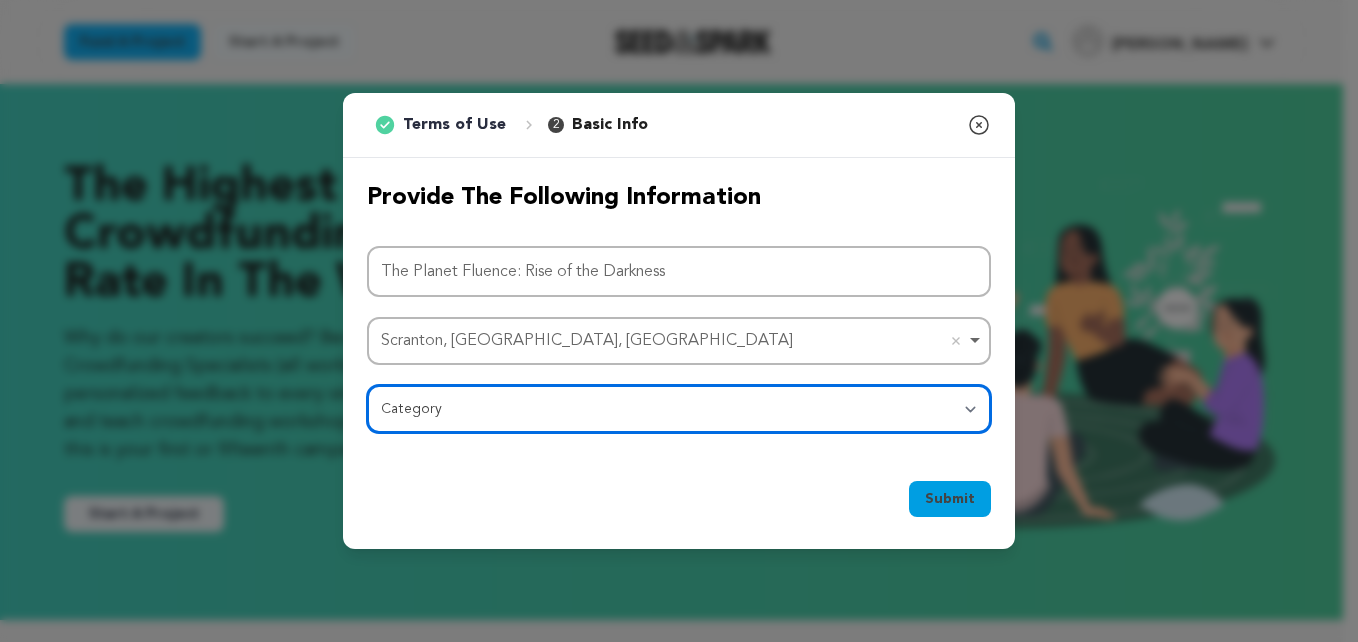 click on "Category
Film Feature
Film Short
Series
Film Festival
Company
Music Video
VR Experience
Comics
Artist Residency
Art & Photography
Collective
Dance
Games
Music
Radio & Podcasts
Orgs & Companies
Writing & Publishing
Venue & Spaces
Theatre" at bounding box center [679, 409] 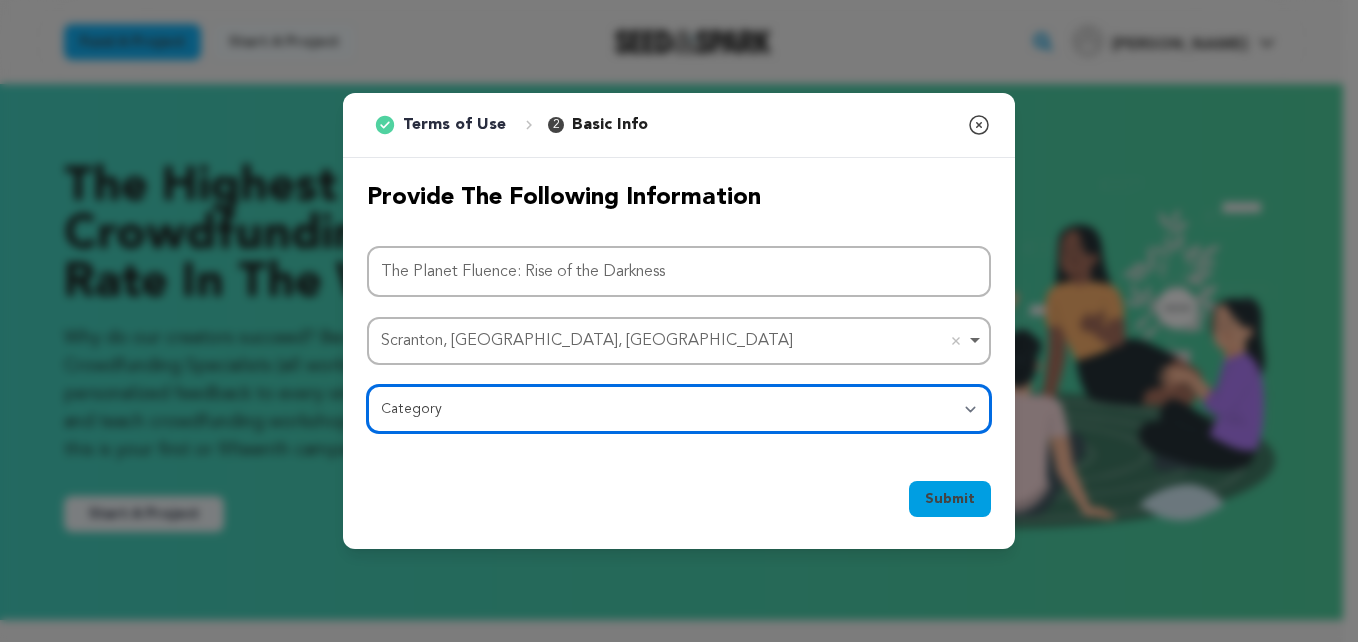 select on "1293" 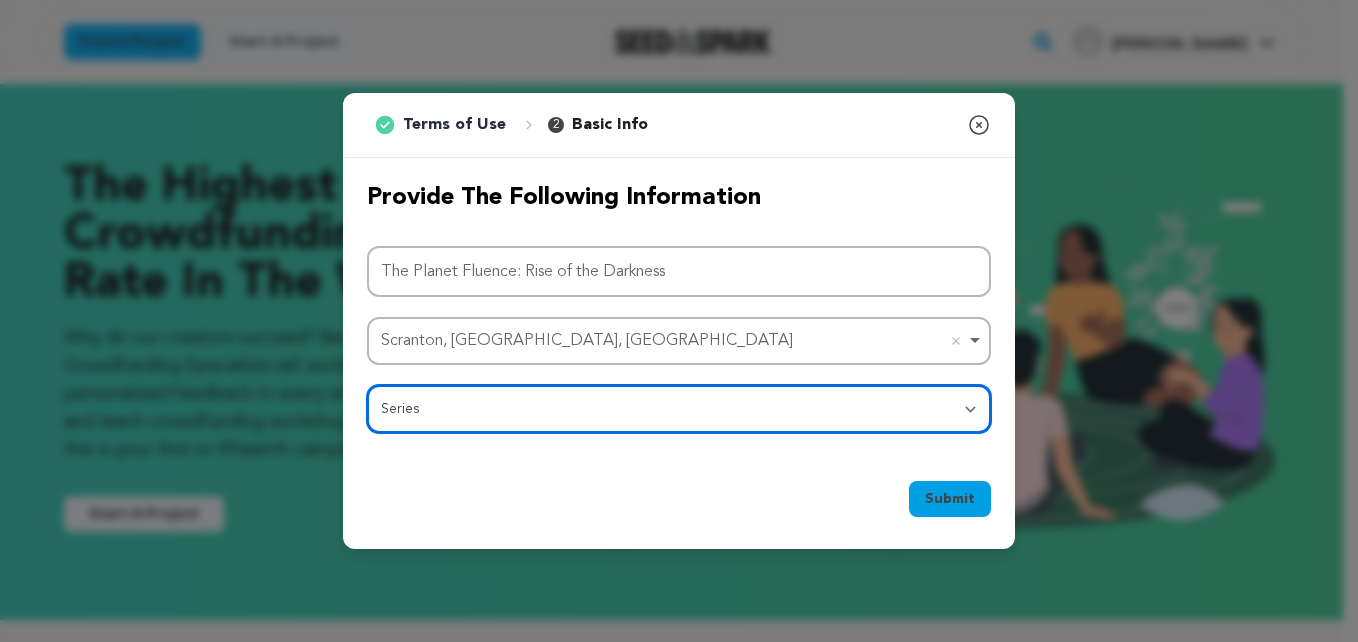 click on "Category
Film Feature
Film Short
Series
Film Festival
Company
Music Video
VR Experience
Comics
Artist Residency
Art & Photography
Collective
Dance
Games
Music
Radio & Podcasts
Orgs & Companies
Writing & Publishing
Venue & Spaces
Theatre" at bounding box center [679, 409] 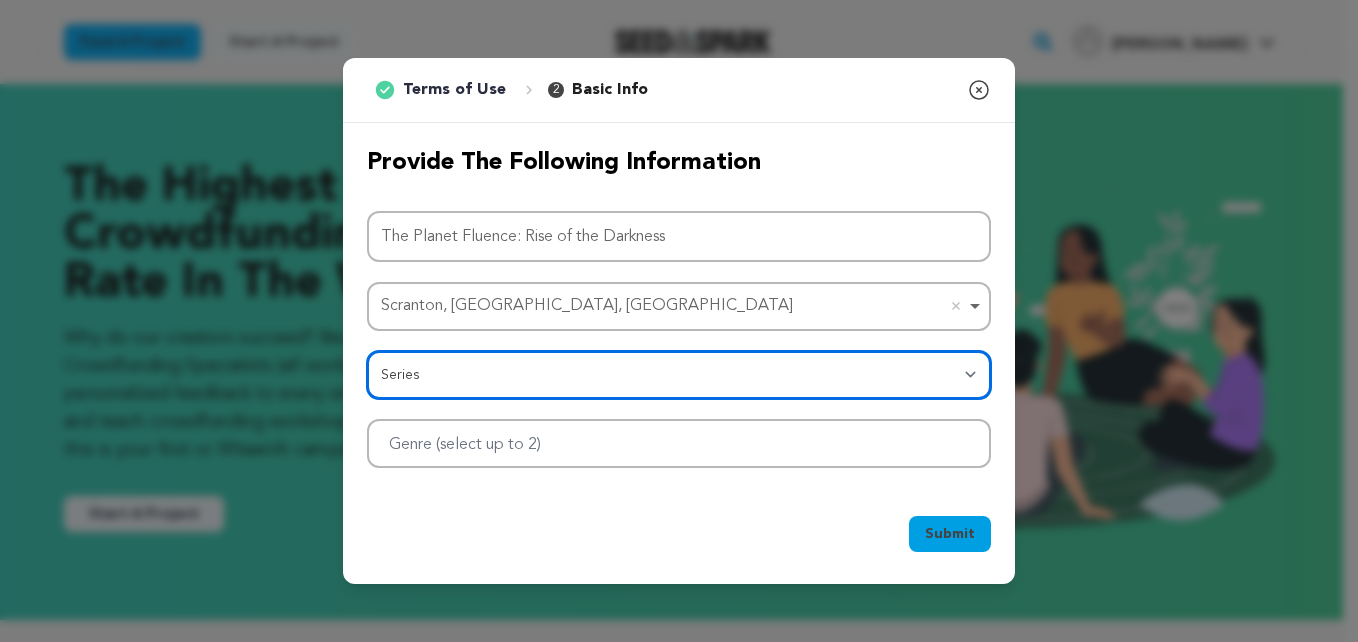 click at bounding box center [679, 443] 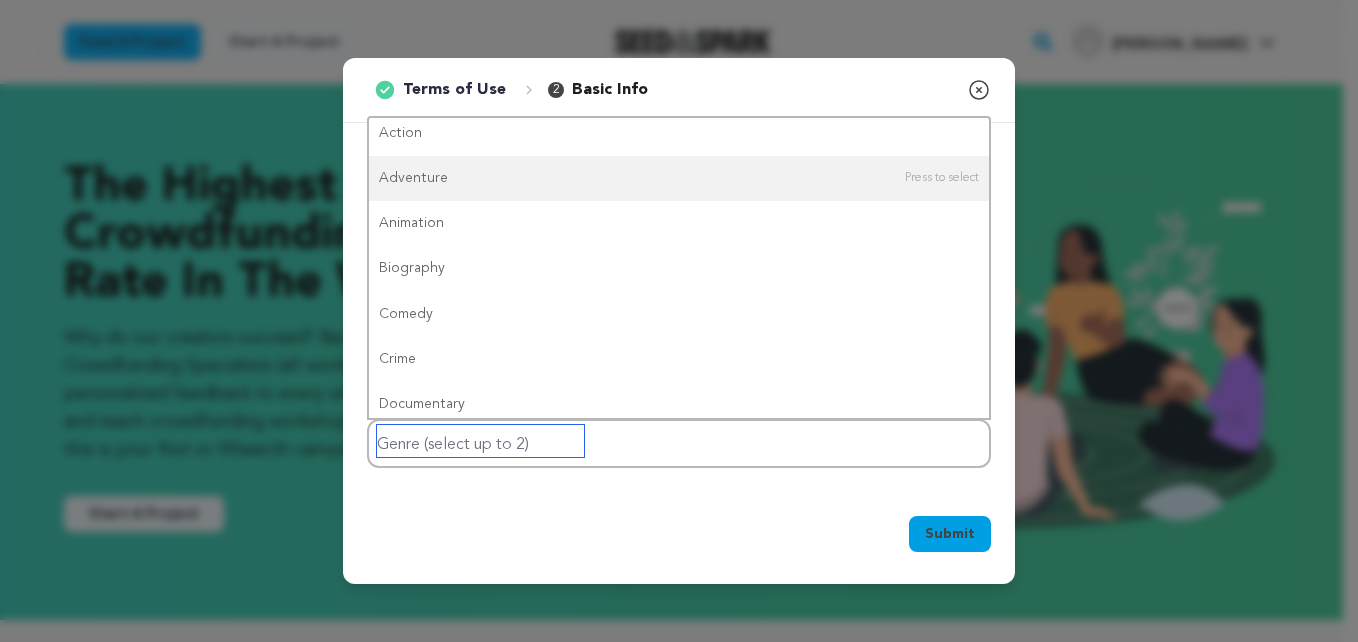 scroll, scrollTop: 0, scrollLeft: 0, axis: both 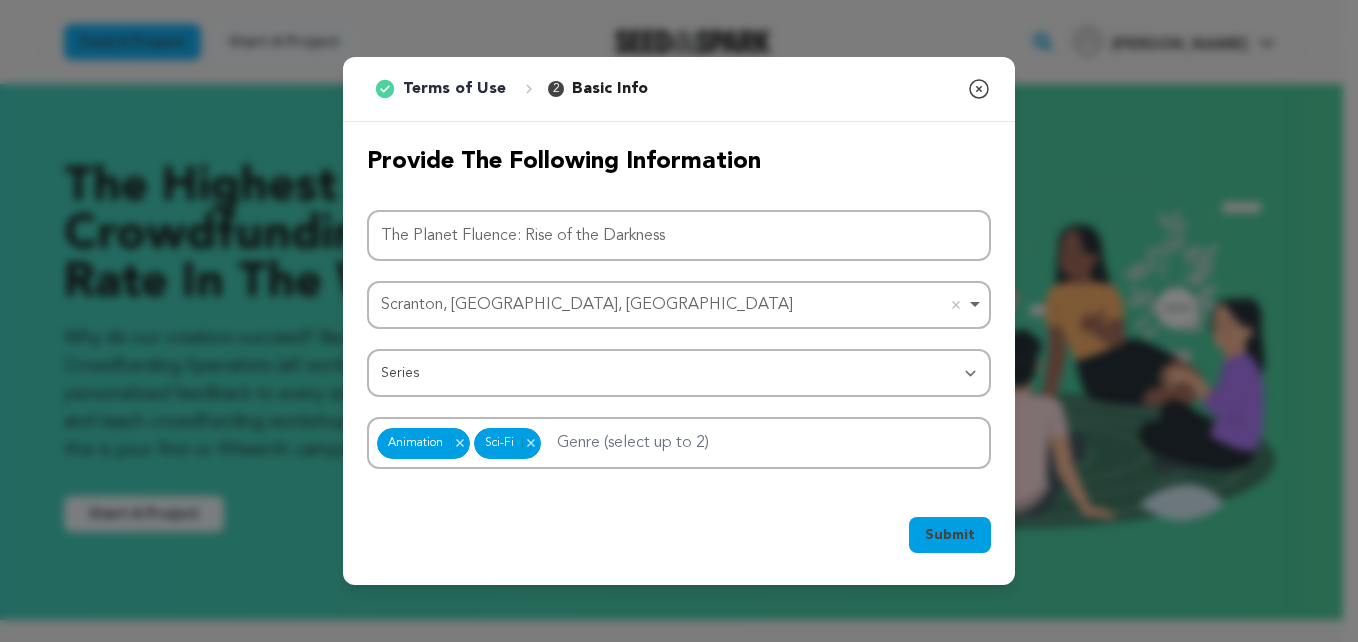 click on "Submit" at bounding box center (950, 535) 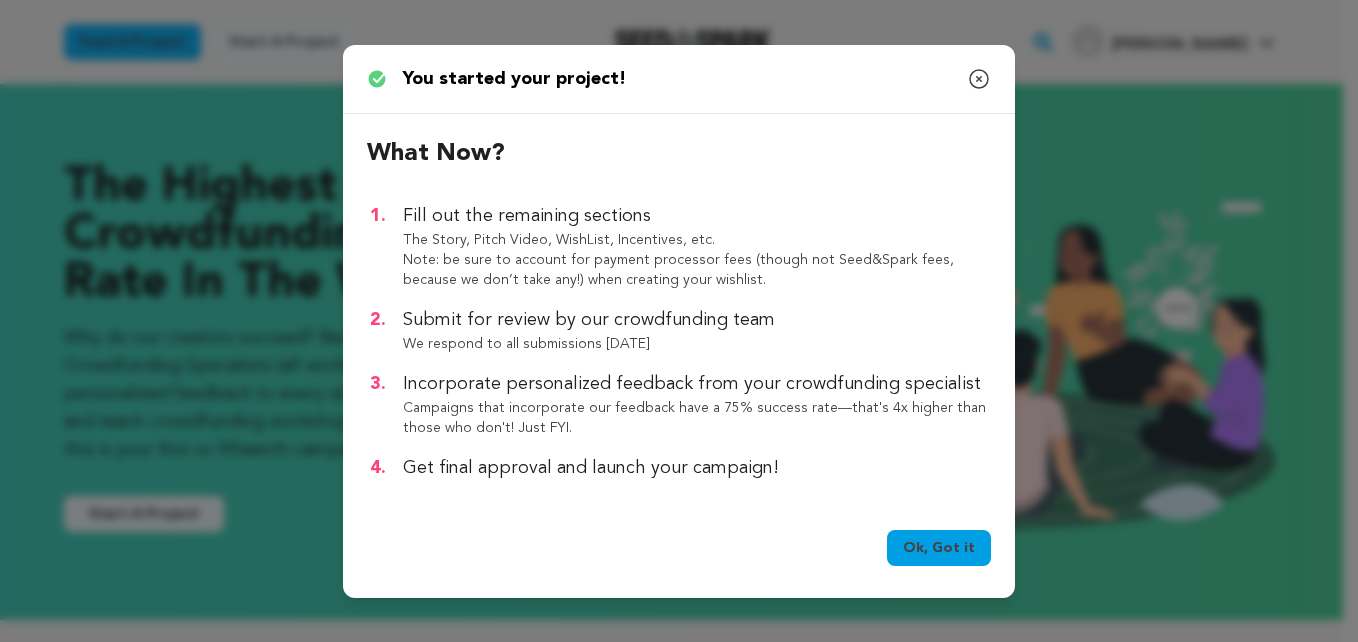 click on "Ok, Got it" at bounding box center (939, 548) 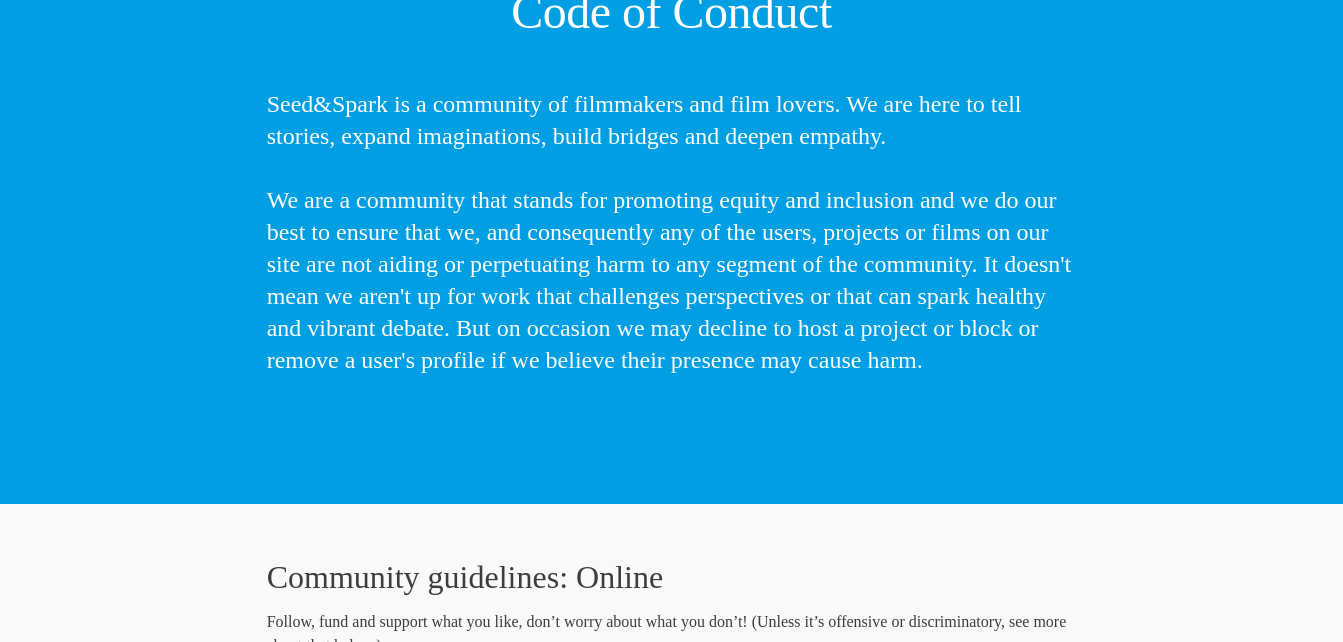 scroll, scrollTop: 100, scrollLeft: 0, axis: vertical 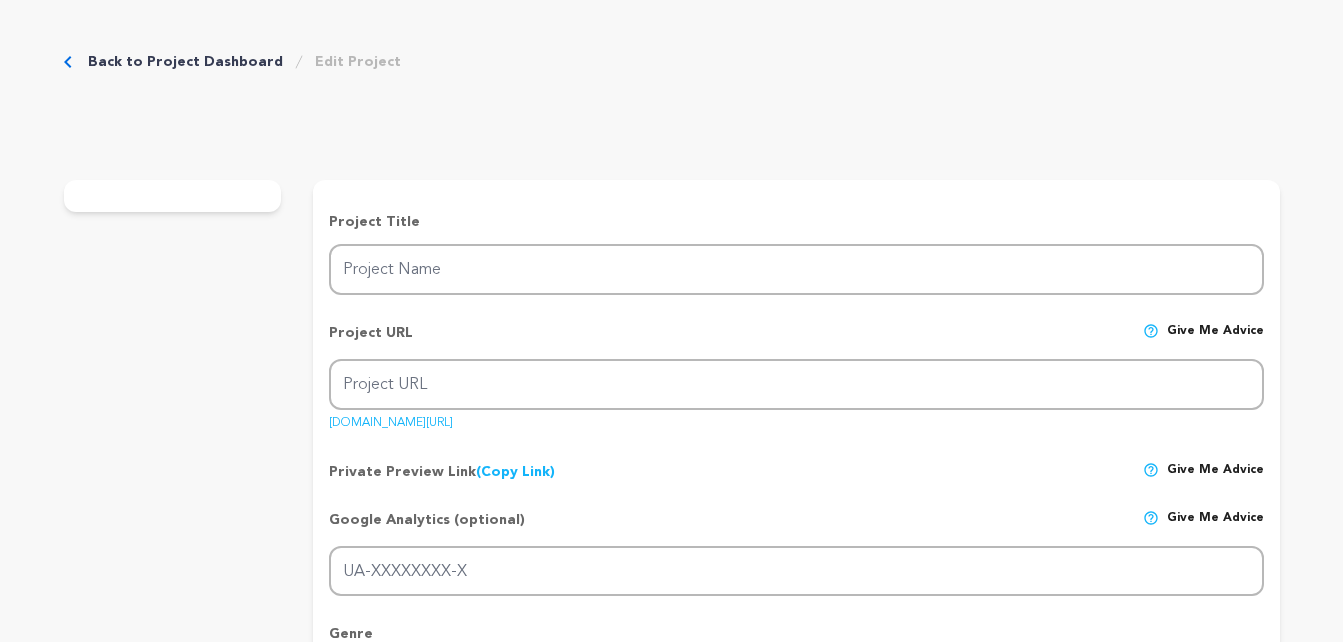type on "The Planet Fluence: Rise of the Darkness" 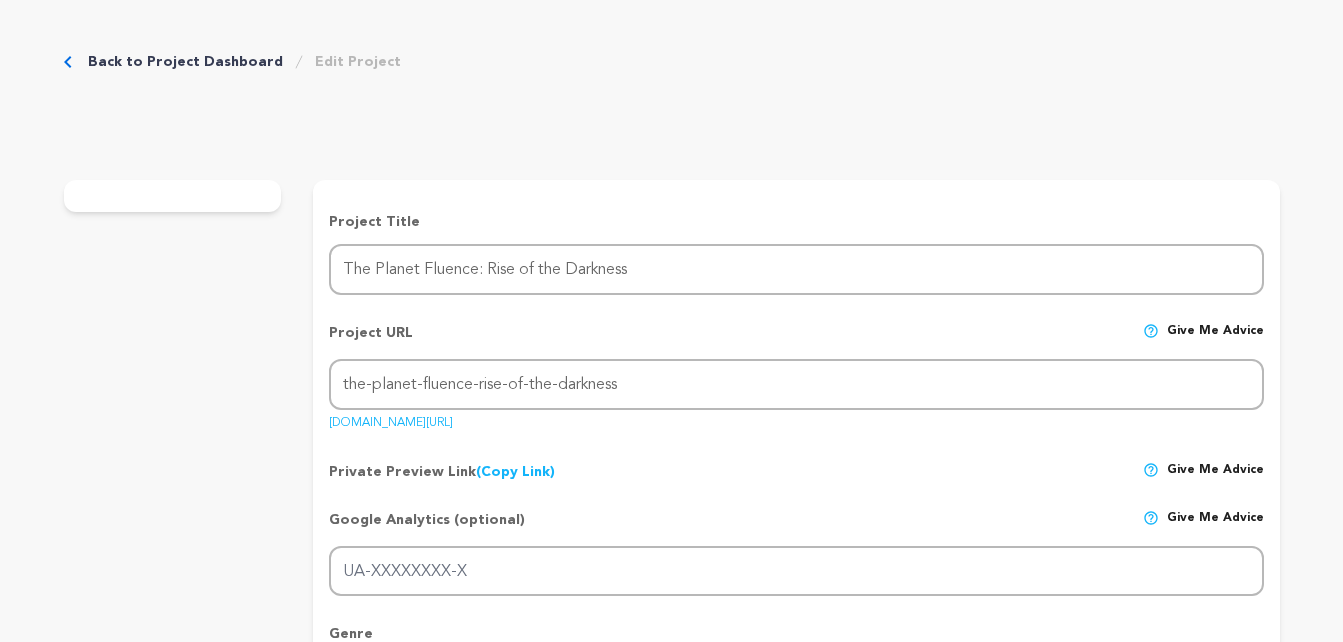 type 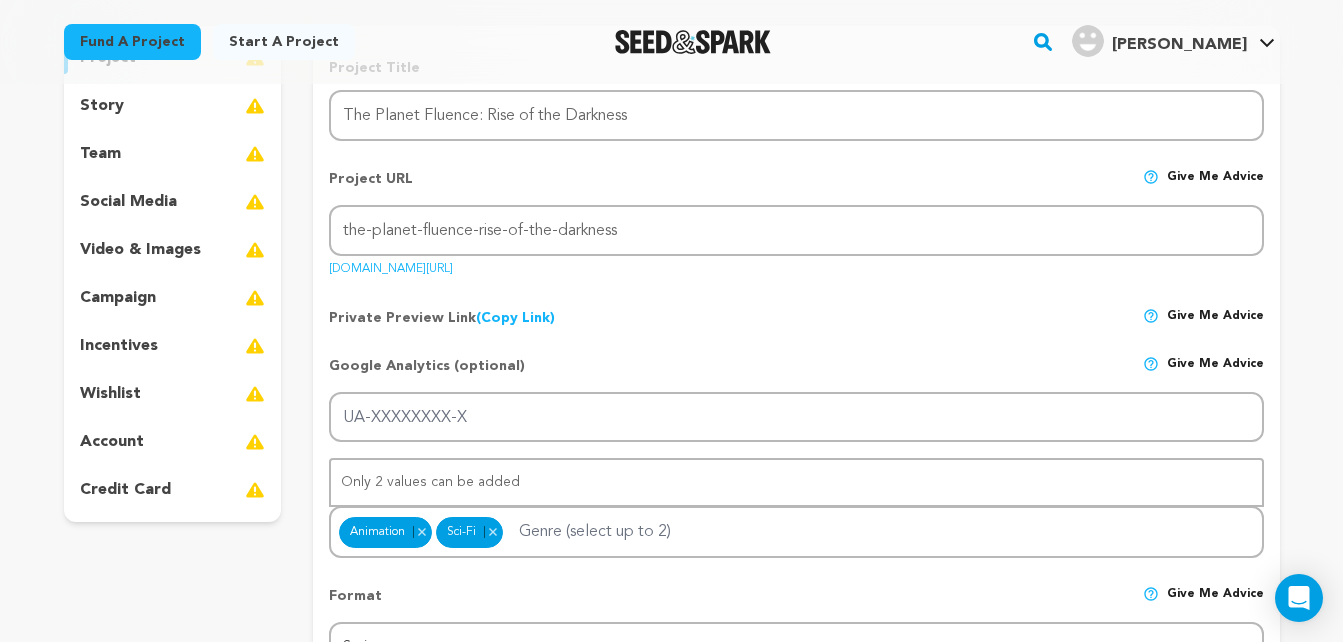 scroll, scrollTop: 244, scrollLeft: 0, axis: vertical 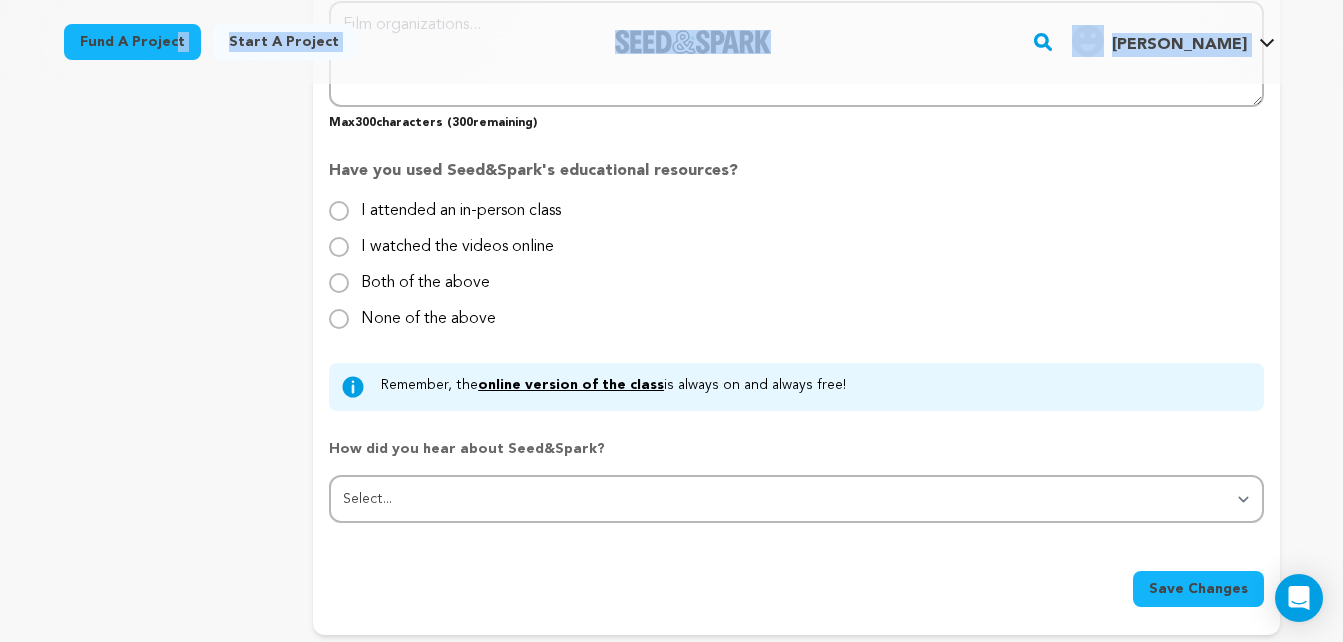 drag, startPoint x: 34, startPoint y: 9, endPoint x: 952, endPoint y: 437, distance: 1012.87115 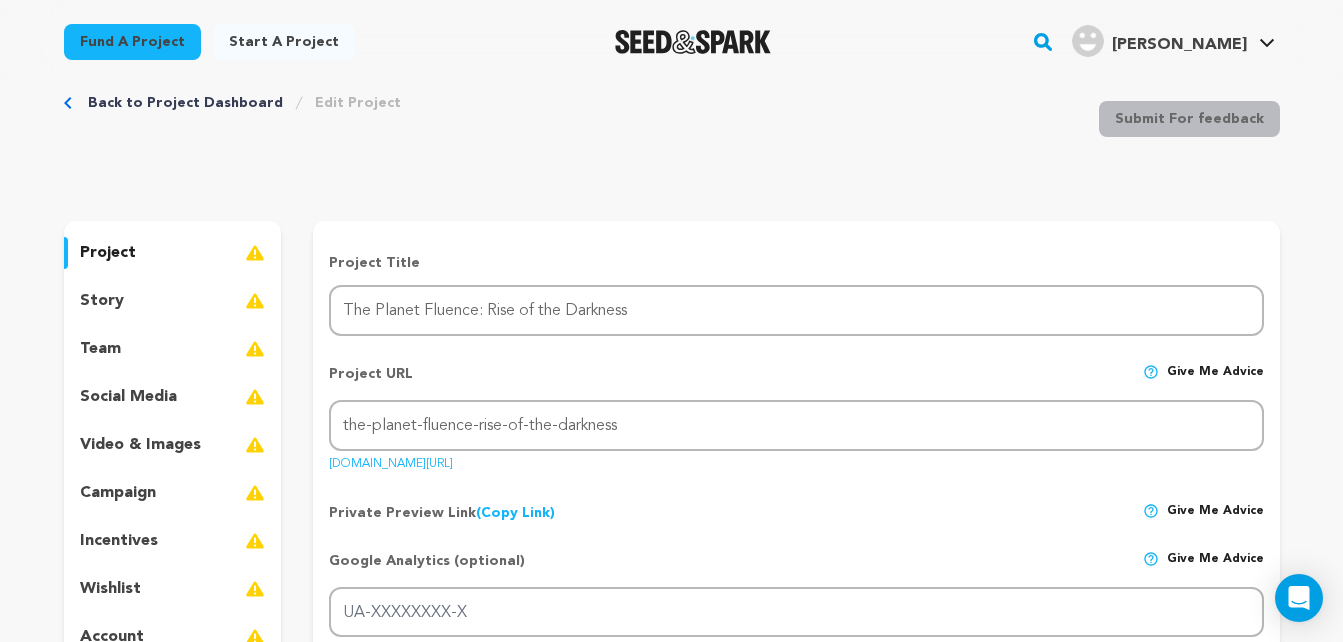 scroll, scrollTop: 243, scrollLeft: 0, axis: vertical 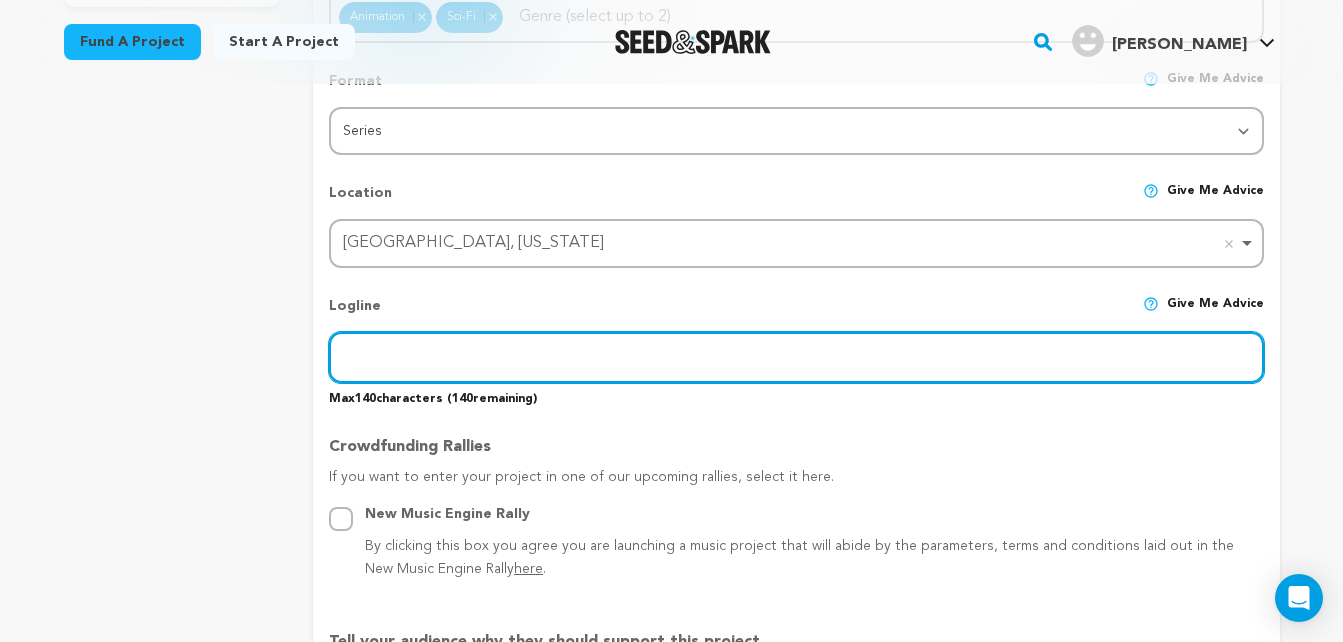 click at bounding box center [796, 357] 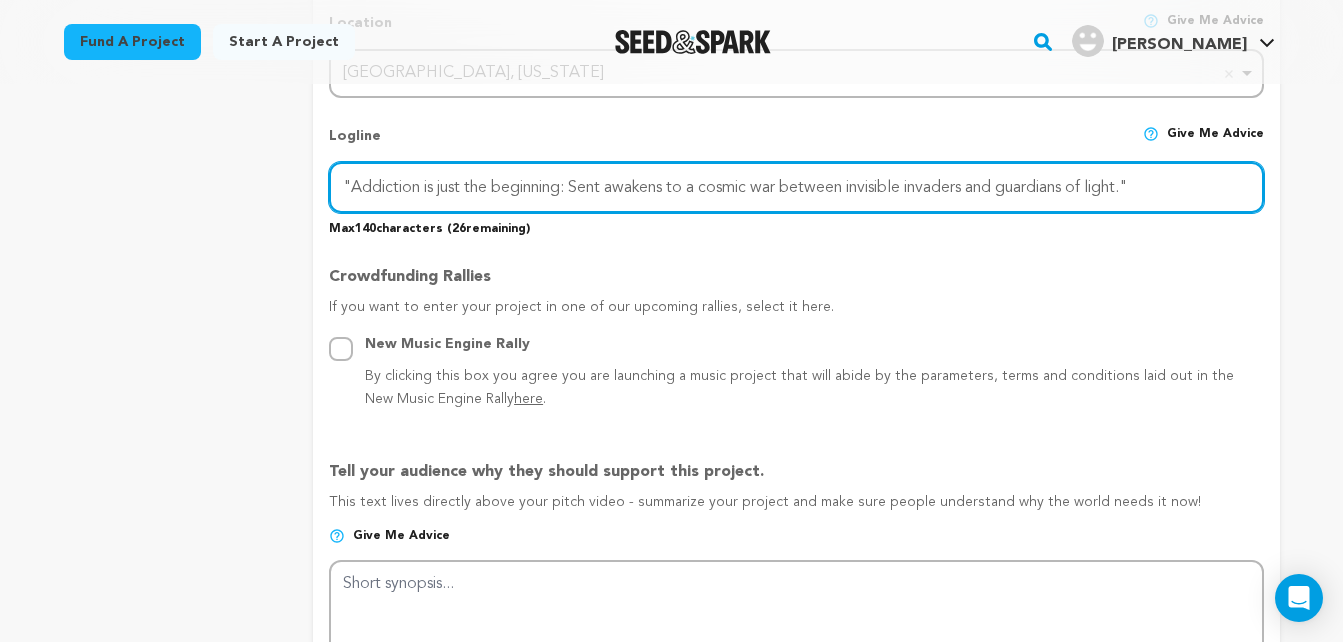 scroll, scrollTop: 1009, scrollLeft: 0, axis: vertical 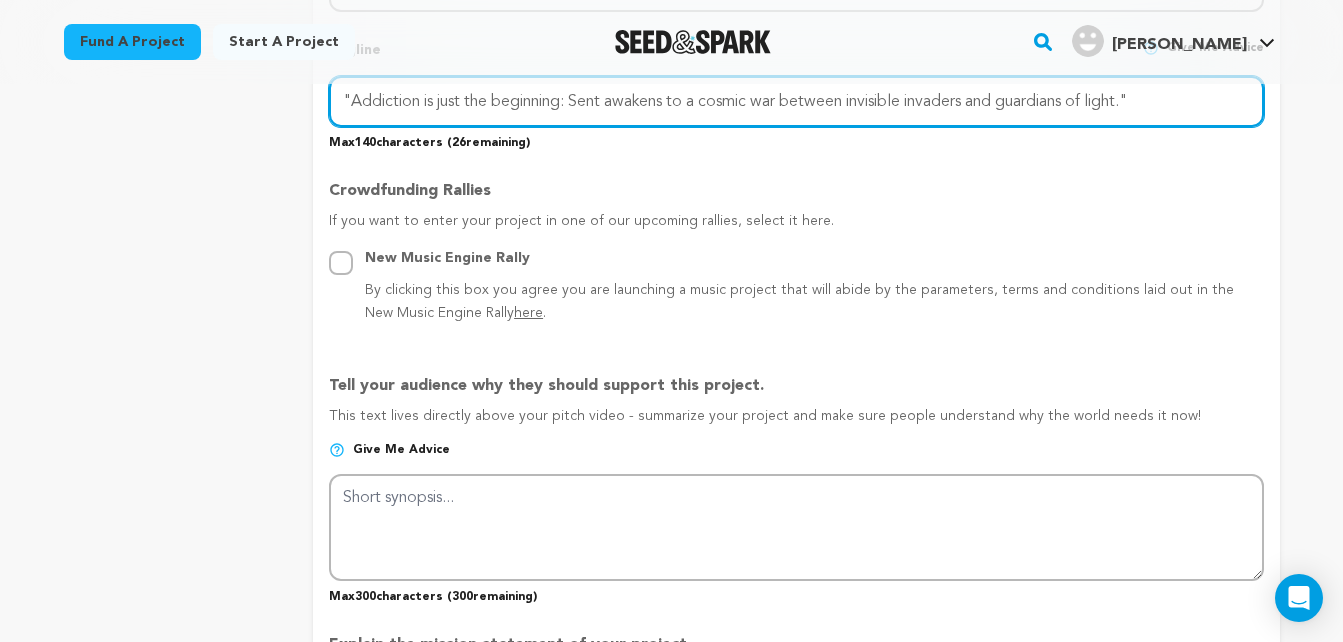 type on ""Addiction is just the beginning: Sent awakens to a cosmic war between invisible invaders and guardians of light."" 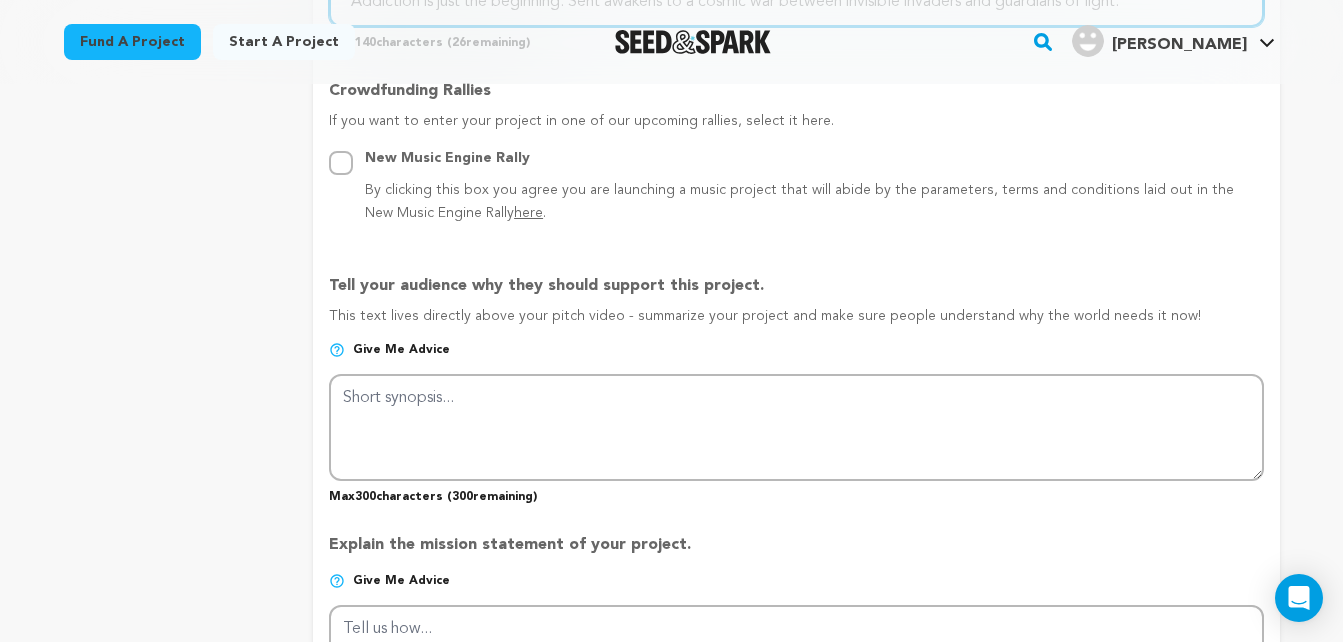 scroll, scrollTop: 1209, scrollLeft: 0, axis: vertical 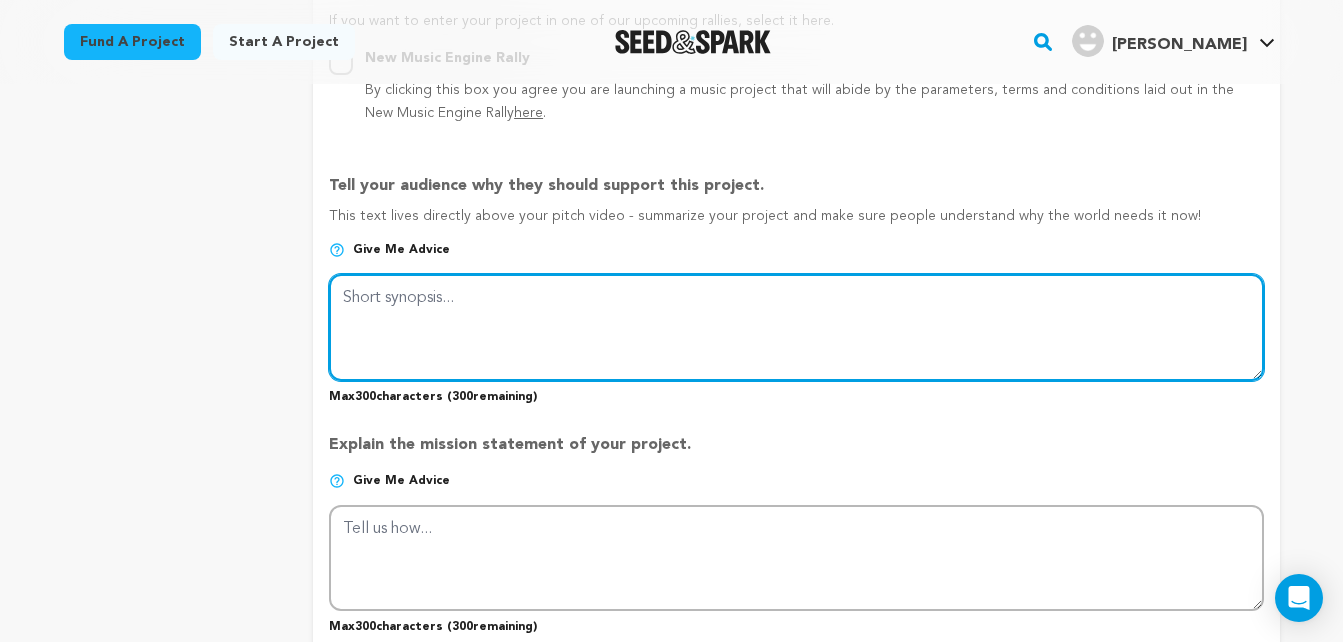 click at bounding box center [796, 327] 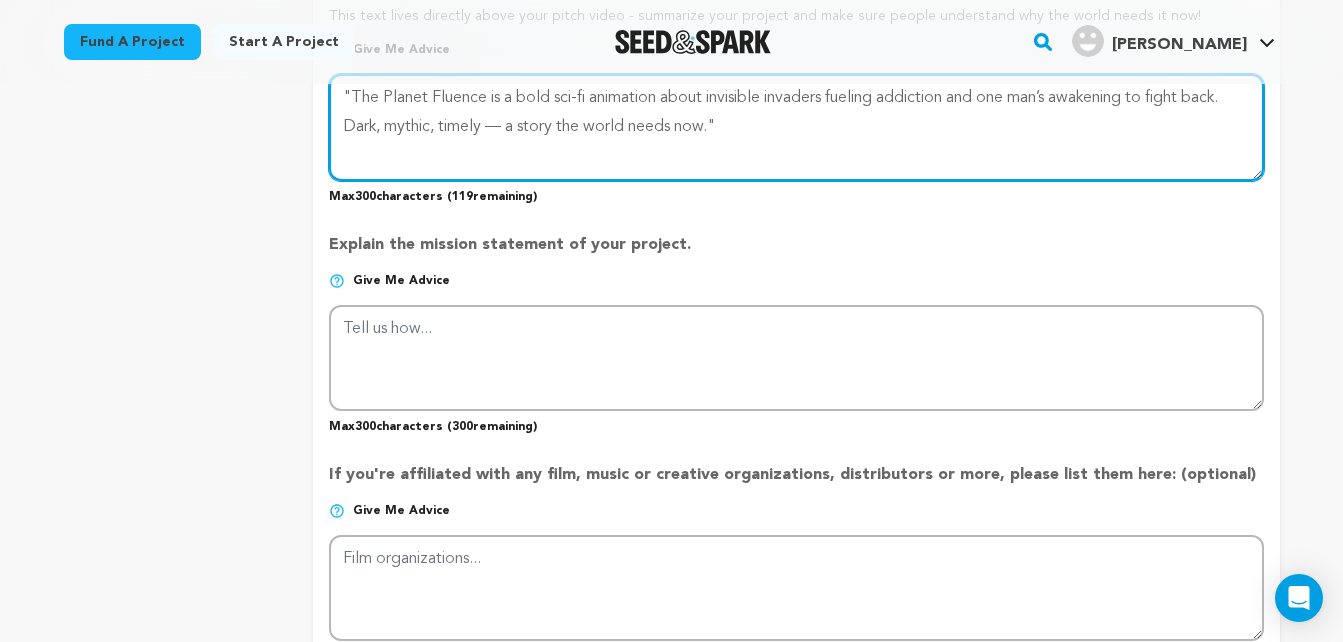 scroll, scrollTop: 1509, scrollLeft: 0, axis: vertical 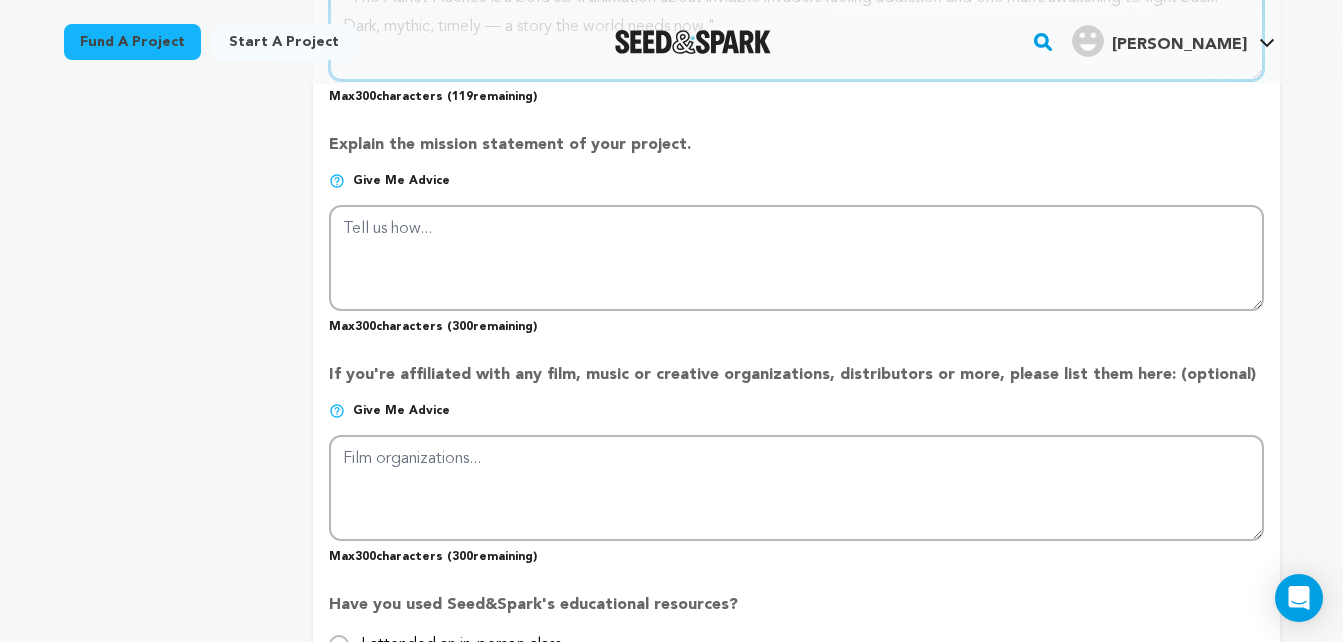 type on ""The Planet Fluence is a bold sci-fi animation about invisible invaders fueling addiction and one man’s awakening to fight back. Dark, mythic, timely — a story the world needs now."" 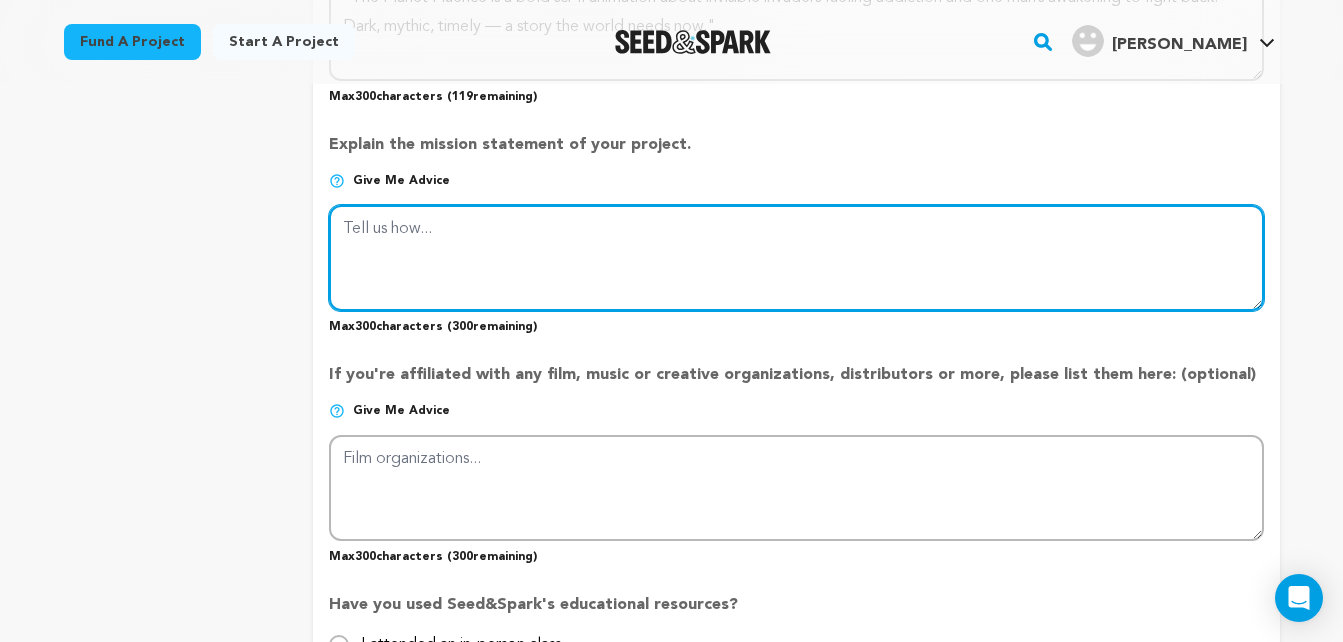 click at bounding box center (796, 258) 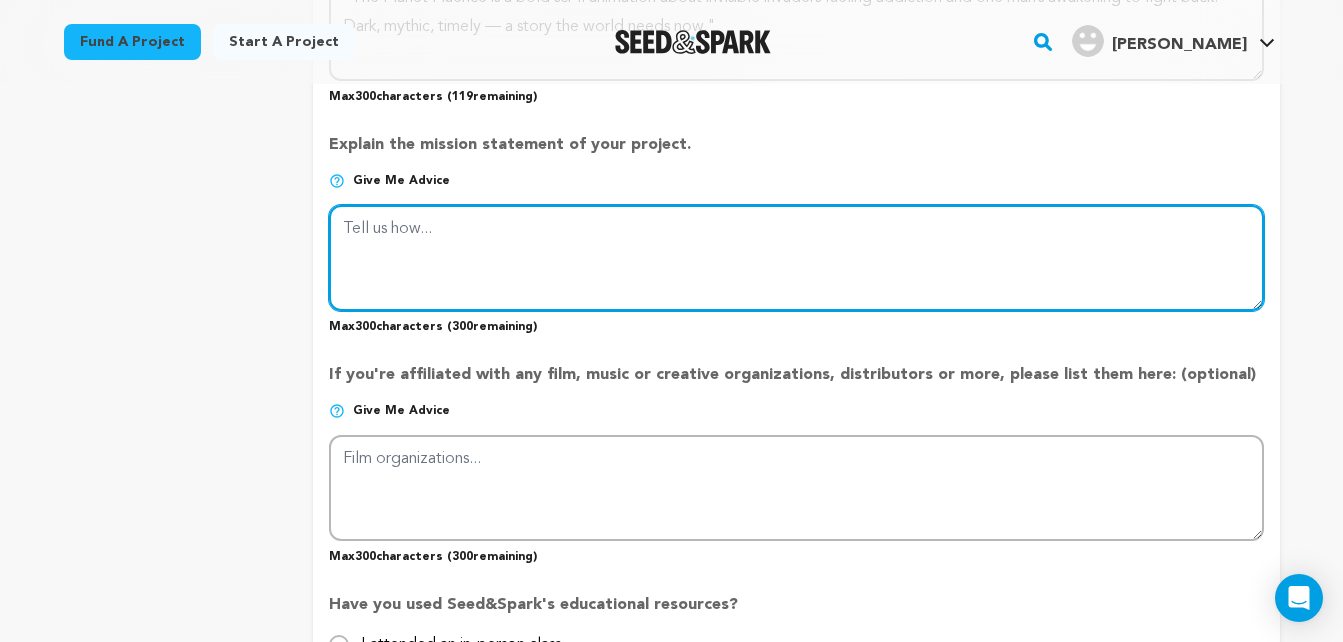 paste on ""To tell a story where unseen forces manipulate humanity — and show that knowledge, truth, and courage can fight back."" 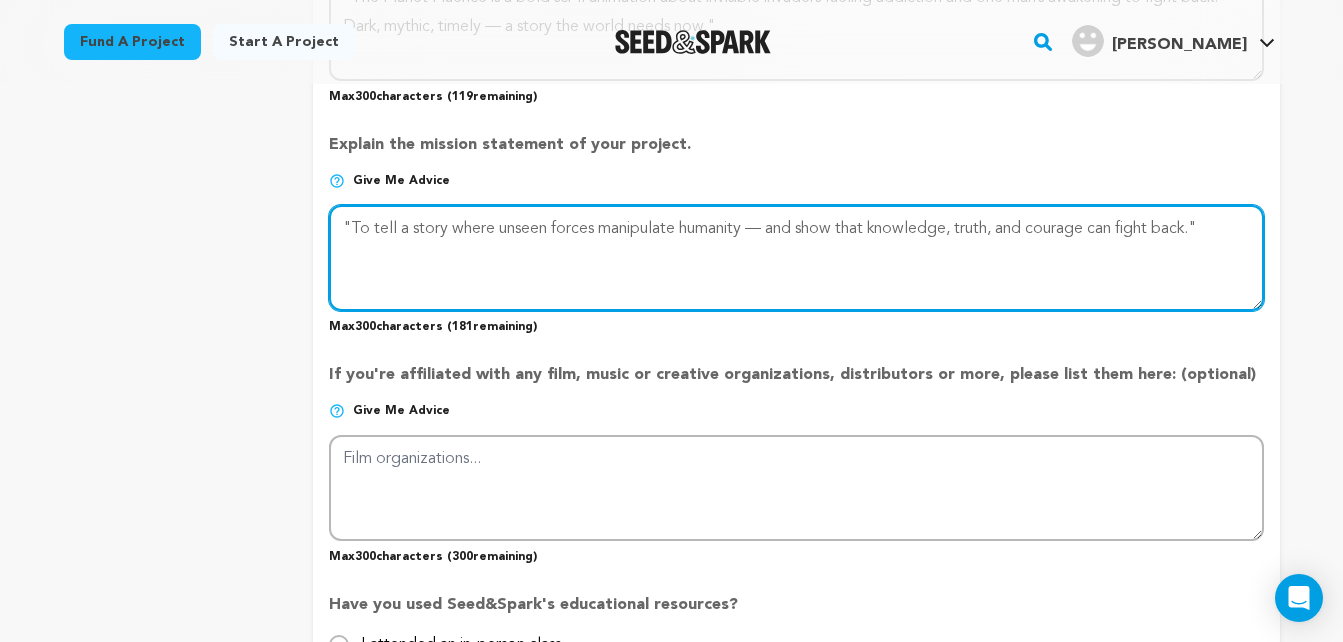 type on ""To tell a story where unseen forces manipulate humanity — and show that knowledge, truth, and courage can fight back."" 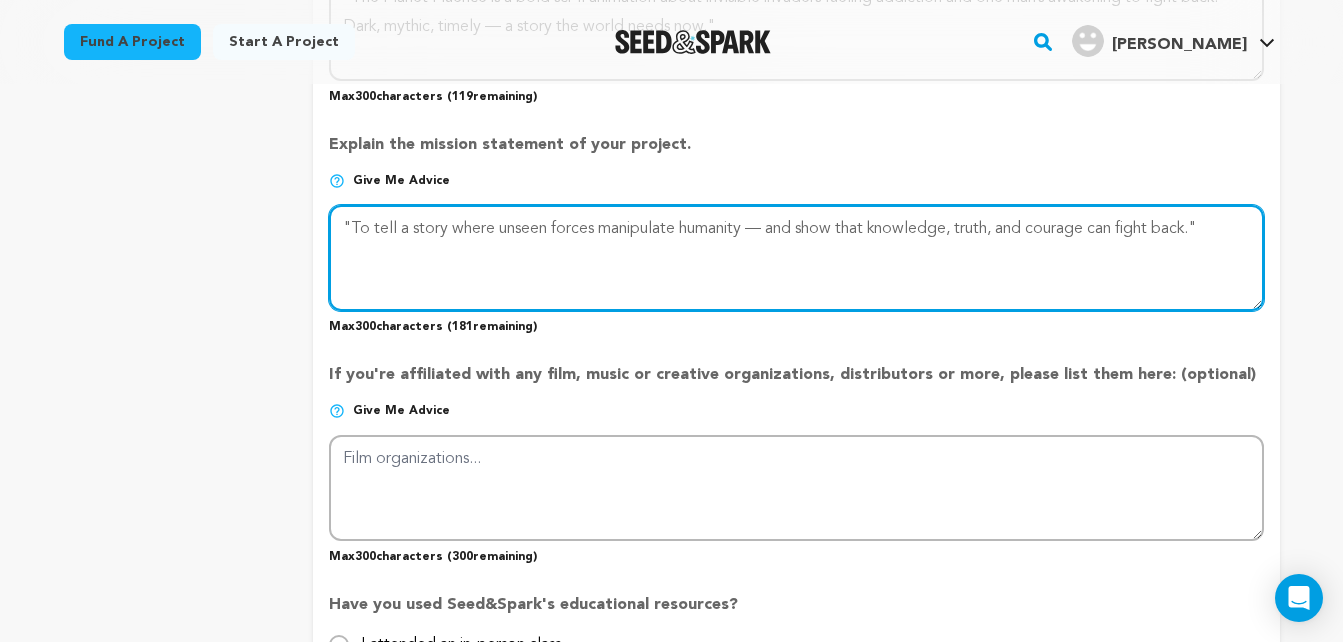 click on "project
story
team
social media
video & images
campaign
incentives
wishlist" at bounding box center (672, -88) 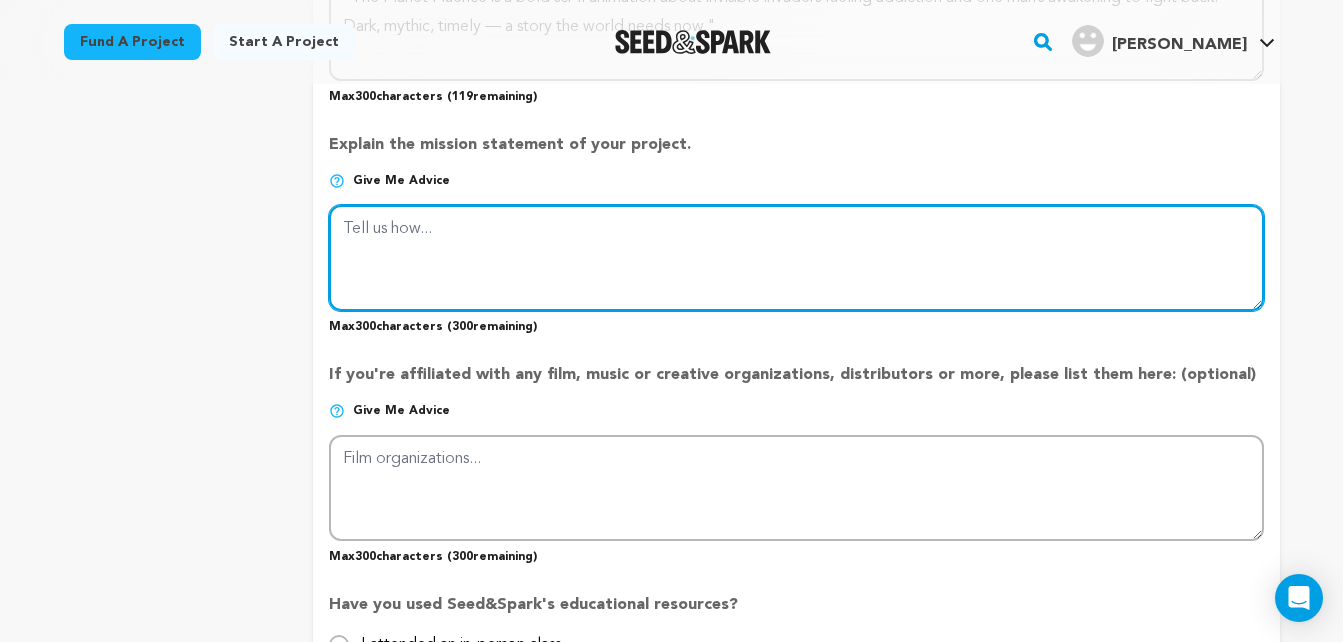 paste on ""To tell a story where unseen forces manipulate humanity — and show that knowledge, truth, and courage can fight back. A mythic sci-fi allegory about addiction and awakening."" 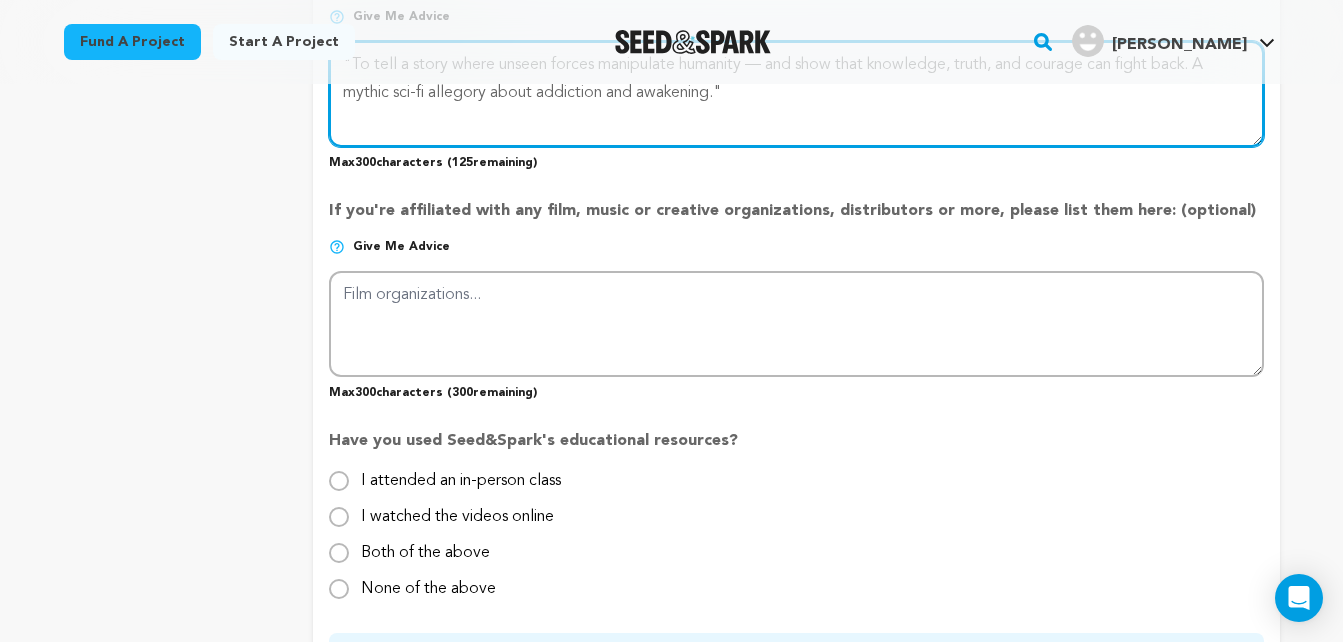 scroll, scrollTop: 1684, scrollLeft: 0, axis: vertical 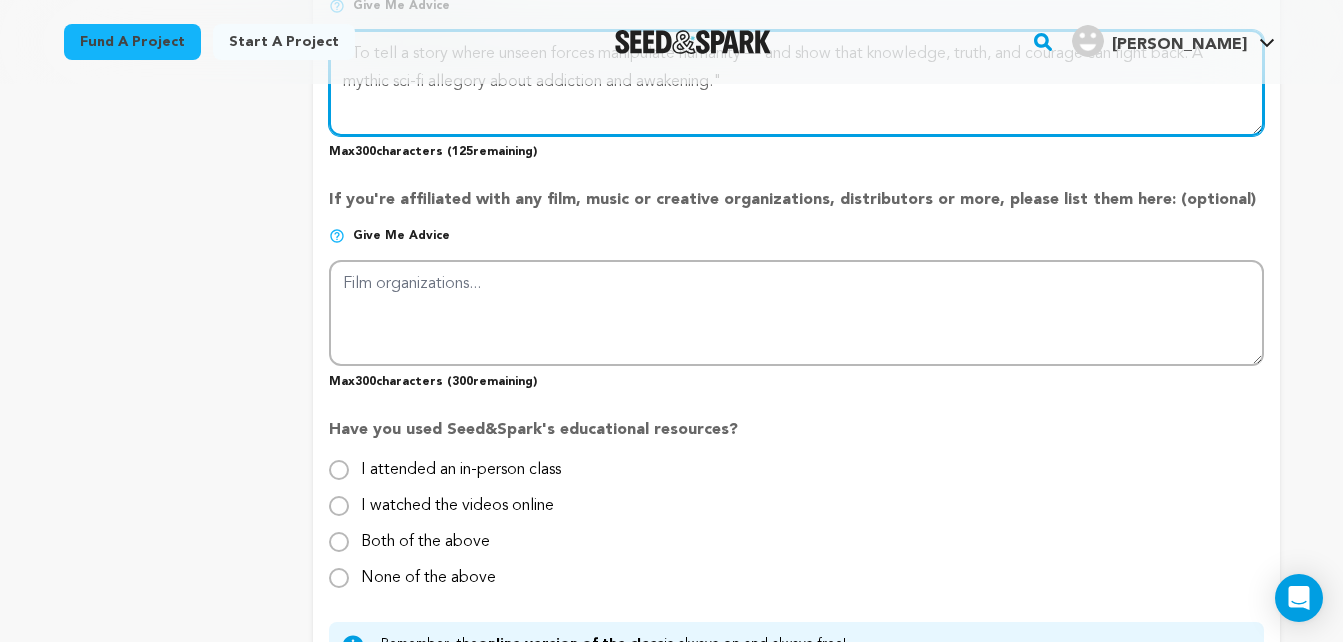 type on ""To tell a story where unseen forces manipulate humanity — and show that knowledge, truth, and courage can fight back. A mythic sci-fi allegory about addiction and awakening."" 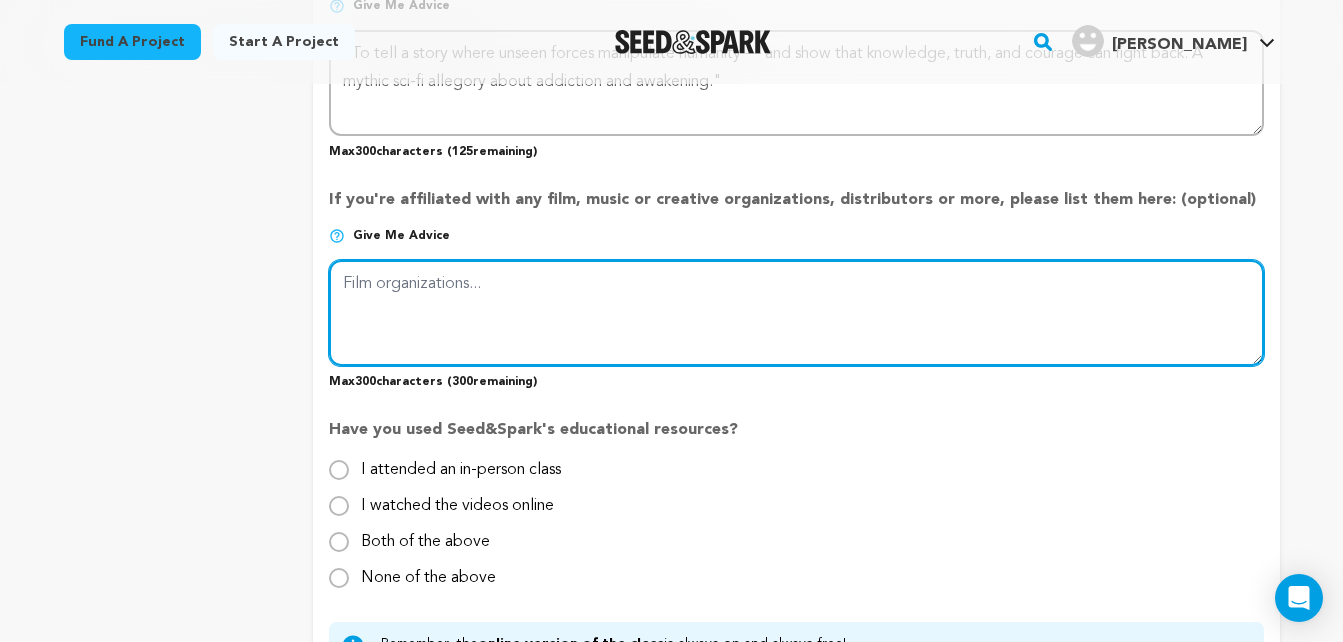 click at bounding box center [796, 313] 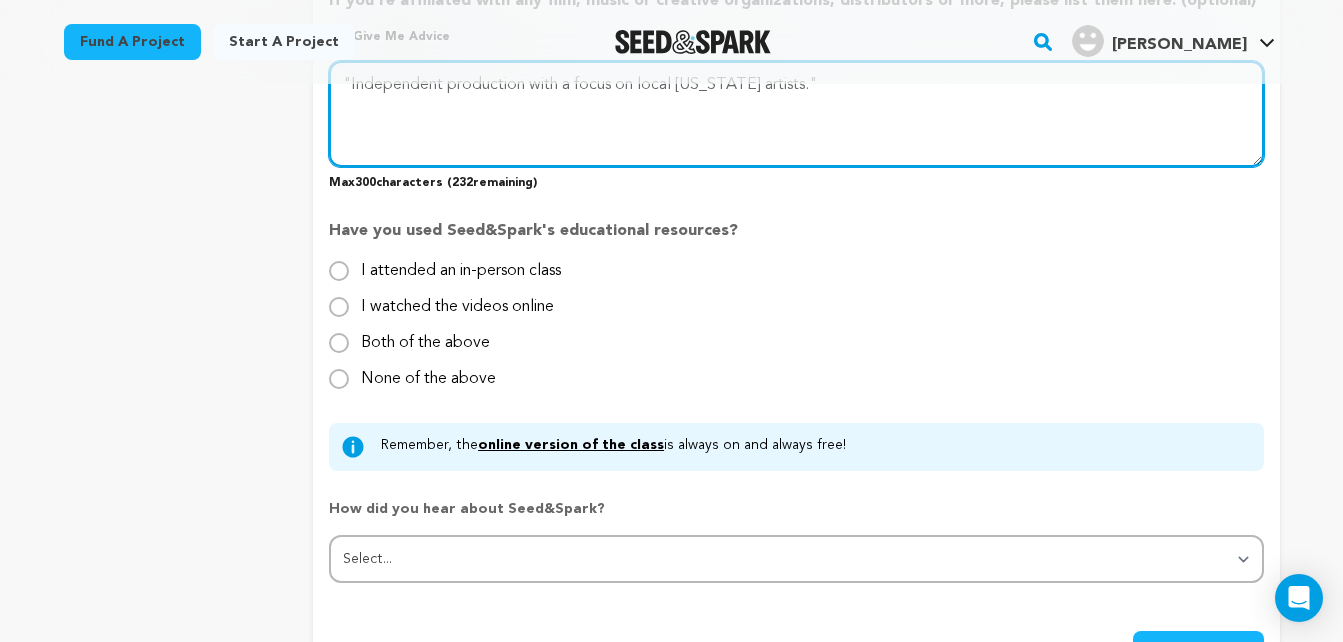 scroll, scrollTop: 1900, scrollLeft: 0, axis: vertical 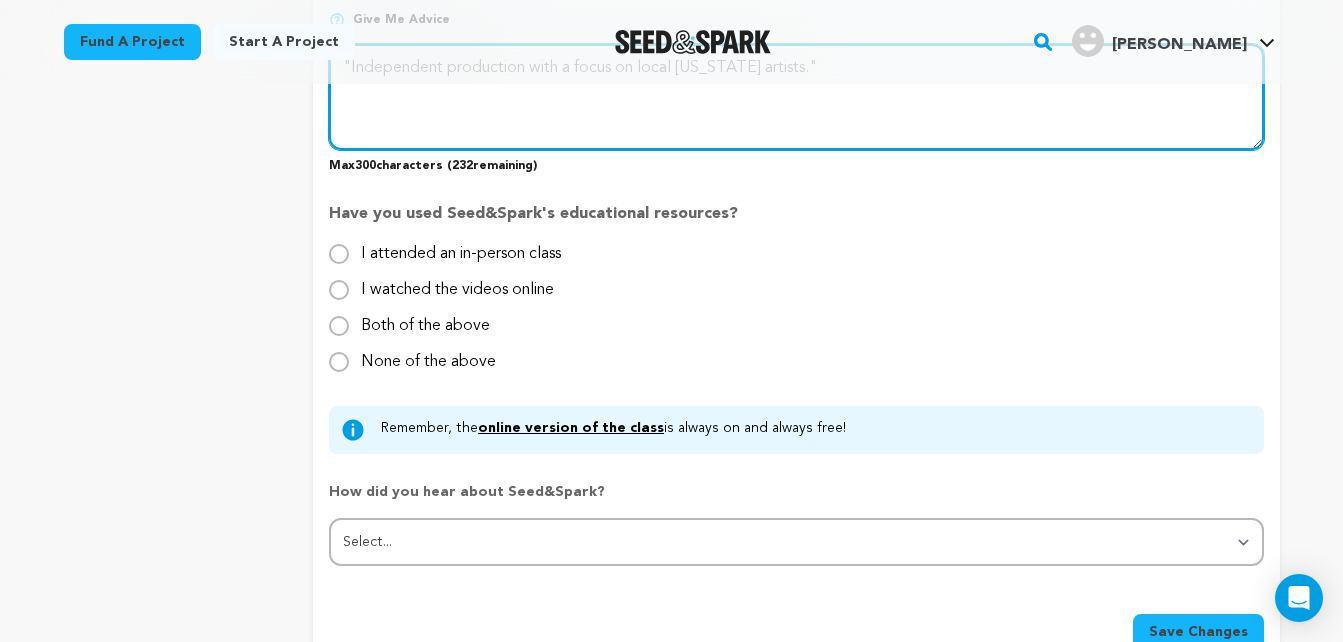 type on ""Independent production with a focus on local [US_STATE] artists."" 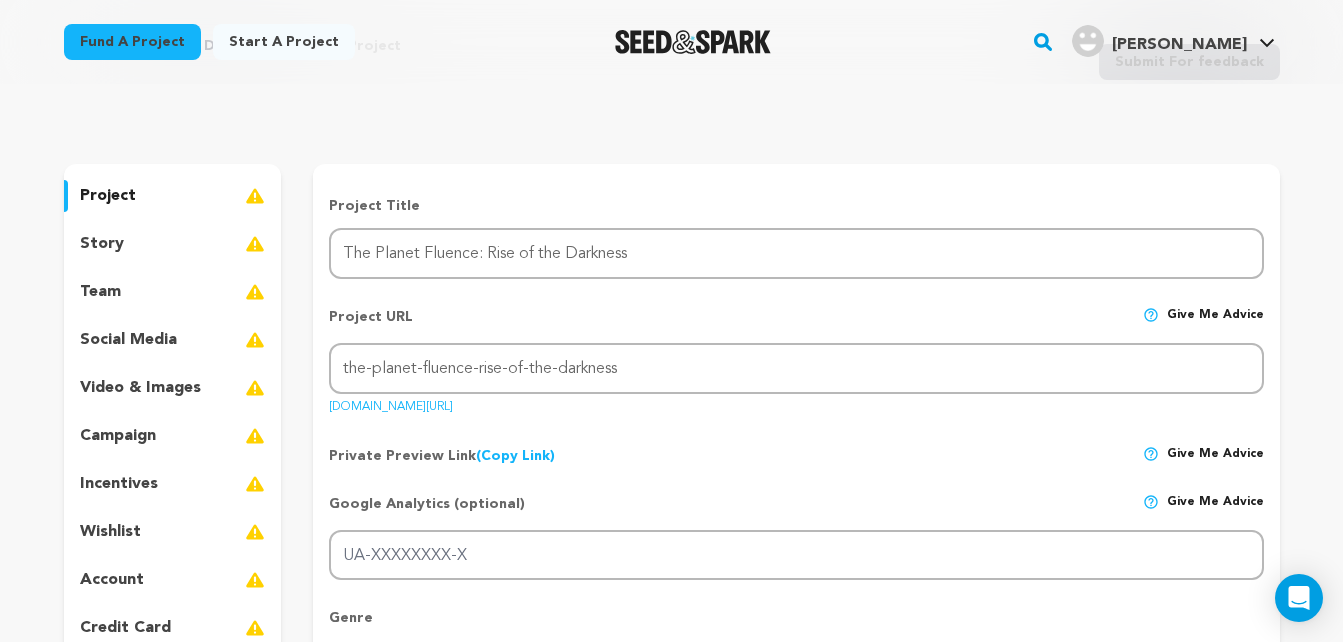 scroll, scrollTop: 300, scrollLeft: 0, axis: vertical 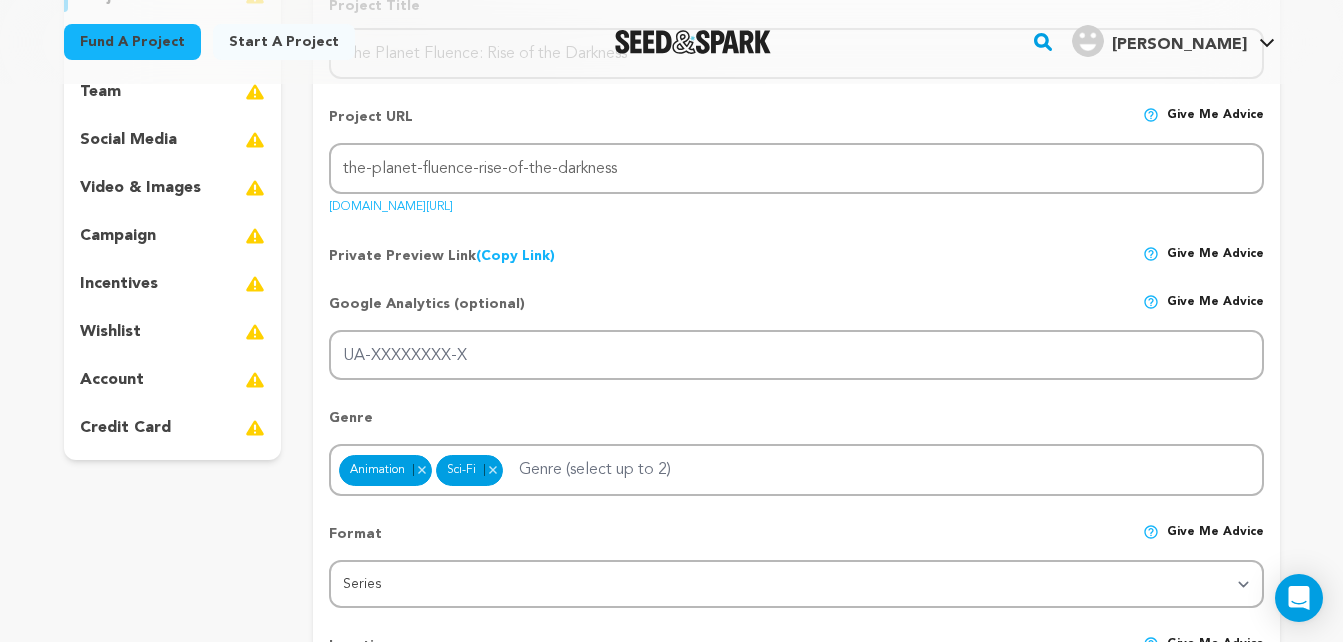 click on "Project Title
Project Name
The Planet Fluence: Rise of the Darkness
Project URL
Give me advice
Project URL
the-planet-fluence-rise-of-the-darkness
[DOMAIN_NAME][URL]
Private Preview Link
(Copy Link)
Copy private preview link
Give me advice" at bounding box center [796, 1123] 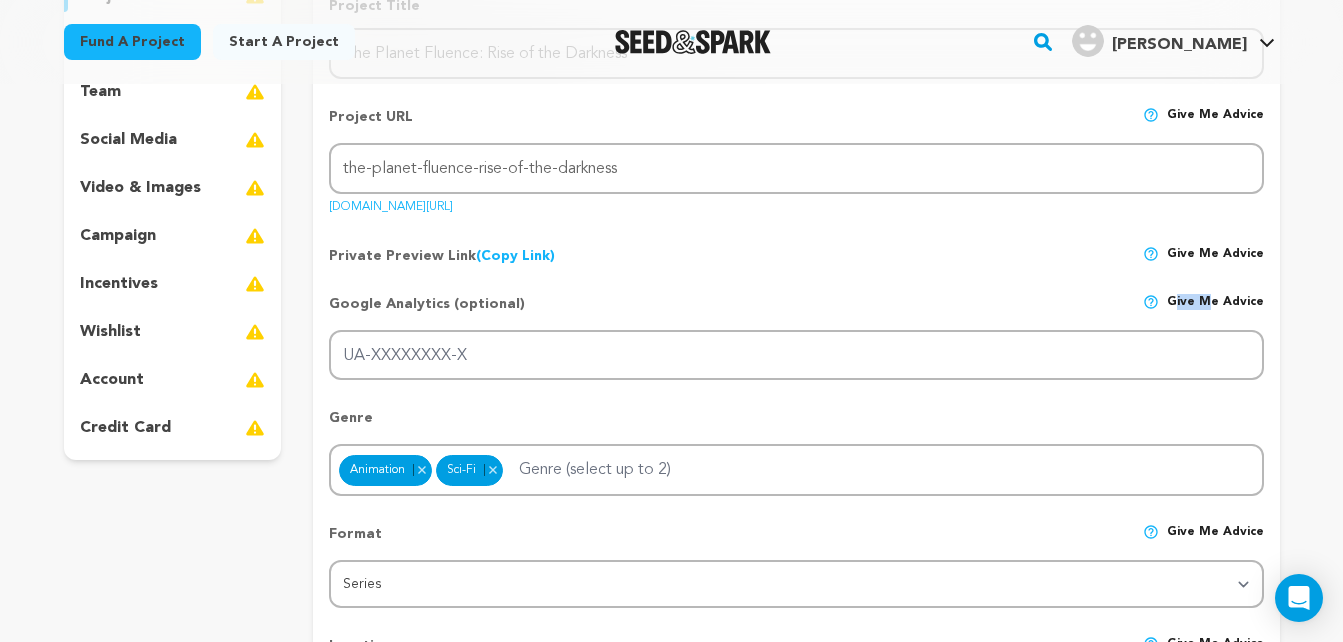 click on "Project Title
Project Name
The Planet Fluence: Rise of the Darkness
Project URL
Give me advice
Project URL
the-planet-fluence-rise-of-the-darkness
[DOMAIN_NAME][URL]
Private Preview Link
(Copy Link)
Copy private preview link
Give me advice" at bounding box center (796, 1123) 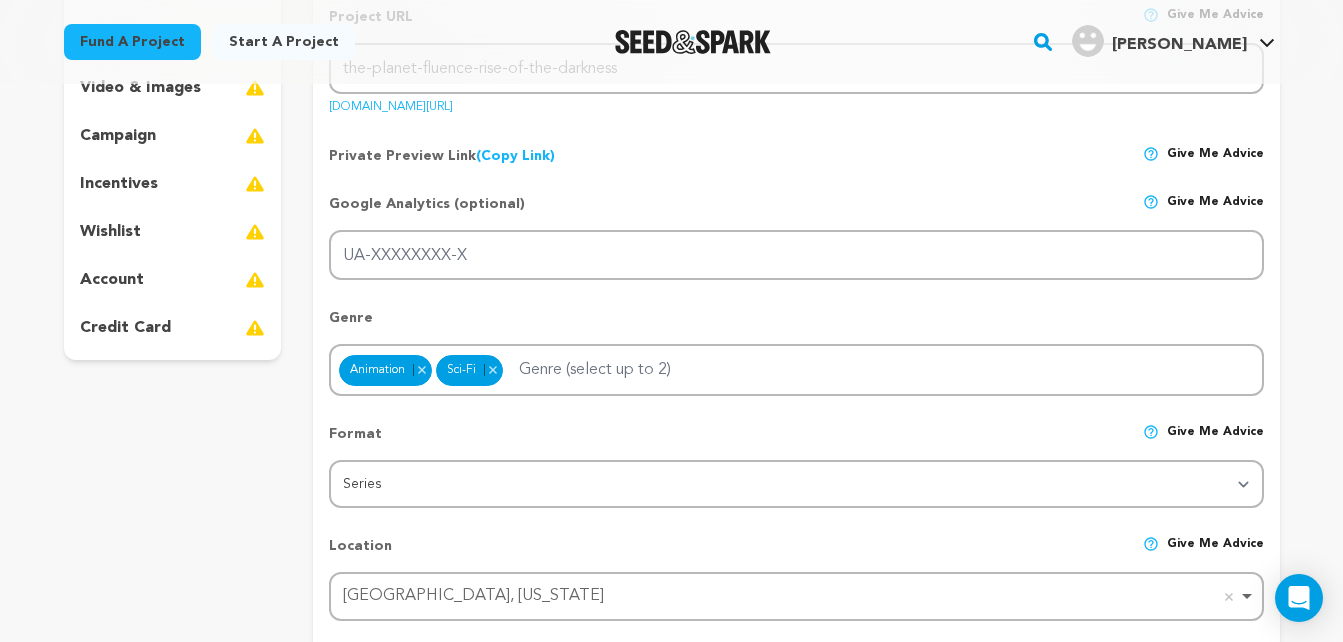click on "Back to Project Dashboard
Edit Project
Submit For feedback
Submit For feedback
project" at bounding box center [671, 1316] 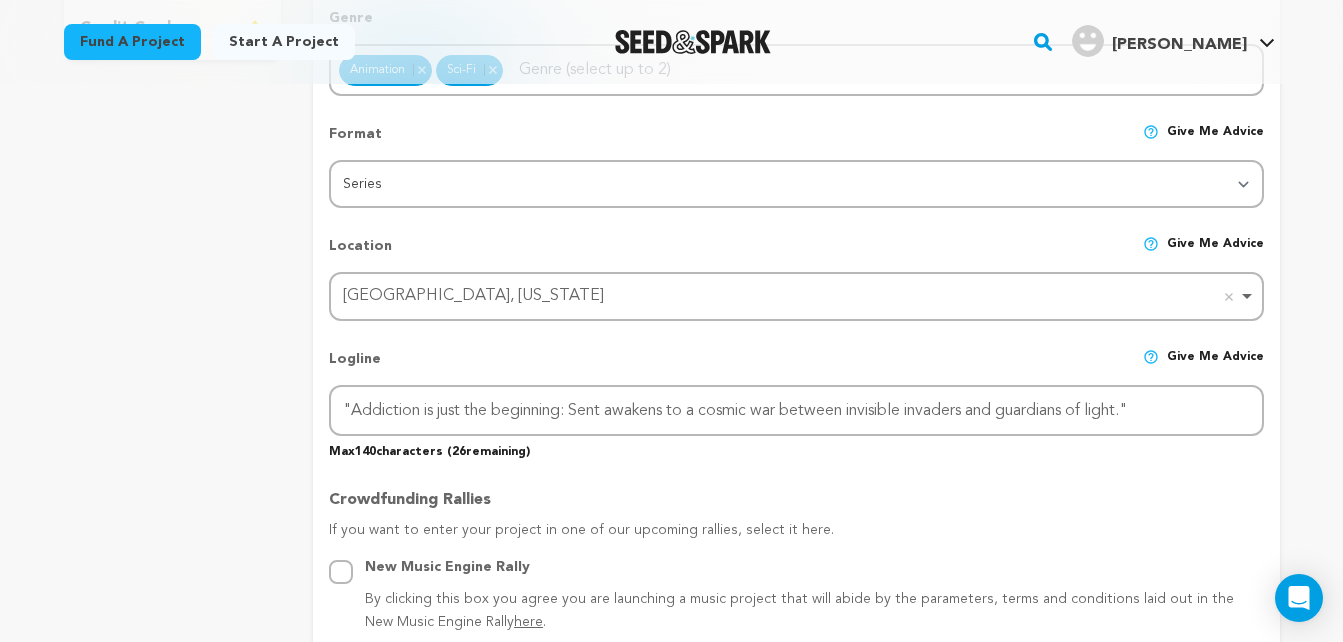 scroll, scrollTop: 800, scrollLeft: 0, axis: vertical 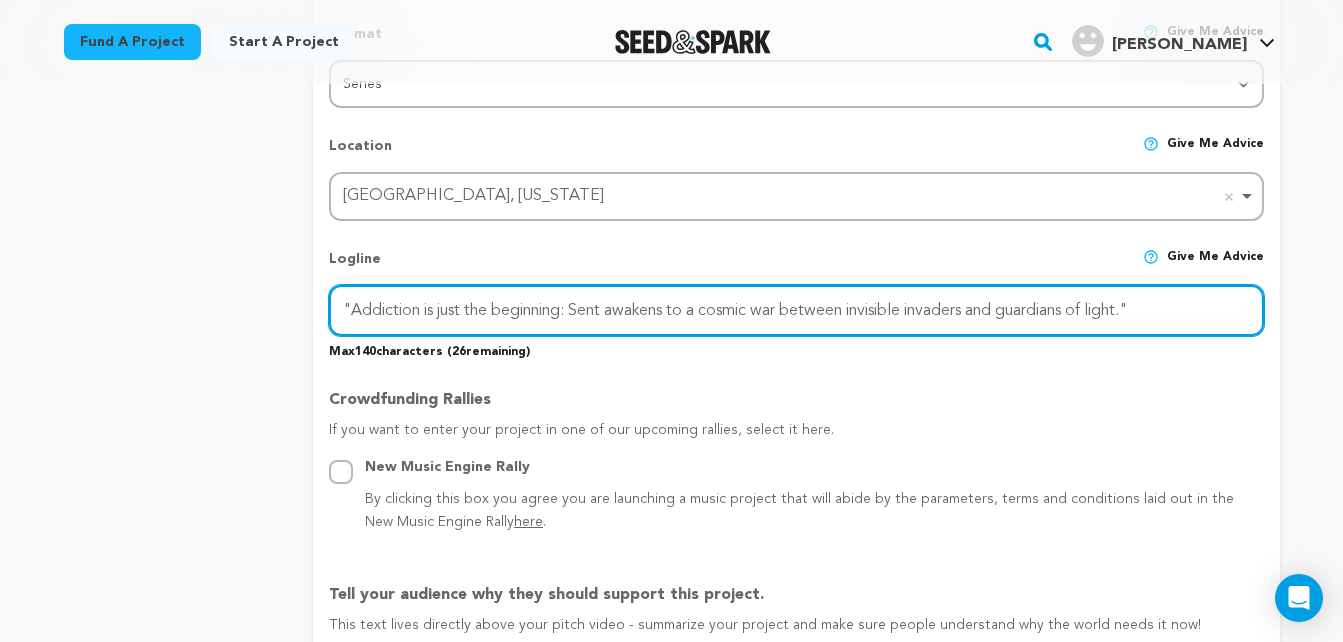 drag, startPoint x: 1171, startPoint y: 305, endPoint x: 229, endPoint y: 380, distance: 944.98096 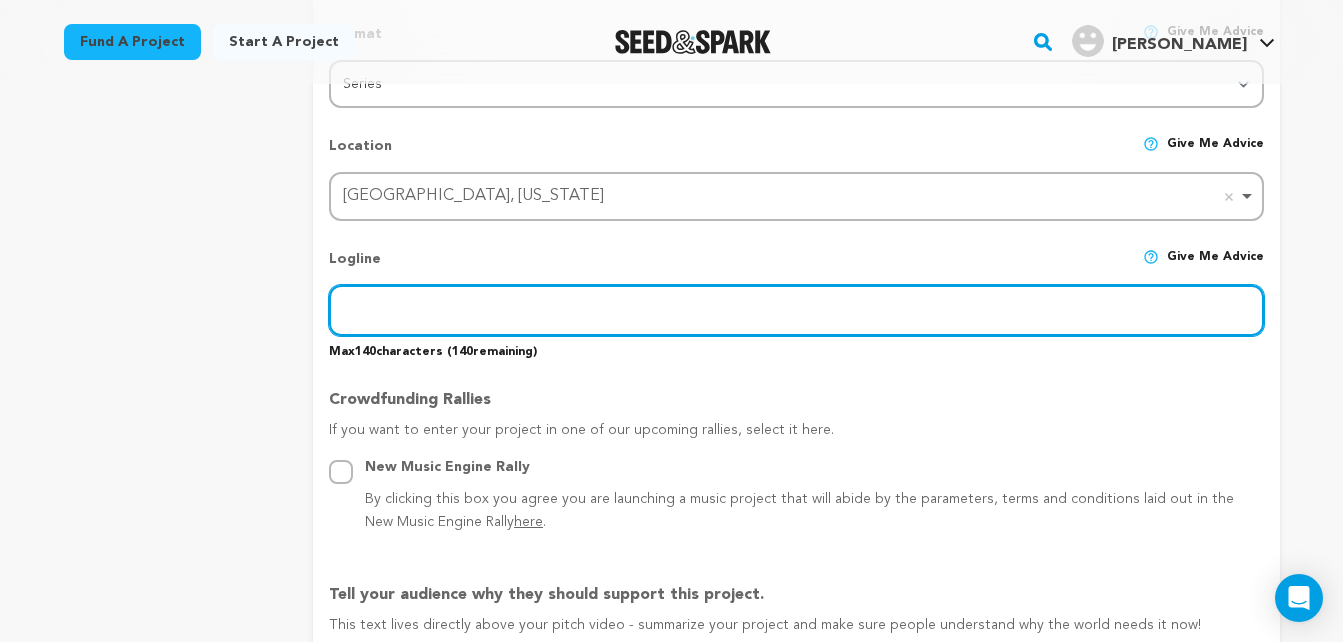 click at bounding box center (796, 310) 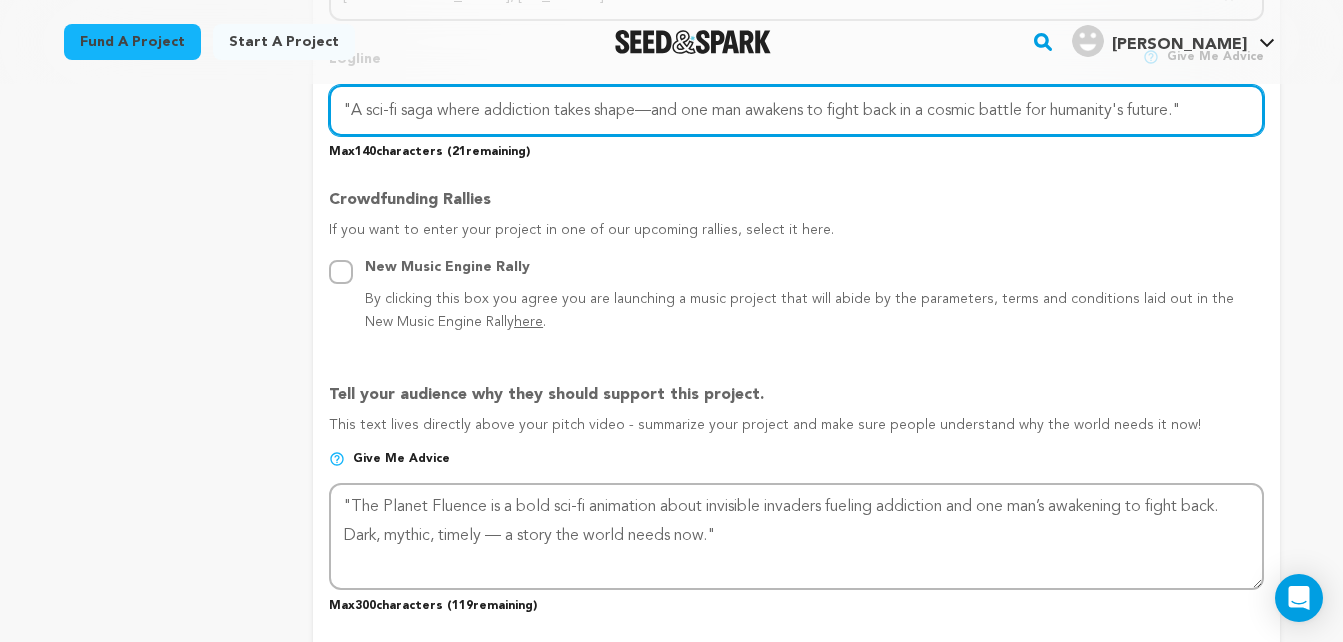 scroll, scrollTop: 1100, scrollLeft: 0, axis: vertical 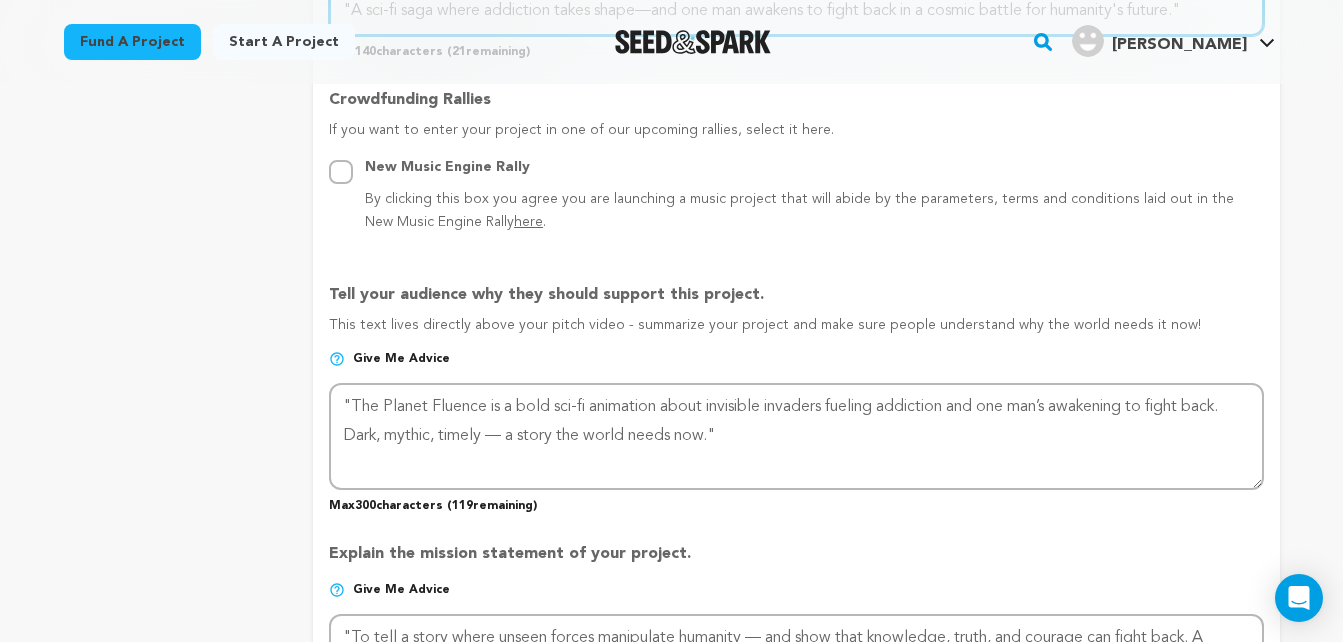type on ""A sci-fi saga where addiction takes shape—and one man awakens to fight back in a cosmic battle for humanity's future."" 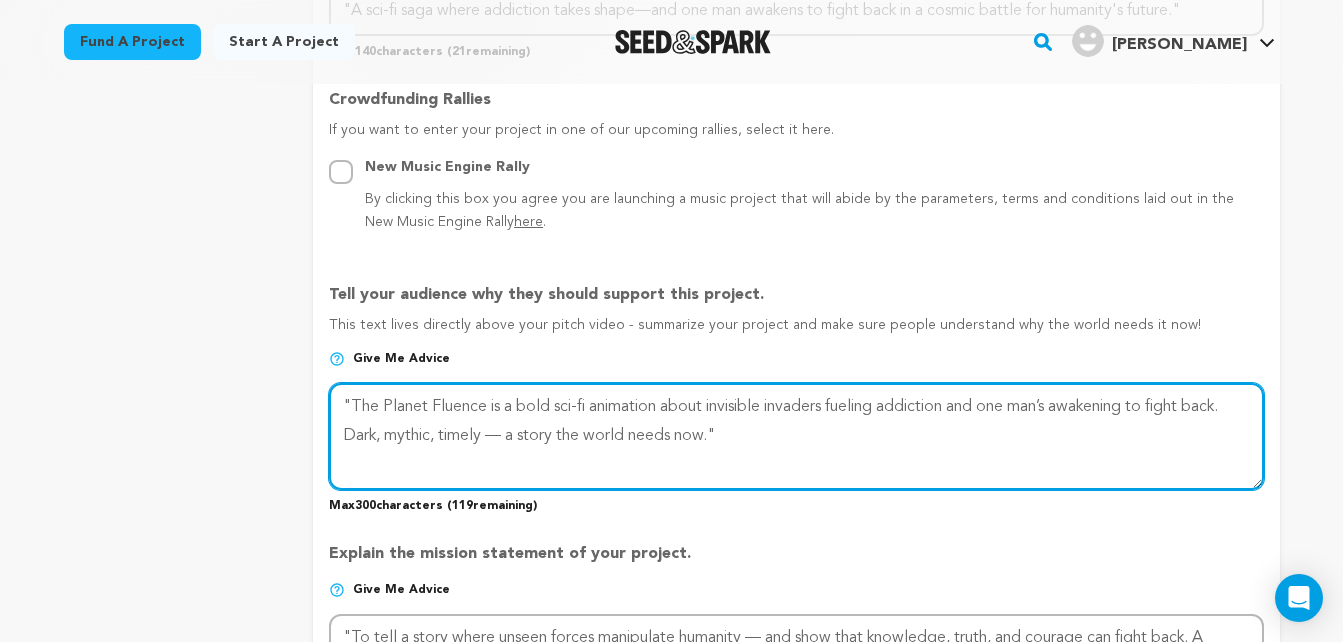 drag, startPoint x: 736, startPoint y: 429, endPoint x: 336, endPoint y: 404, distance: 400.7805 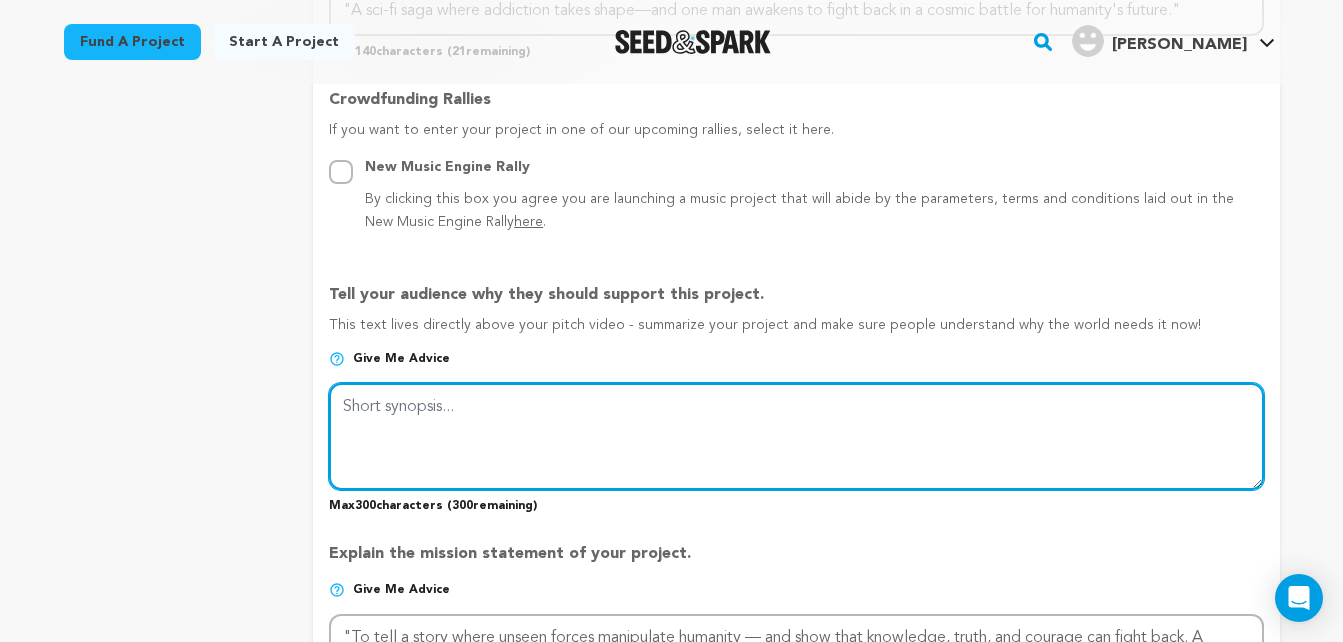 paste on ""Planet Fluence turns addiction into epic sci-fi conflict. A bold animated series where every vice is a villain, and recovery is a heroic quest. Join us as we merge fiction, hope, and stunning animation to awaken warriors and inspire change."" 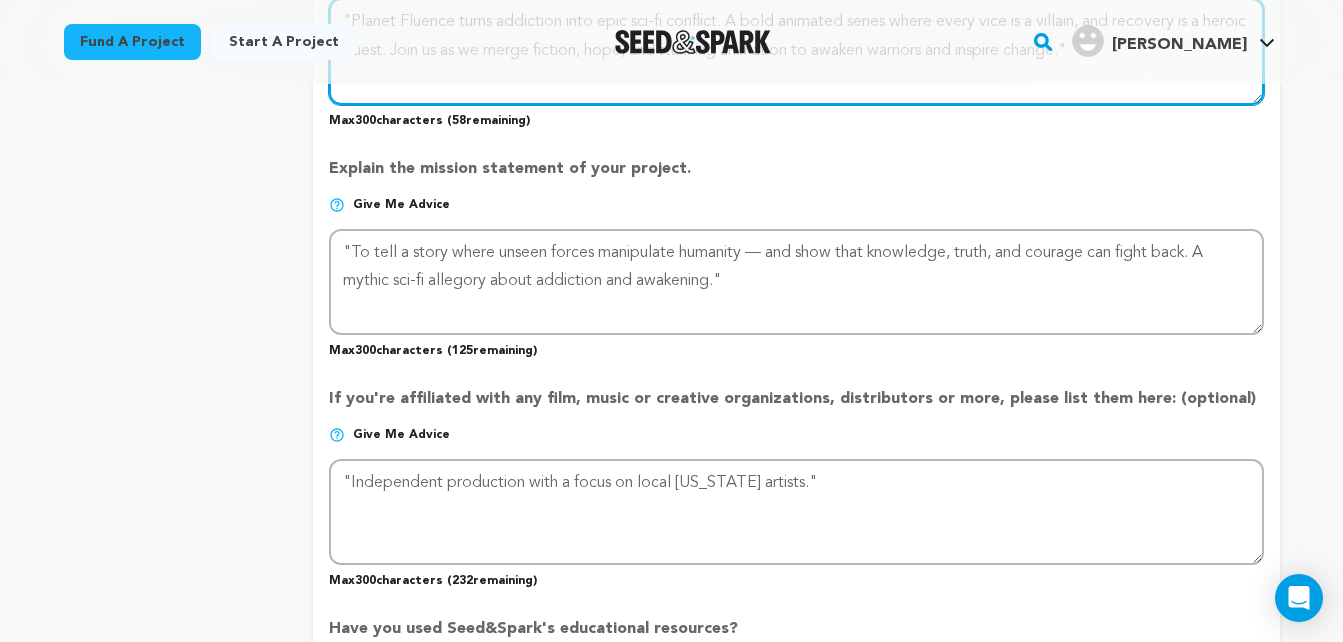 scroll, scrollTop: 1491, scrollLeft: 0, axis: vertical 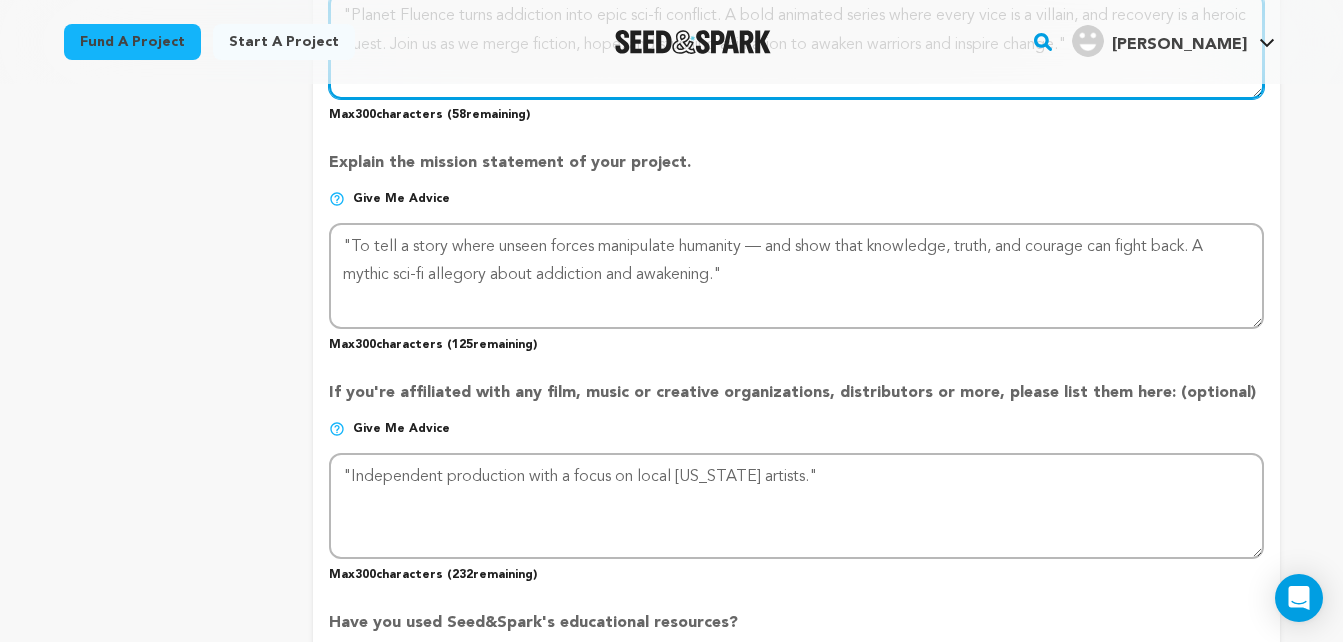 type on ""Planet Fluence turns addiction into epic sci-fi conflict. A bold animated series where every vice is a villain, and recovery is a heroic quest. Join us as we merge fiction, hope, and stunning animation to awaken warriors and inspire change."" 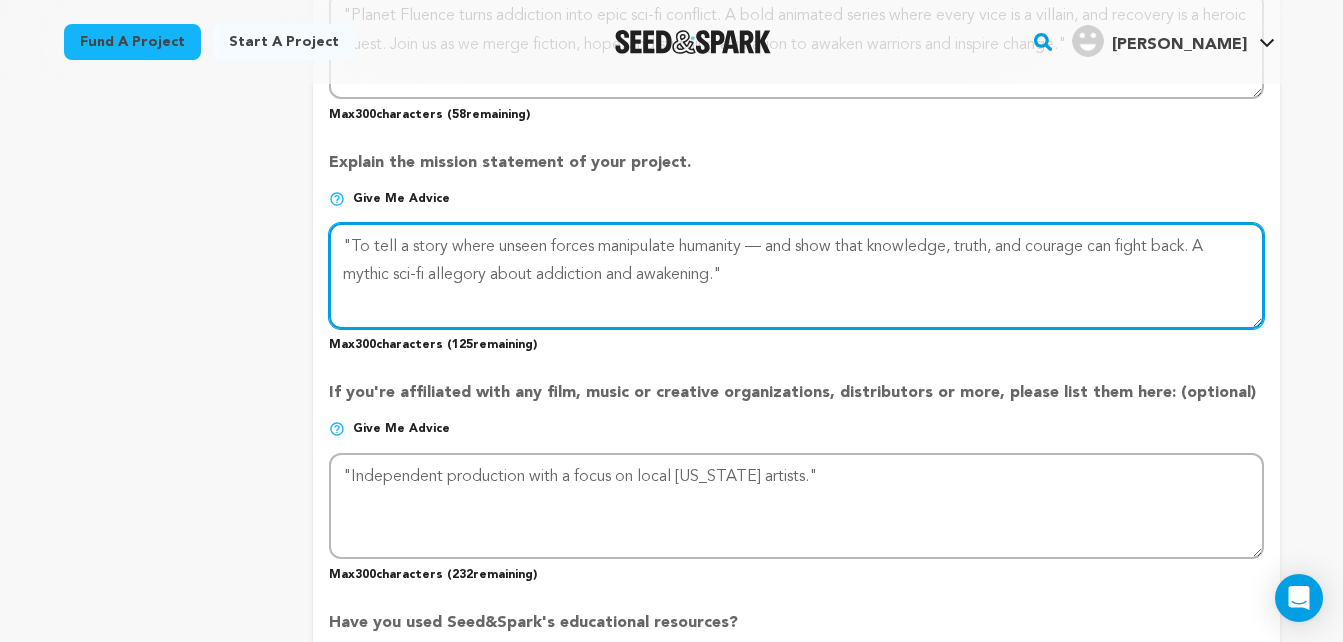 drag, startPoint x: 717, startPoint y: 263, endPoint x: 305, endPoint y: 240, distance: 412.64148 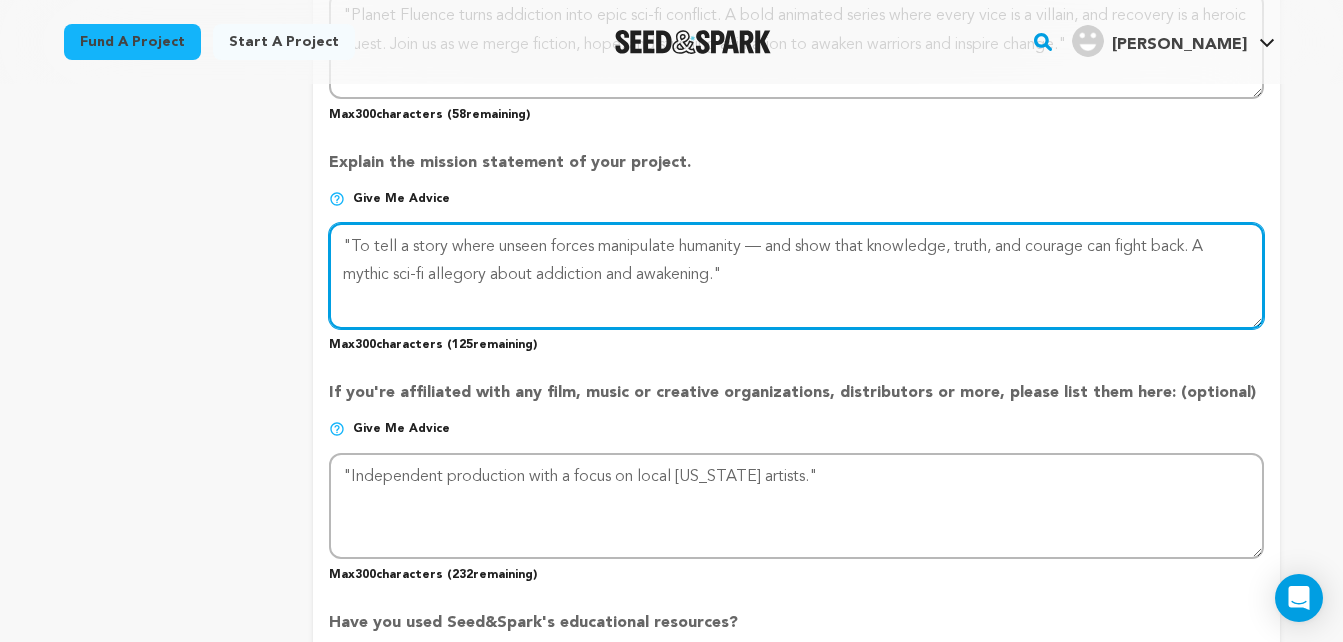 click on "project
story
team
social media
video & images
campaign
incentives
wishlist" at bounding box center [672, -70] 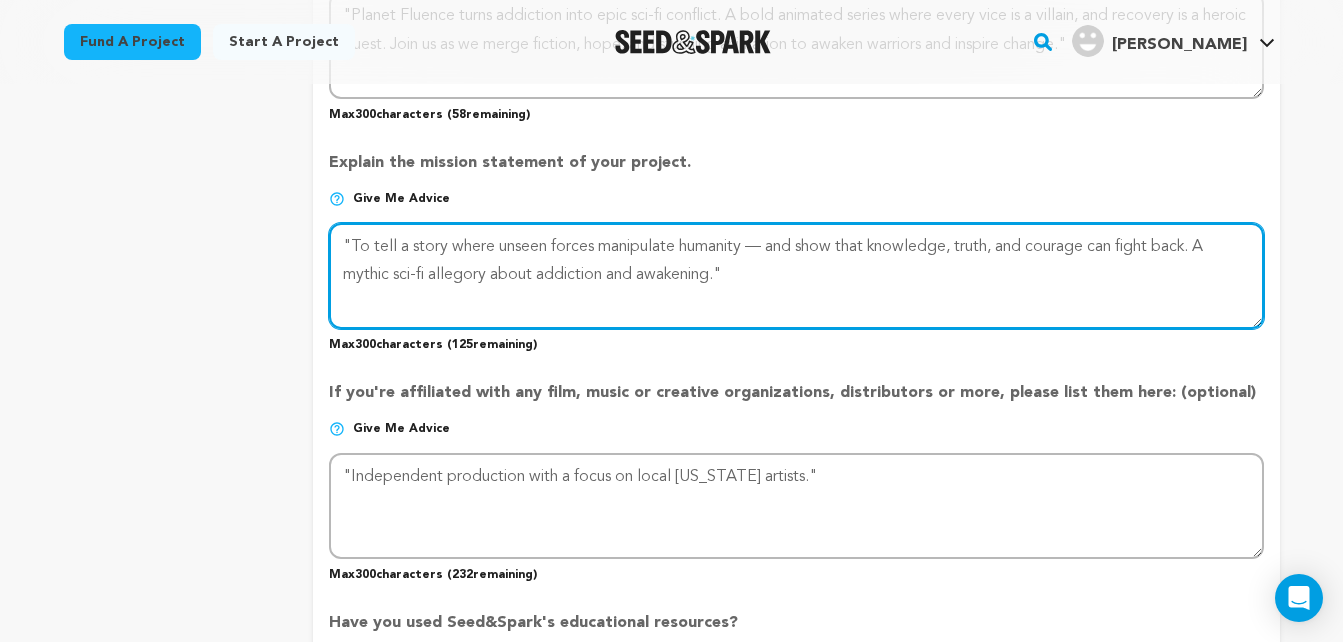 type on """ 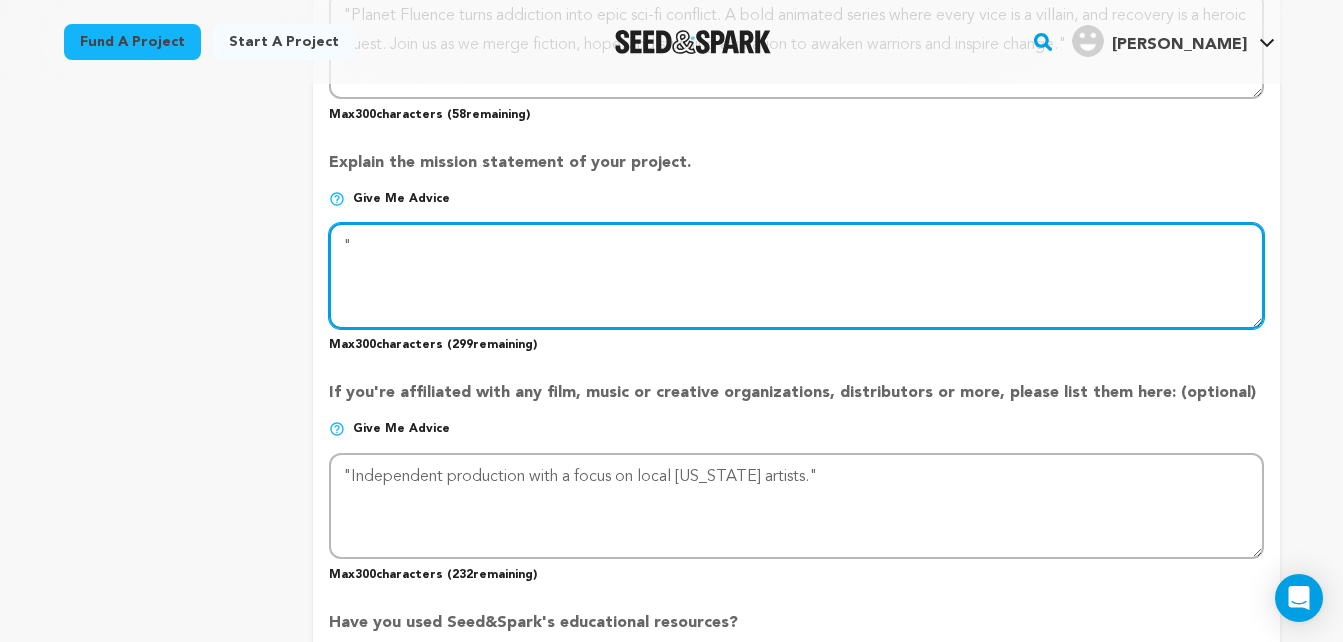 click at bounding box center (796, 276) 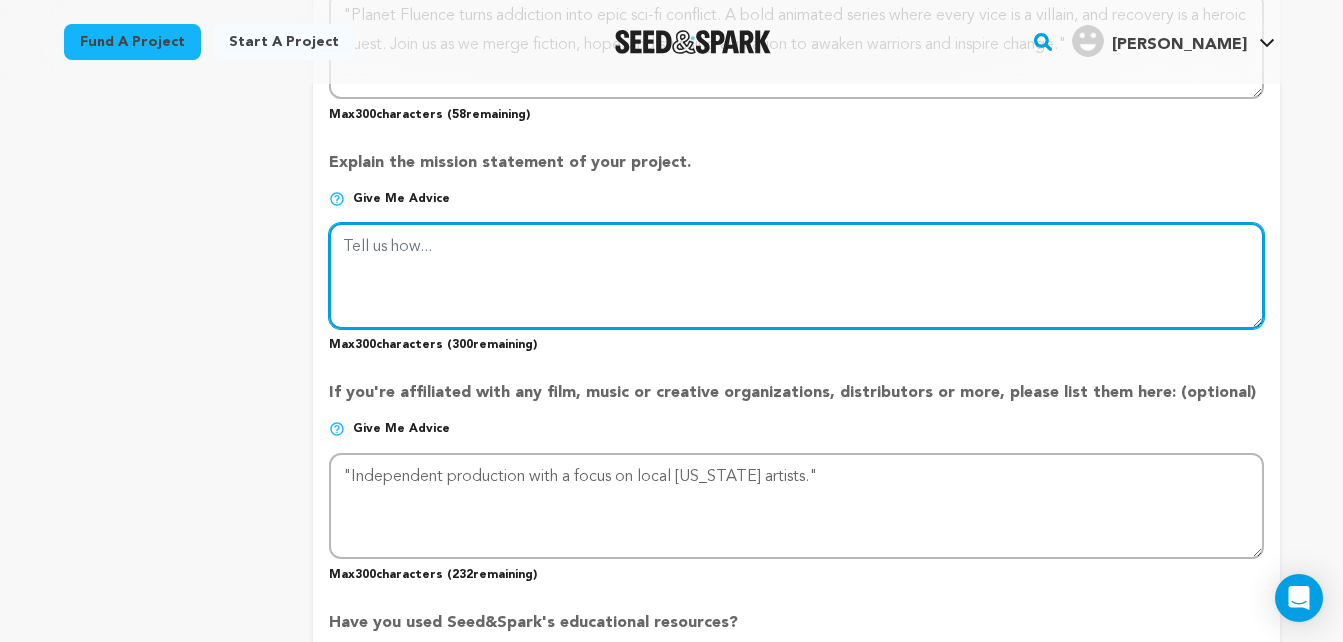 paste on ""To tell a story where unseen forces manipulate humanity — and show that knowledge, truth, and courage can fight back. Planet Fluence is a metaphor for addiction, recovery, and hope—delivering not just entertainment but purpose."" 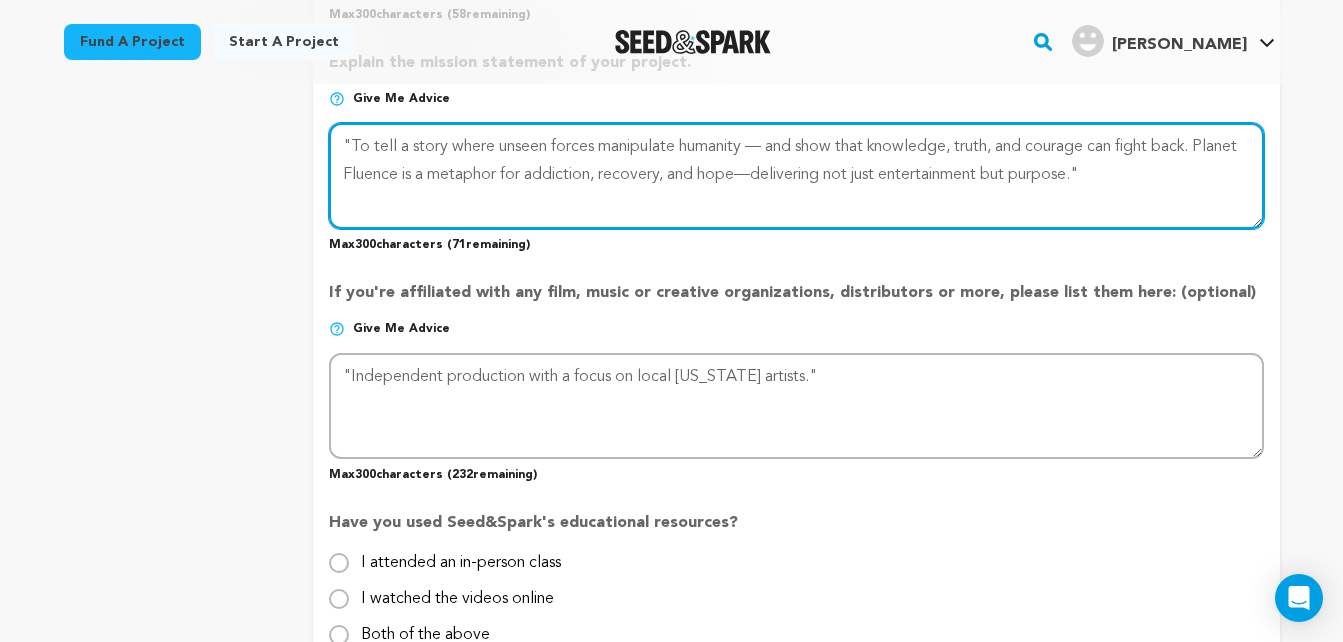 scroll, scrollTop: 1691, scrollLeft: 0, axis: vertical 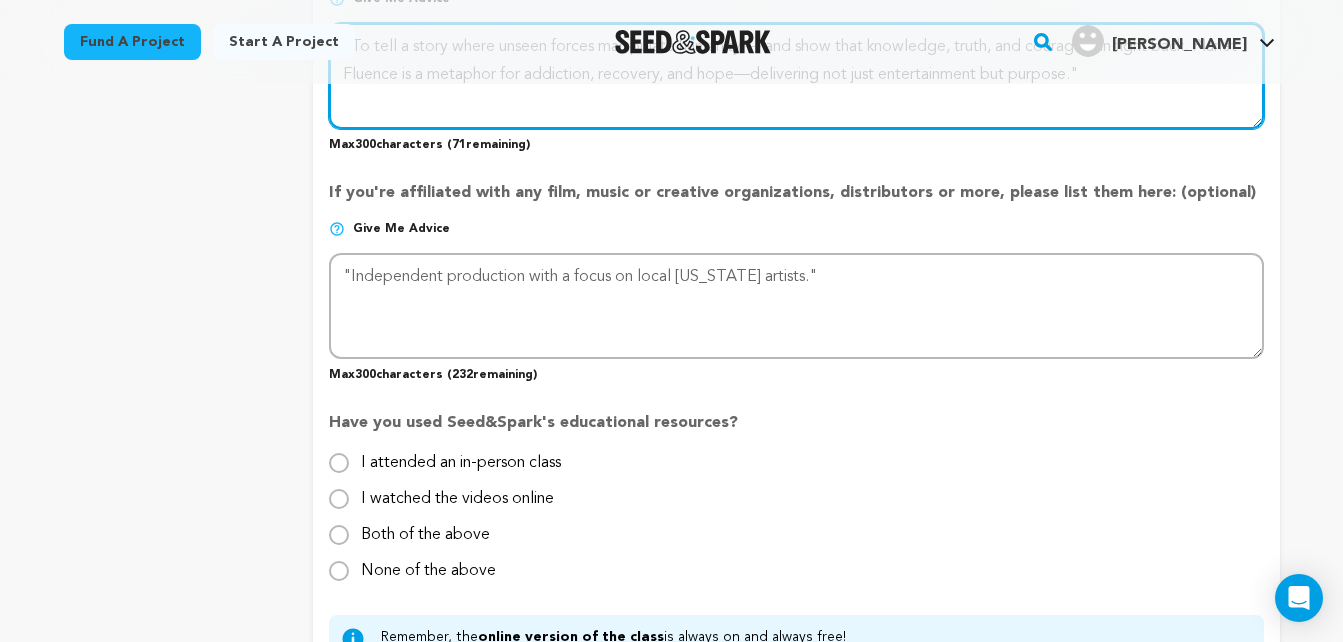 type on ""To tell a story where unseen forces manipulate humanity — and show that knowledge, truth, and courage can fight back. Planet Fluence is a metaphor for addiction, recovery, and hope—delivering not just entertainment but purpose."" 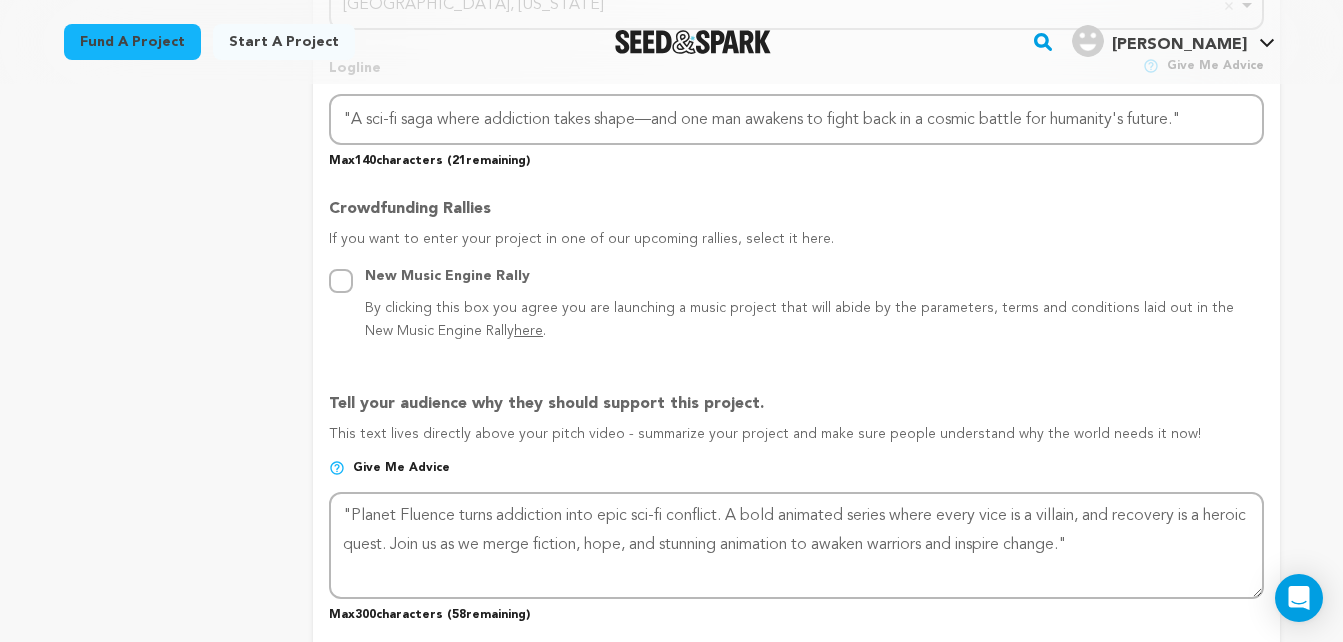 scroll, scrollTop: 891, scrollLeft: 0, axis: vertical 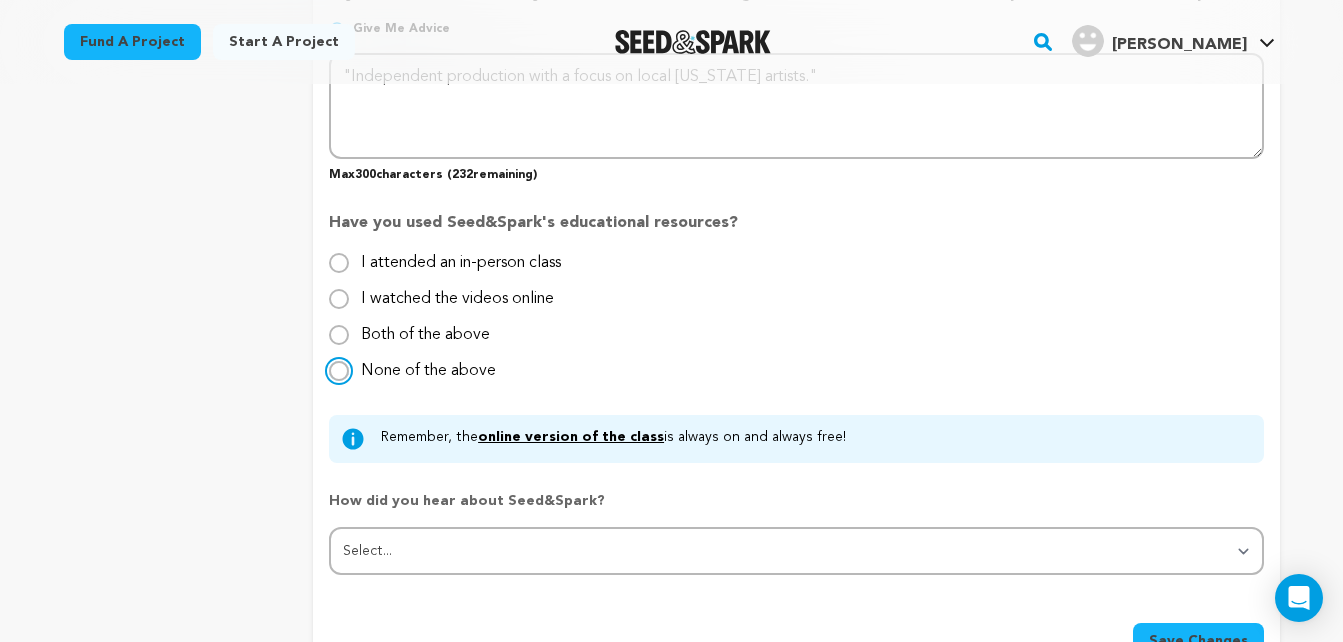 click on "None of the above" at bounding box center [339, 371] 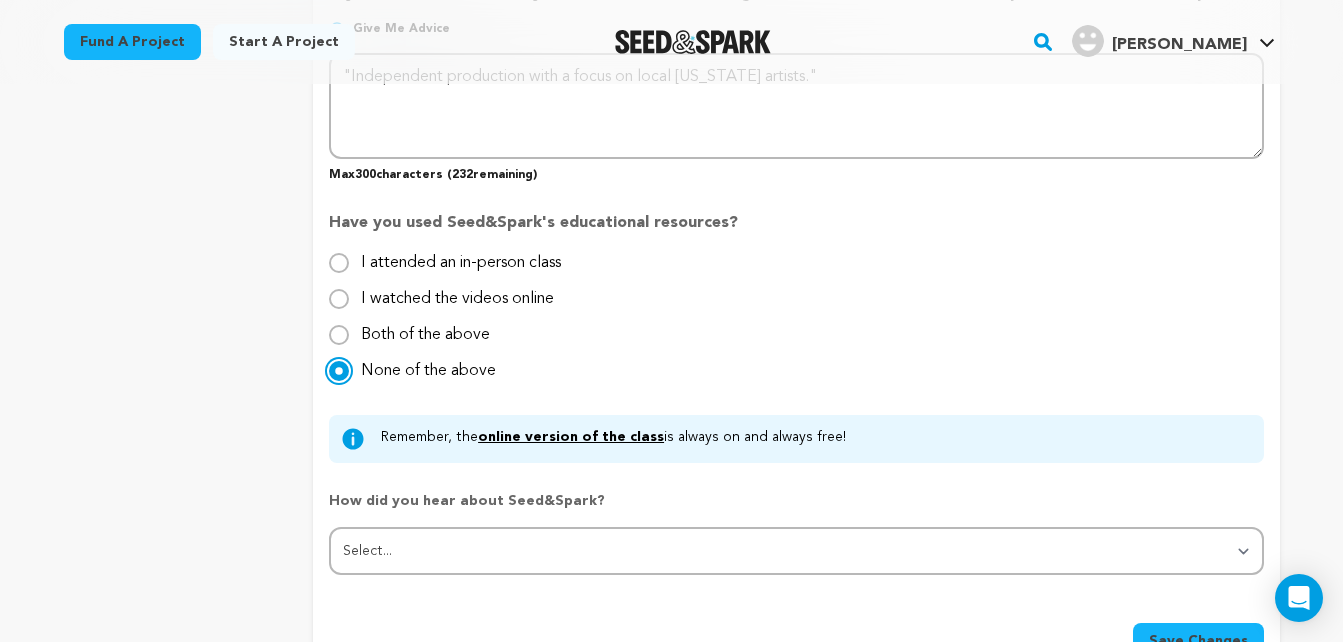 scroll, scrollTop: 1991, scrollLeft: 0, axis: vertical 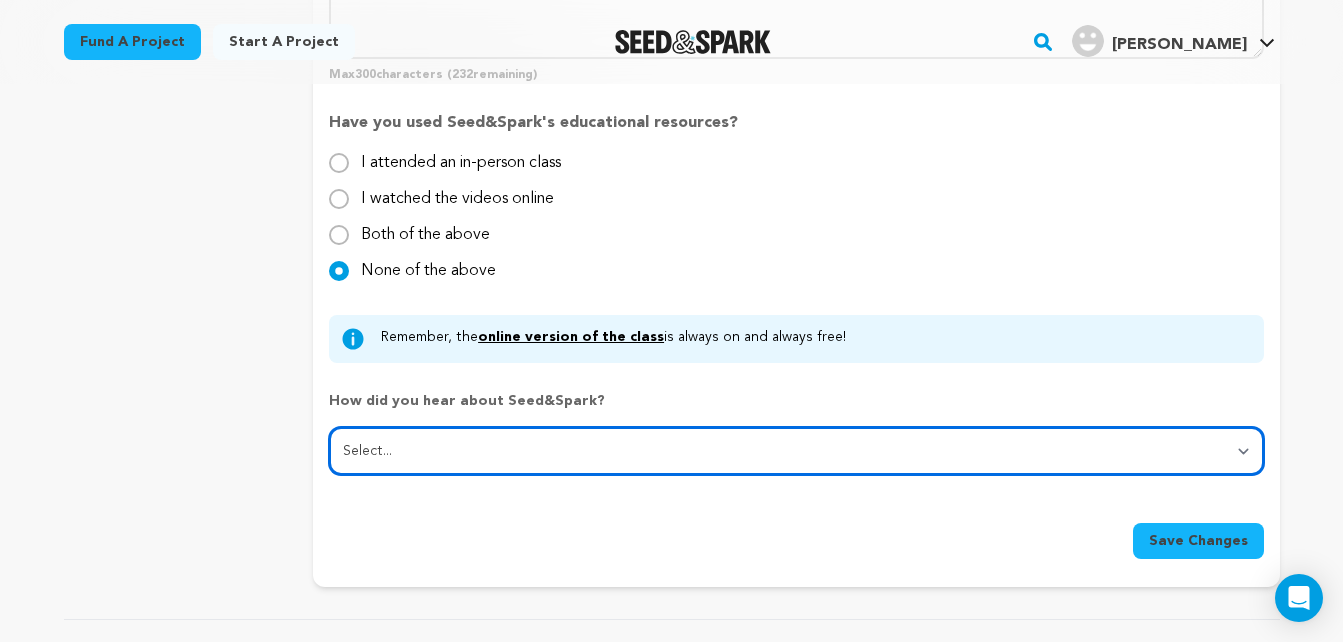 click on "Select...
From a friend Social media Film festival or film organization Took an in-person class Online search Article or podcast Email Other" at bounding box center [796, 451] 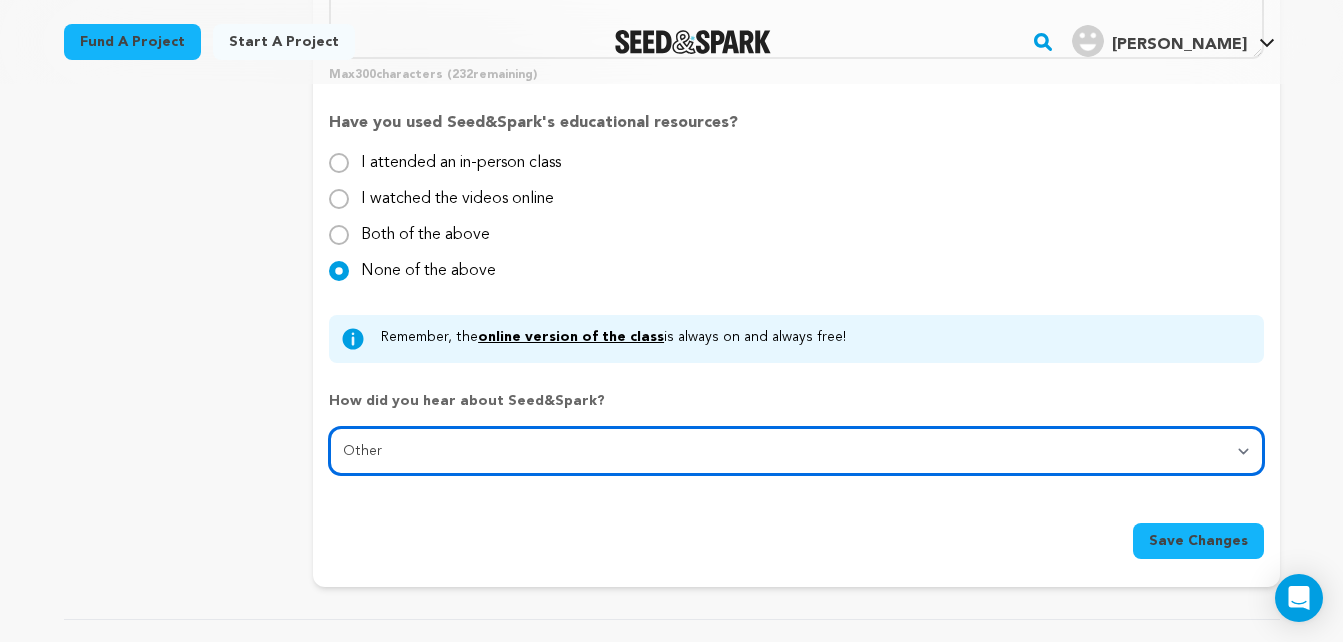 click on "Select...
From a friend Social media Film festival or film organization Took an in-person class Online search Article or podcast Email Other" at bounding box center (796, 451) 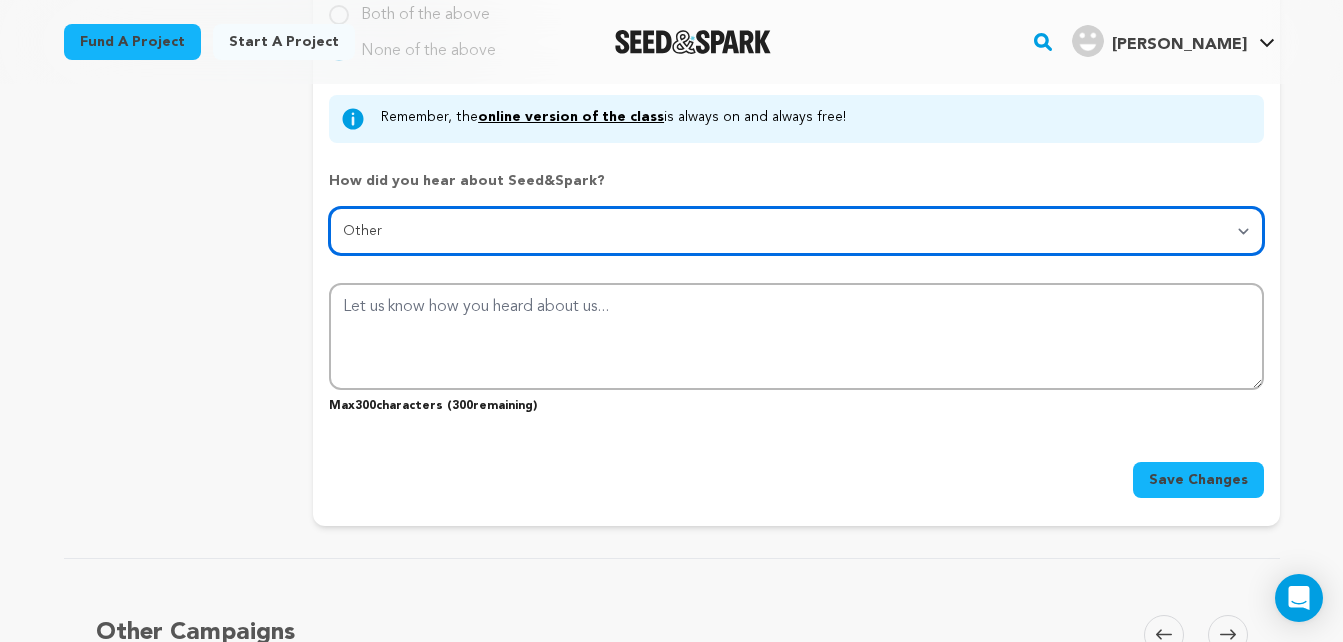scroll, scrollTop: 2252, scrollLeft: 0, axis: vertical 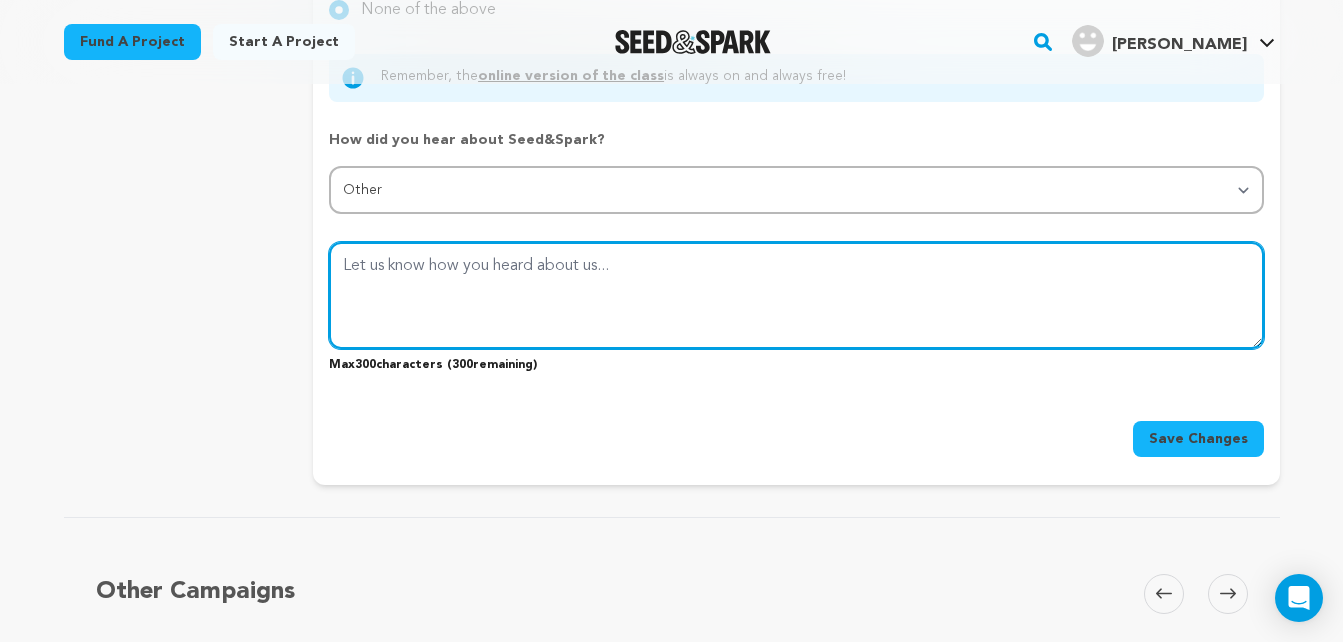 click at bounding box center (796, 295) 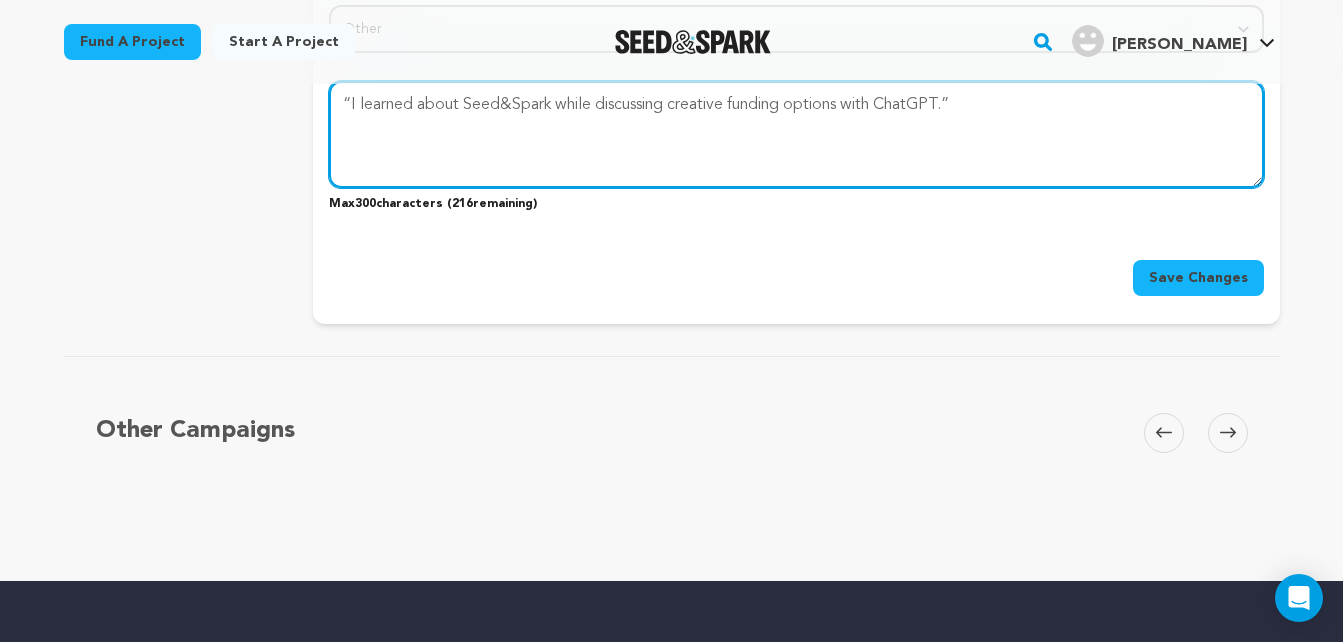 scroll, scrollTop: 2395, scrollLeft: 0, axis: vertical 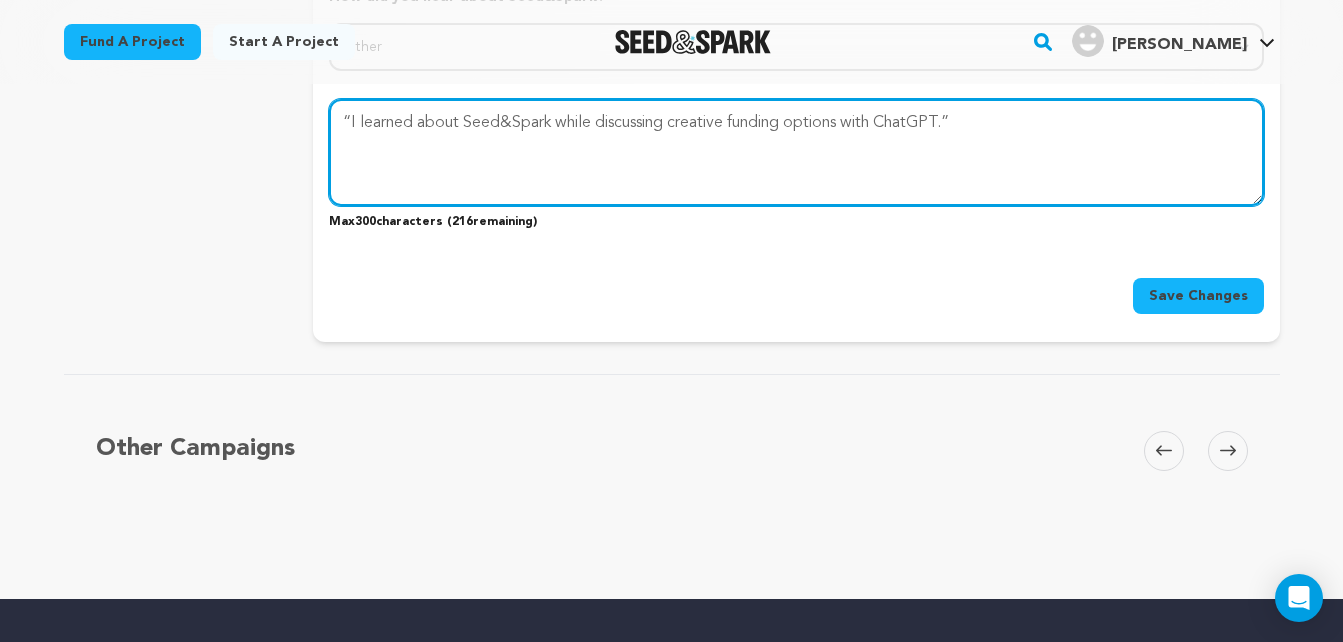 type on "“I learned about Seed&Spark while discussing creative funding options with ChatGPT.”" 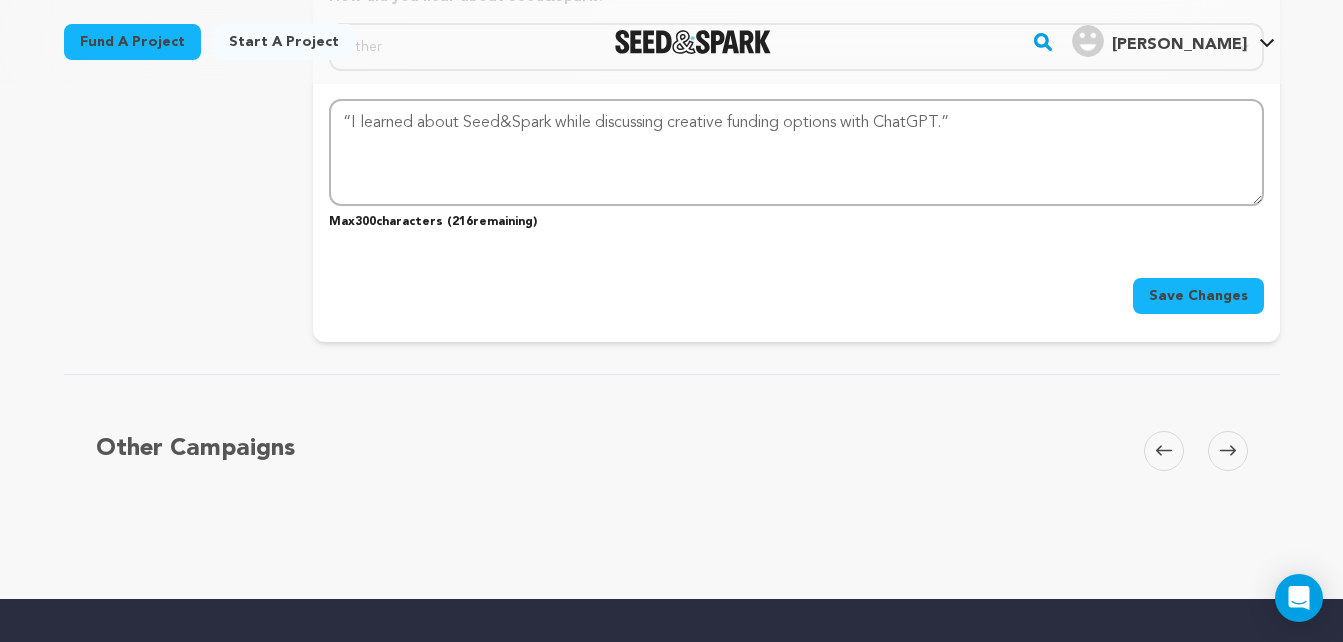 click on "Save Changes" at bounding box center [1198, 296] 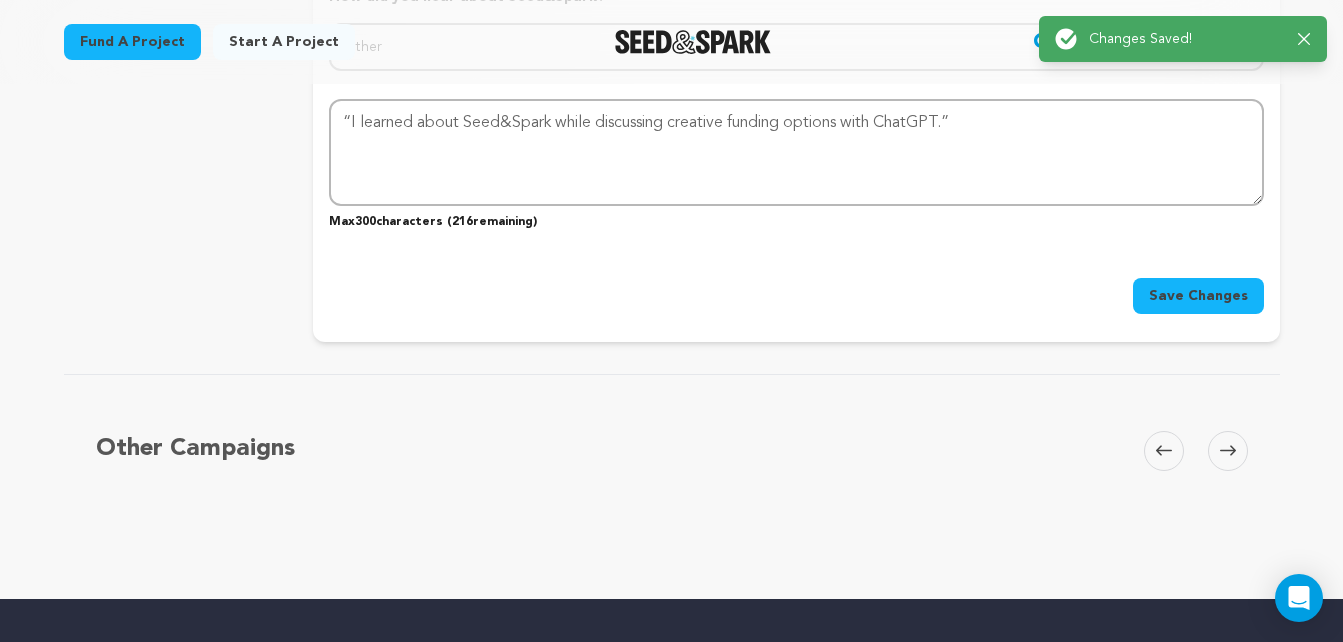 scroll, scrollTop: 0, scrollLeft: 0, axis: both 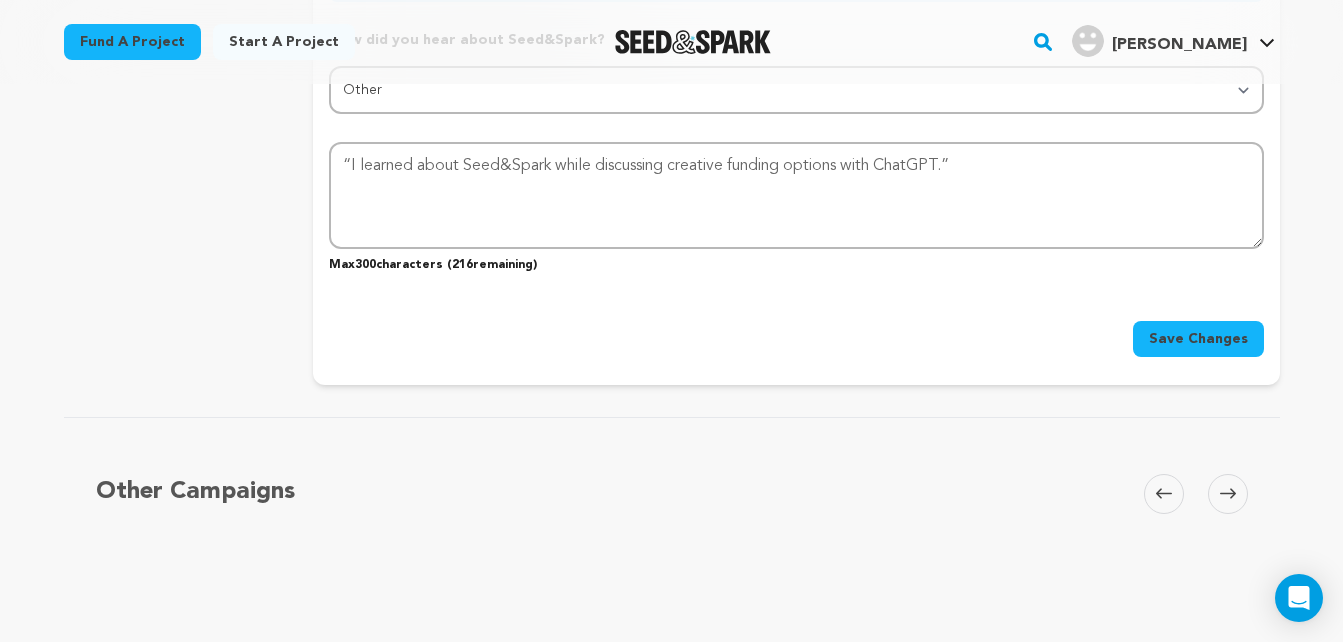 click on "Save Changes" at bounding box center (1198, 339) 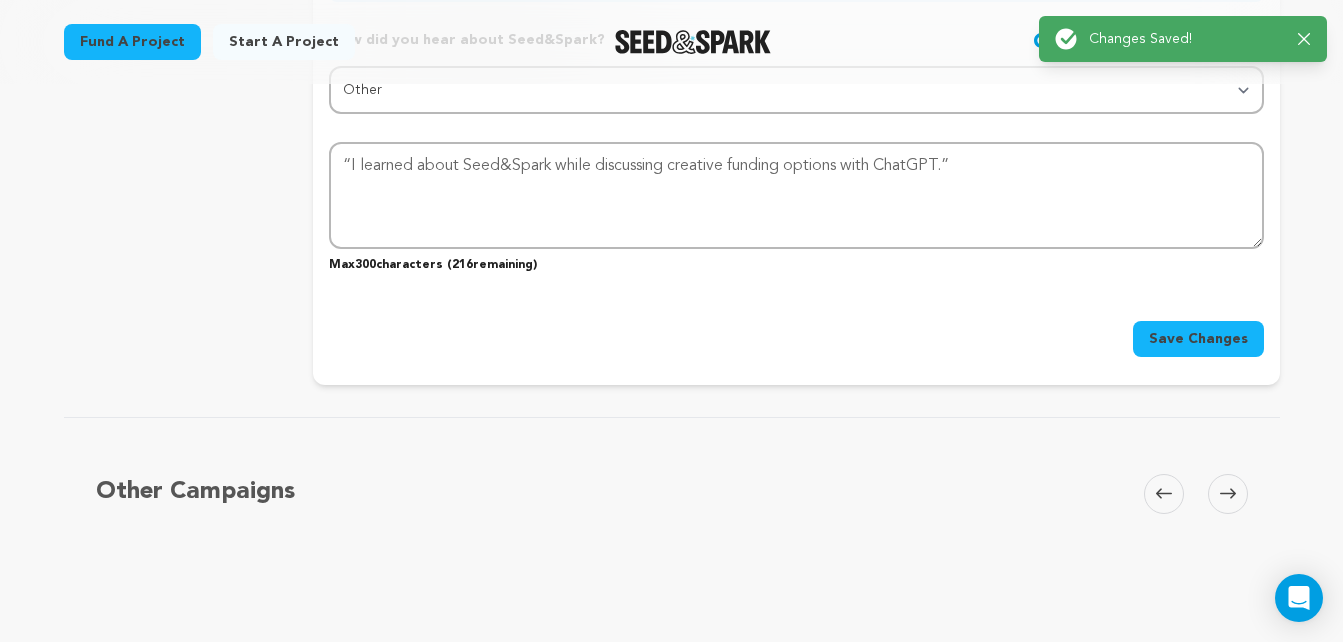 scroll, scrollTop: 0, scrollLeft: 0, axis: both 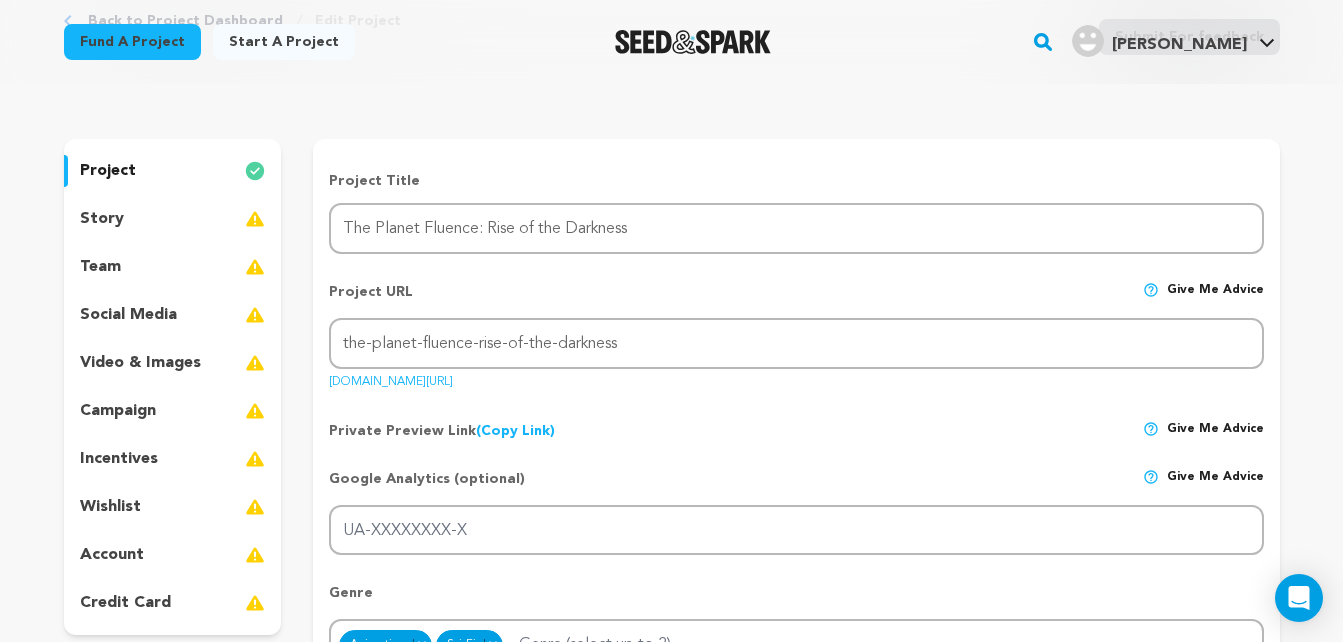 click on "story" at bounding box center (102, 219) 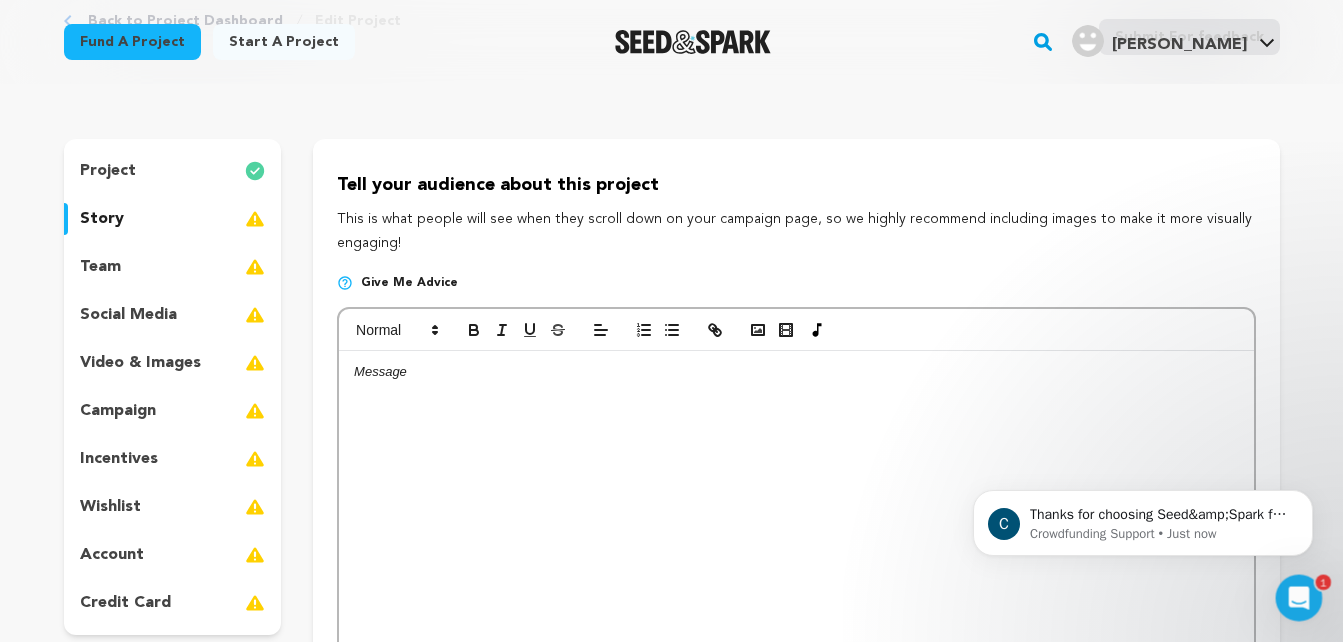 scroll, scrollTop: 0, scrollLeft: 0, axis: both 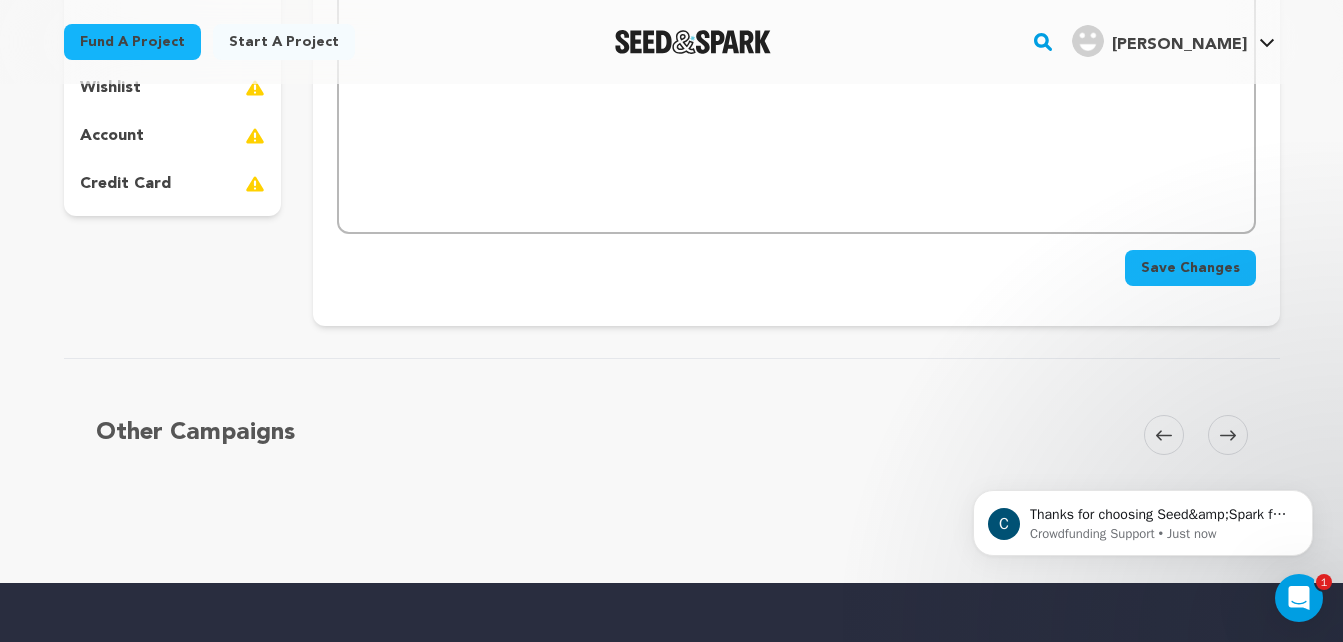 drag, startPoint x: 326, startPoint y: 144, endPoint x: 863, endPoint y: 272, distance: 552.0444 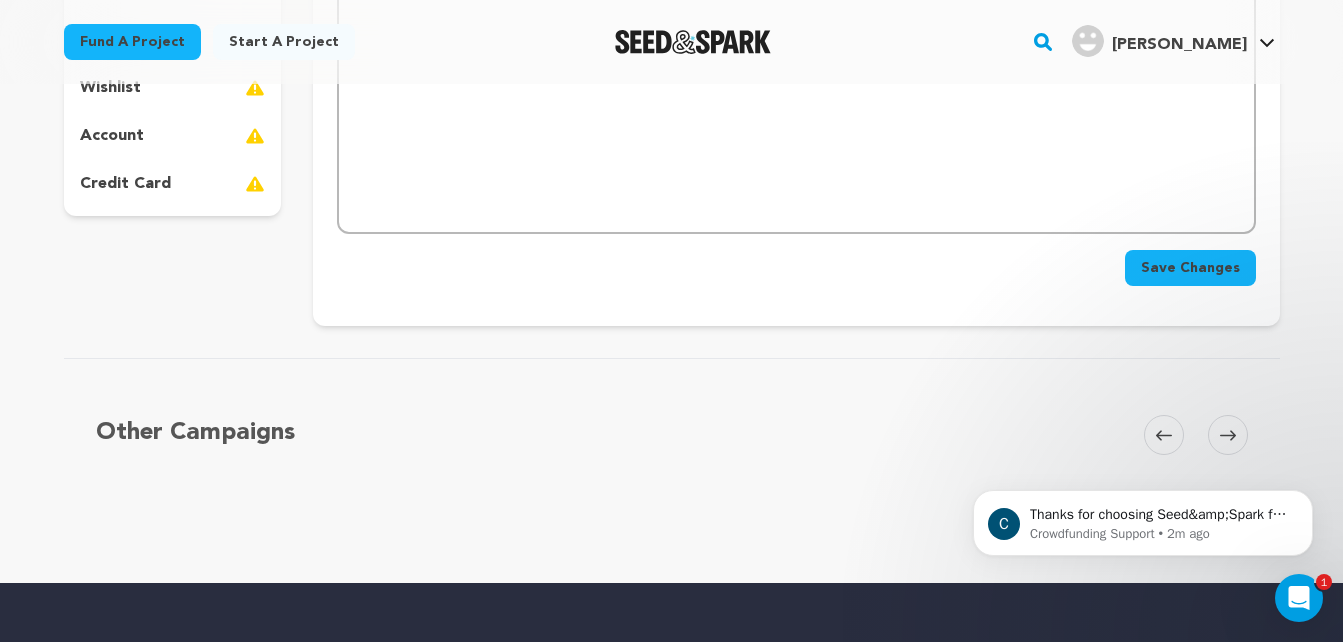 scroll, scrollTop: 244, scrollLeft: 0, axis: vertical 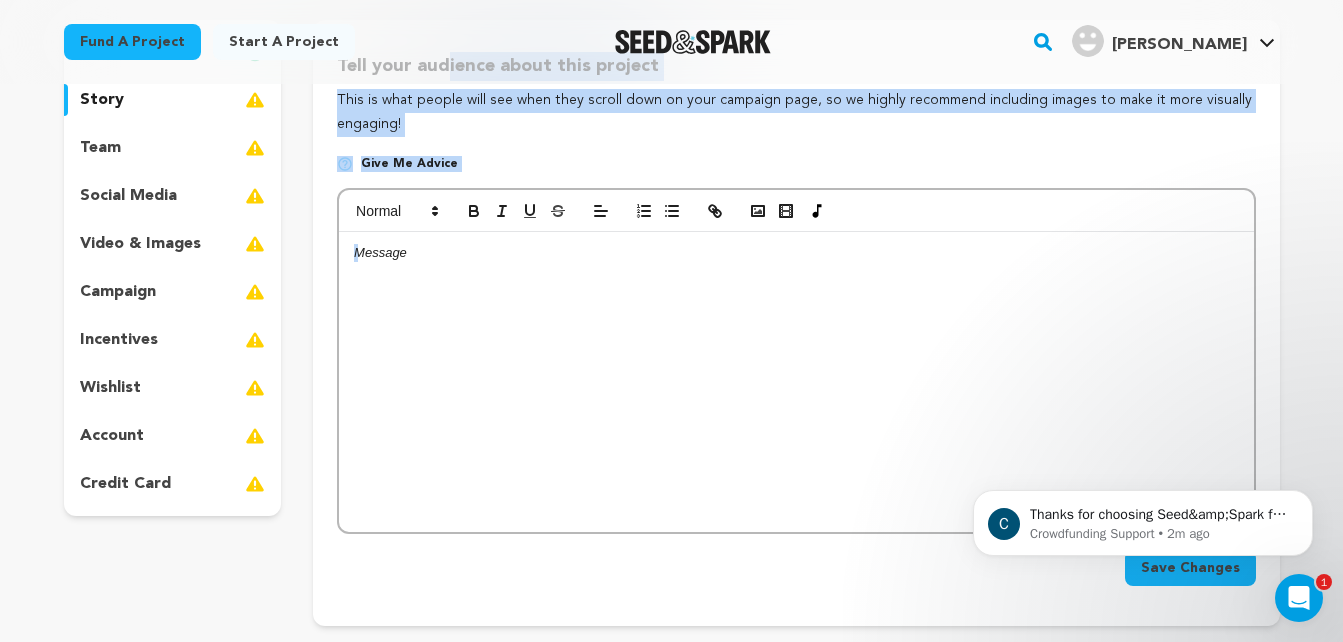 click at bounding box center [796, 253] 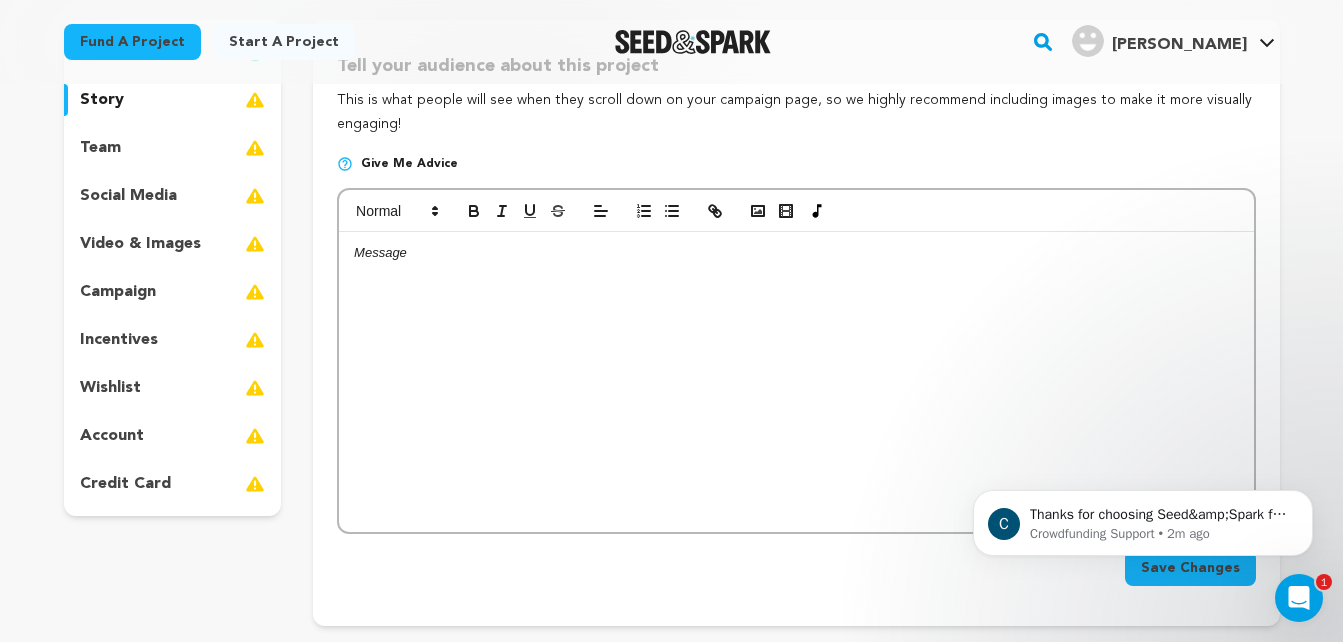 scroll, scrollTop: 0, scrollLeft: 0, axis: both 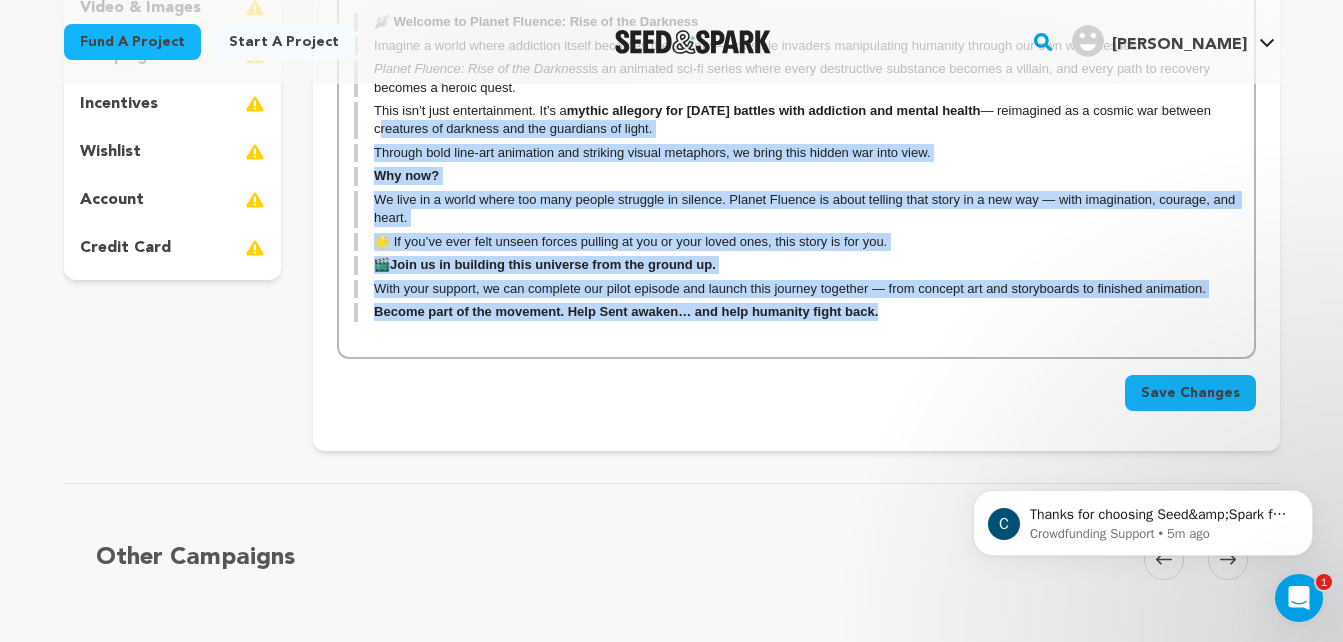 drag, startPoint x: 928, startPoint y: 311, endPoint x: 1357, endPoint y: 133, distance: 464.46207 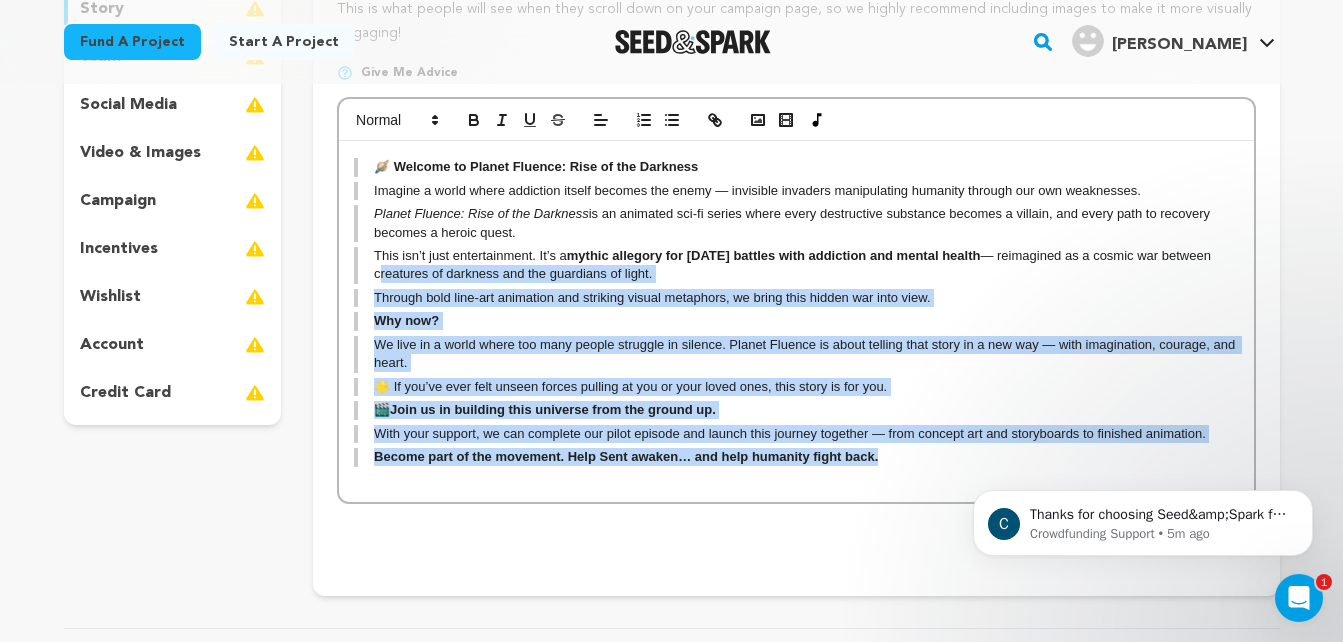 scroll, scrollTop: 332, scrollLeft: 0, axis: vertical 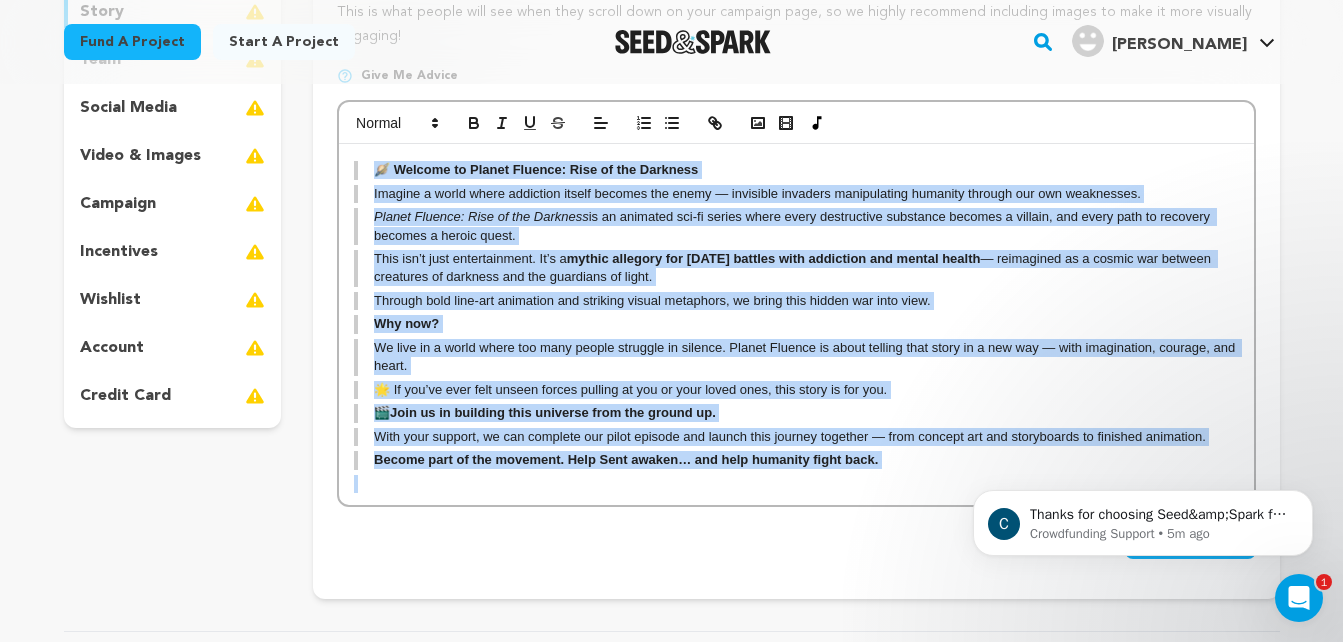 drag, startPoint x: 376, startPoint y: 170, endPoint x: 876, endPoint y: 503, distance: 600.74036 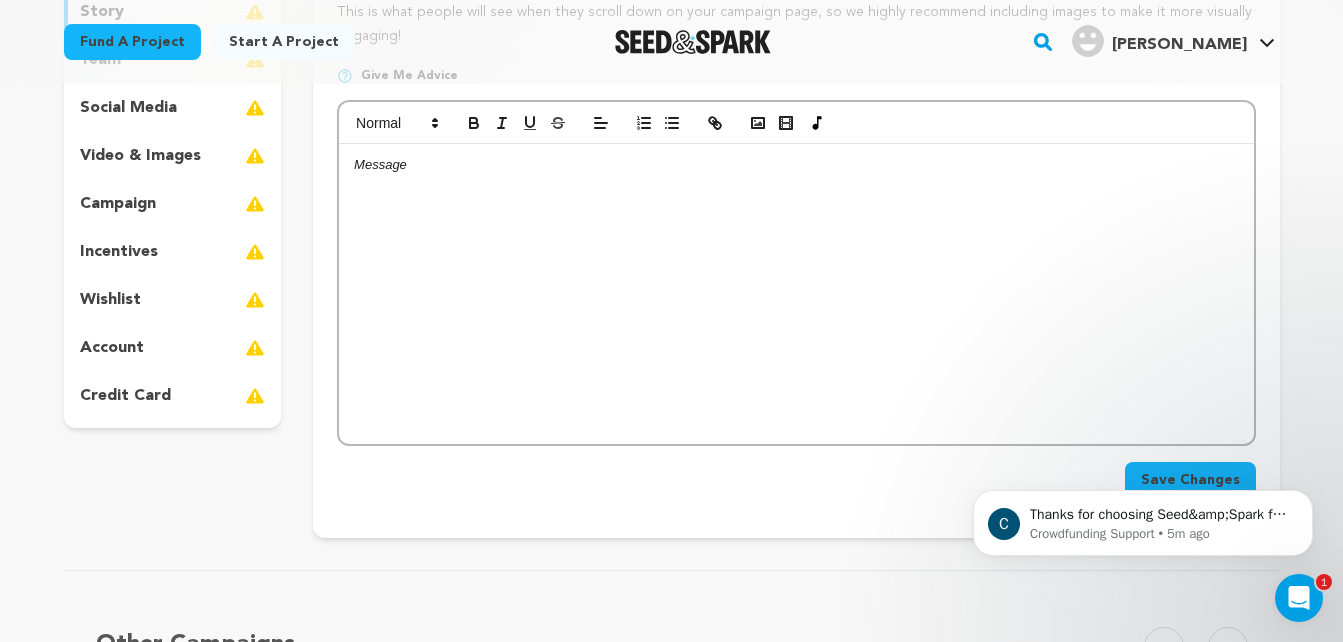 click at bounding box center [796, 294] 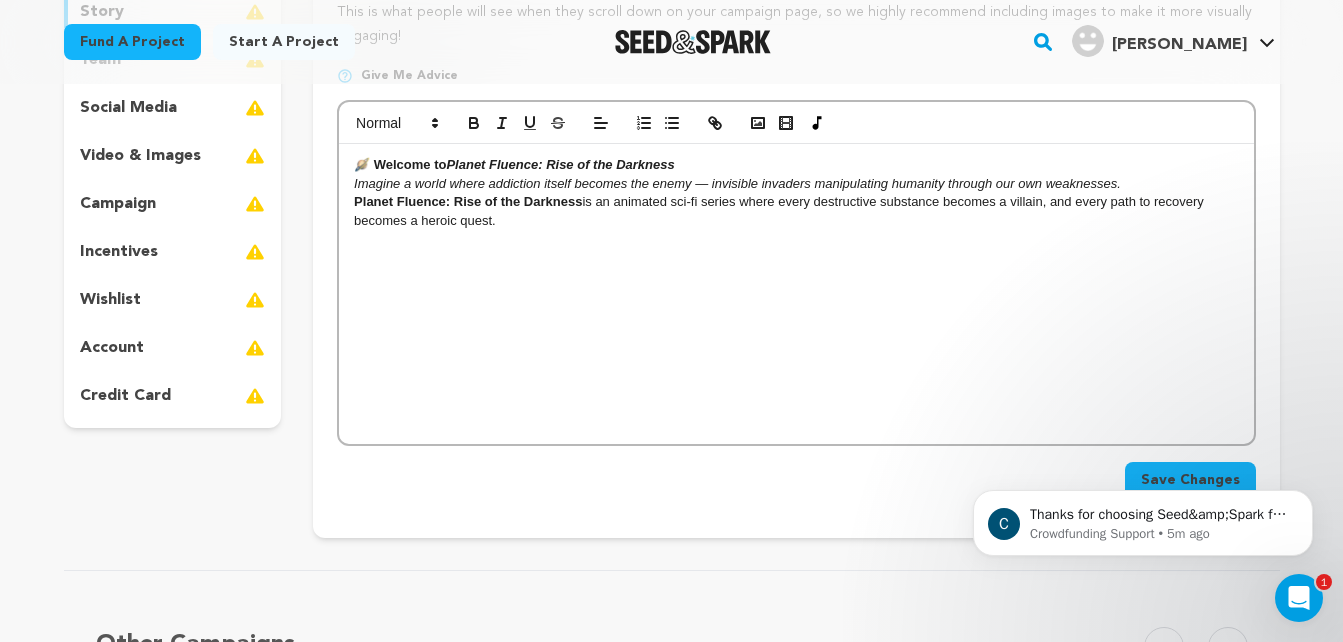 scroll, scrollTop: 0, scrollLeft: 0, axis: both 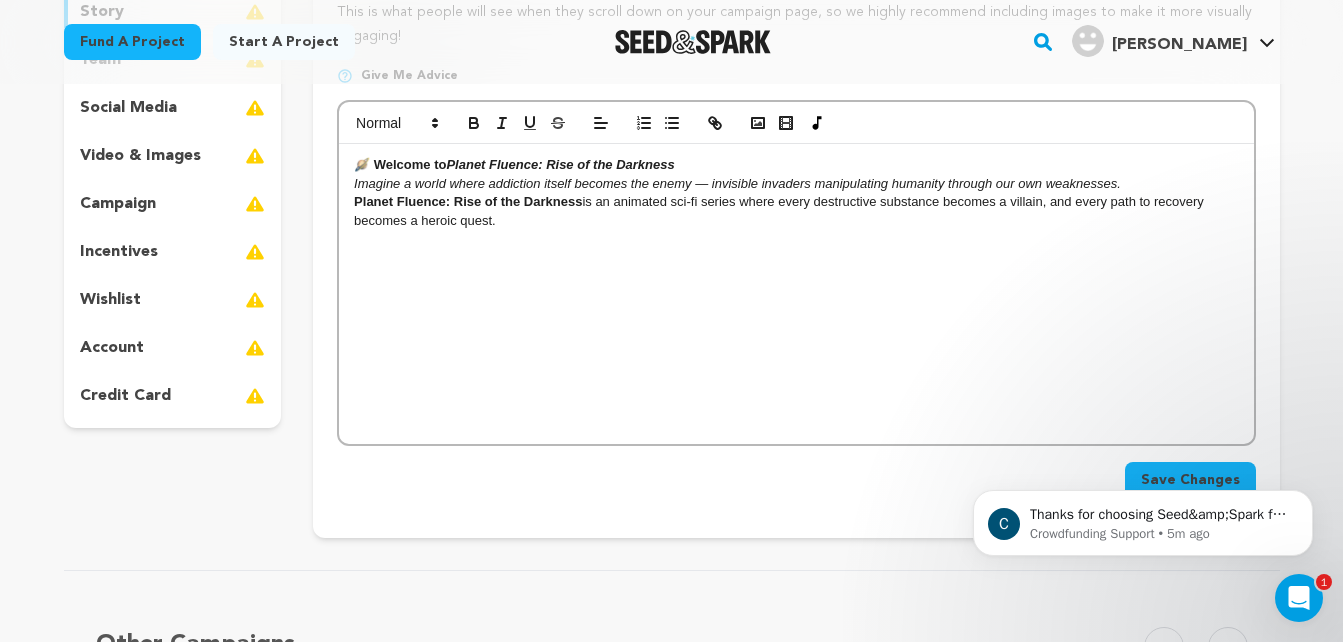 type 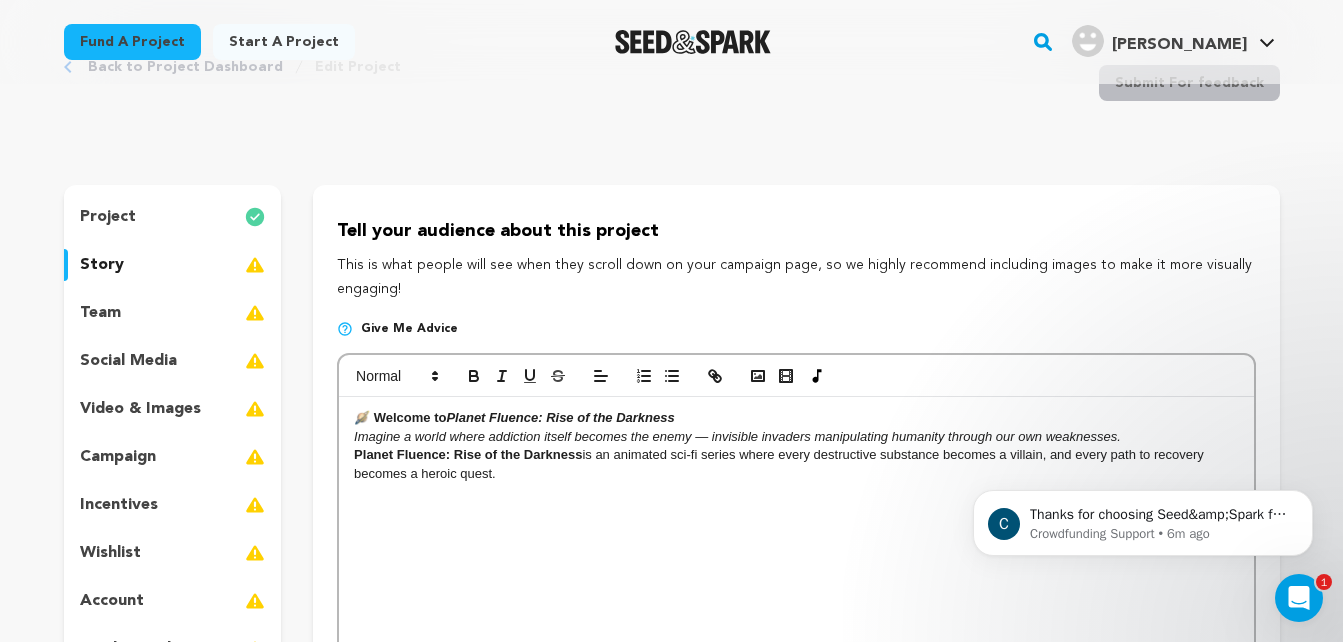 scroll, scrollTop: 0, scrollLeft: 0, axis: both 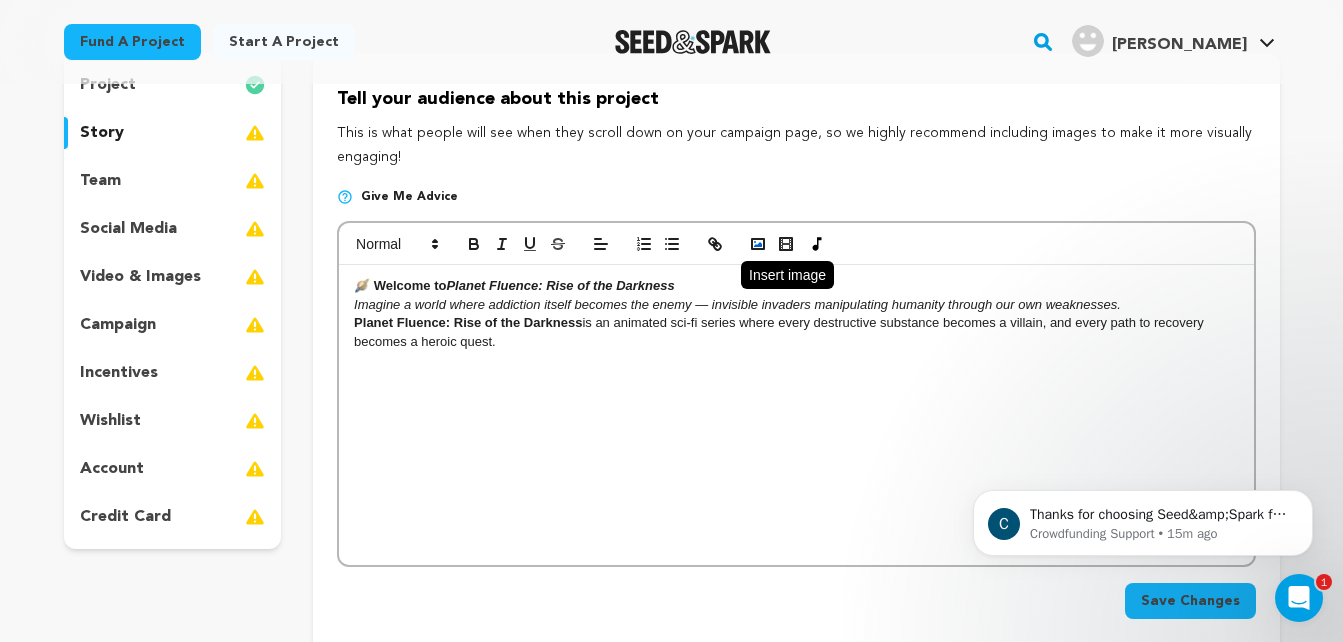 click 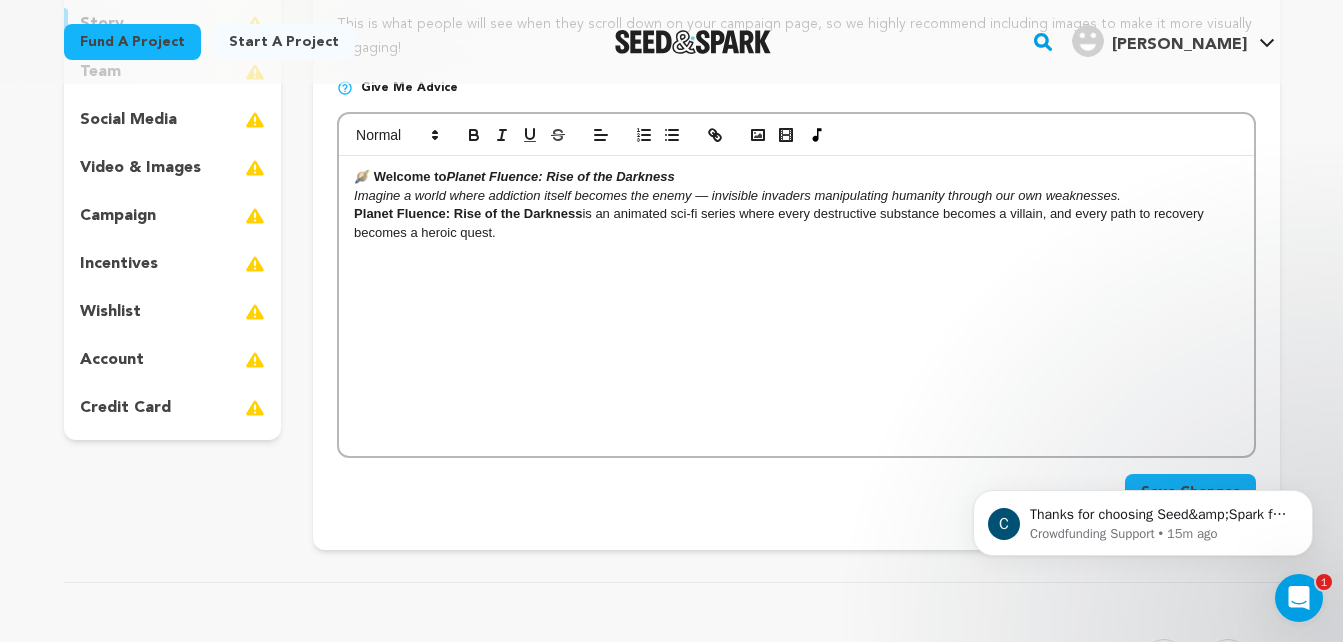 scroll, scrollTop: 301, scrollLeft: 0, axis: vertical 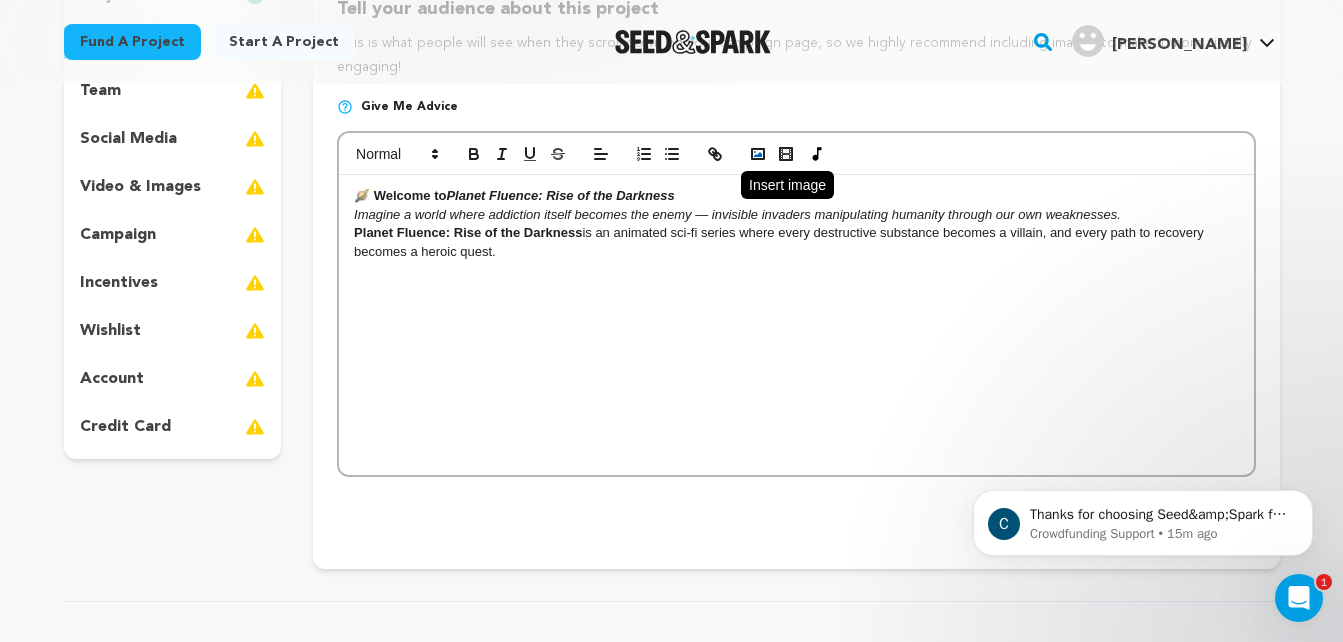 click 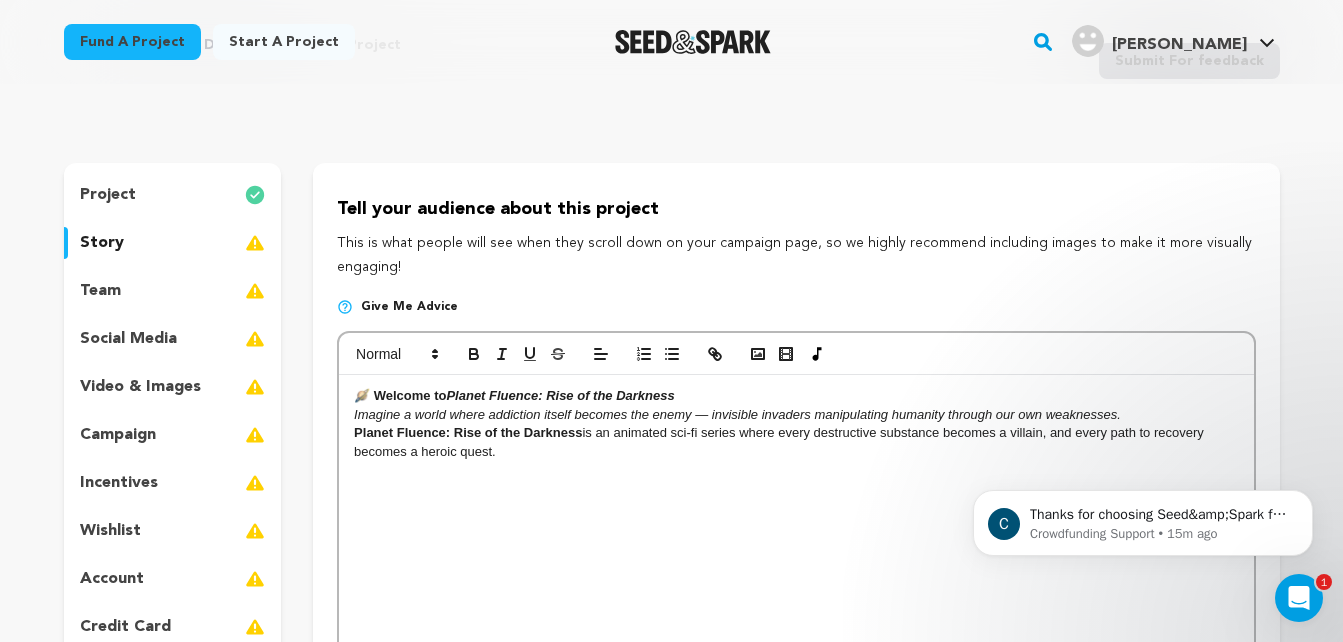 scroll, scrollTop: 201, scrollLeft: 0, axis: vertical 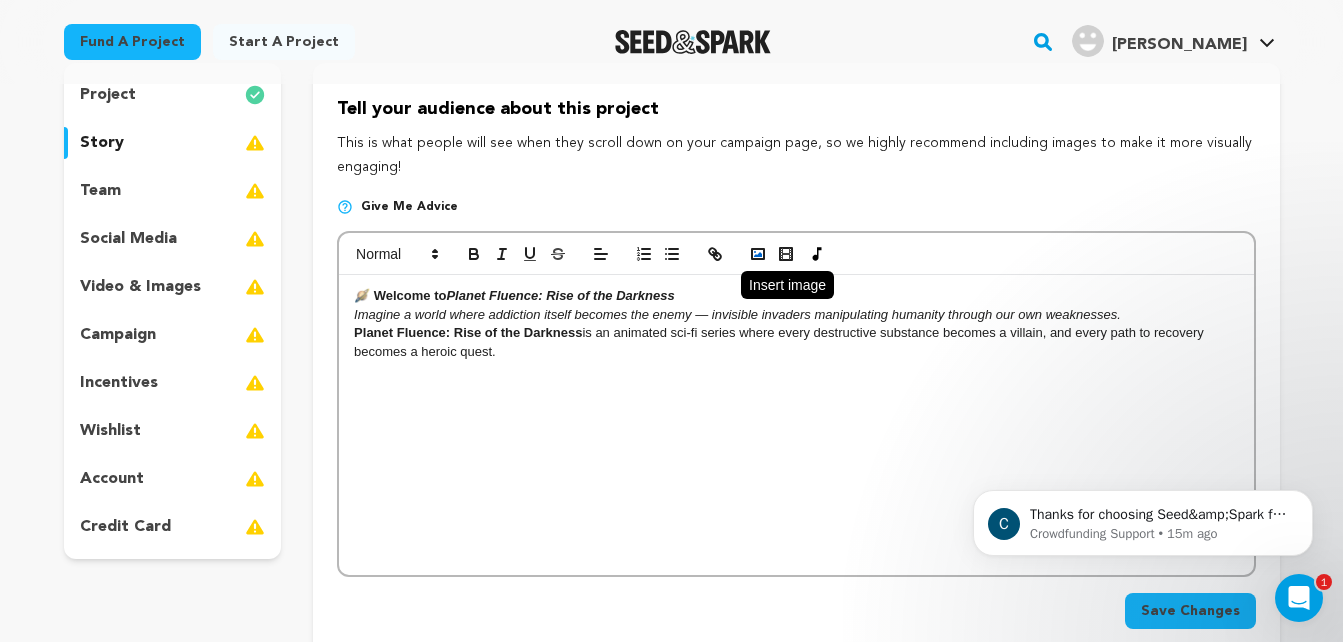click 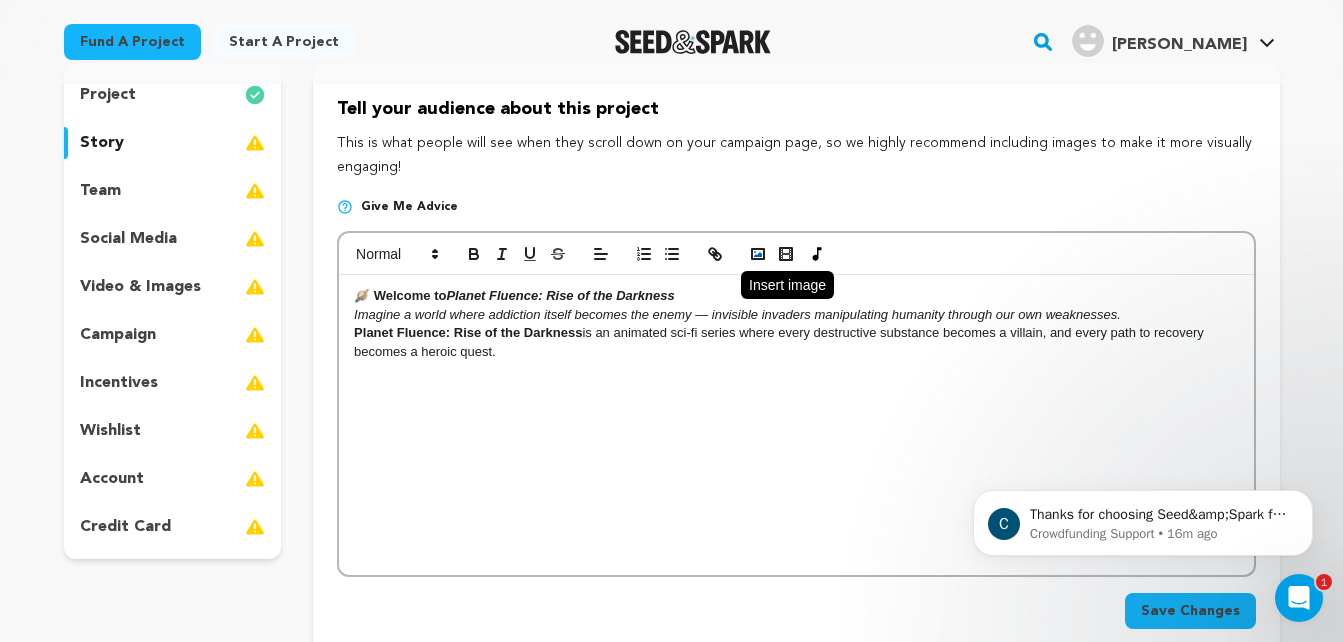click 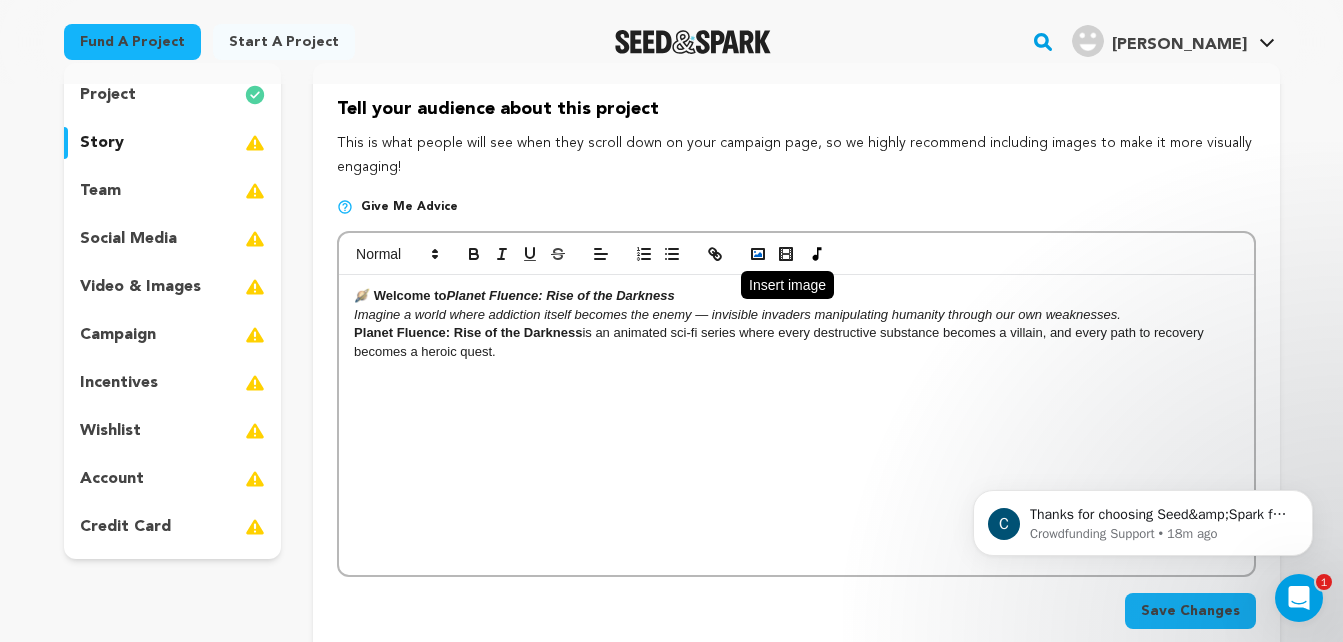 click at bounding box center (758, 254) 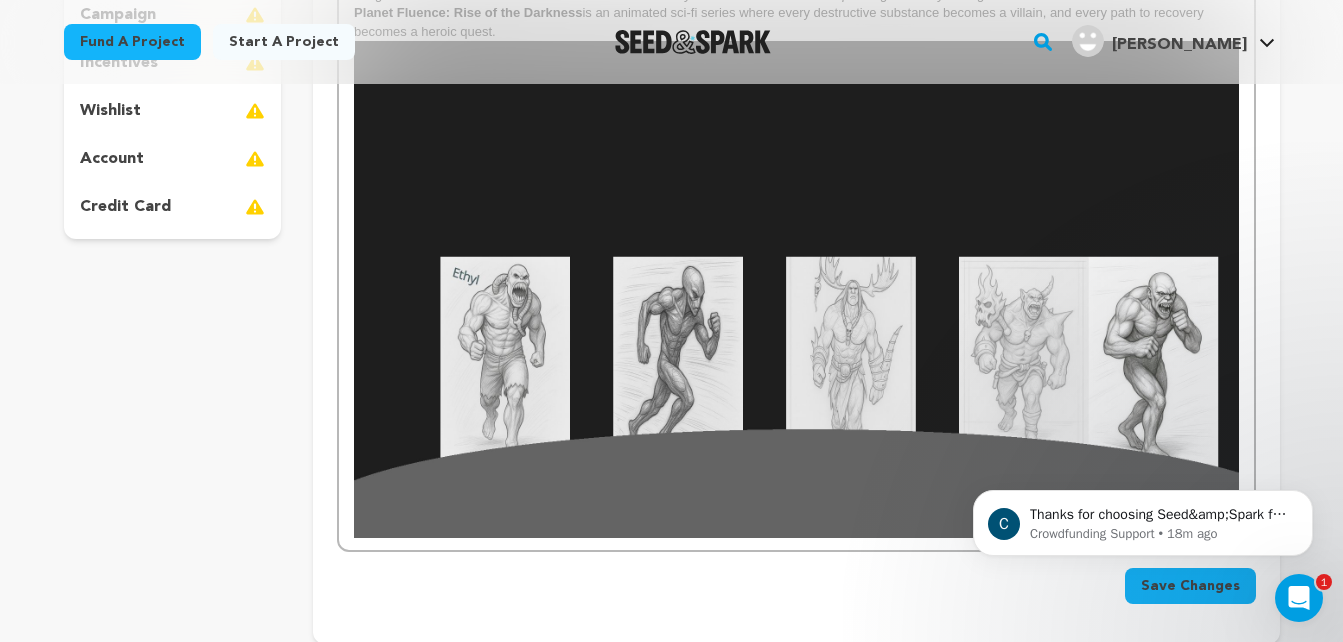 scroll, scrollTop: 495, scrollLeft: 0, axis: vertical 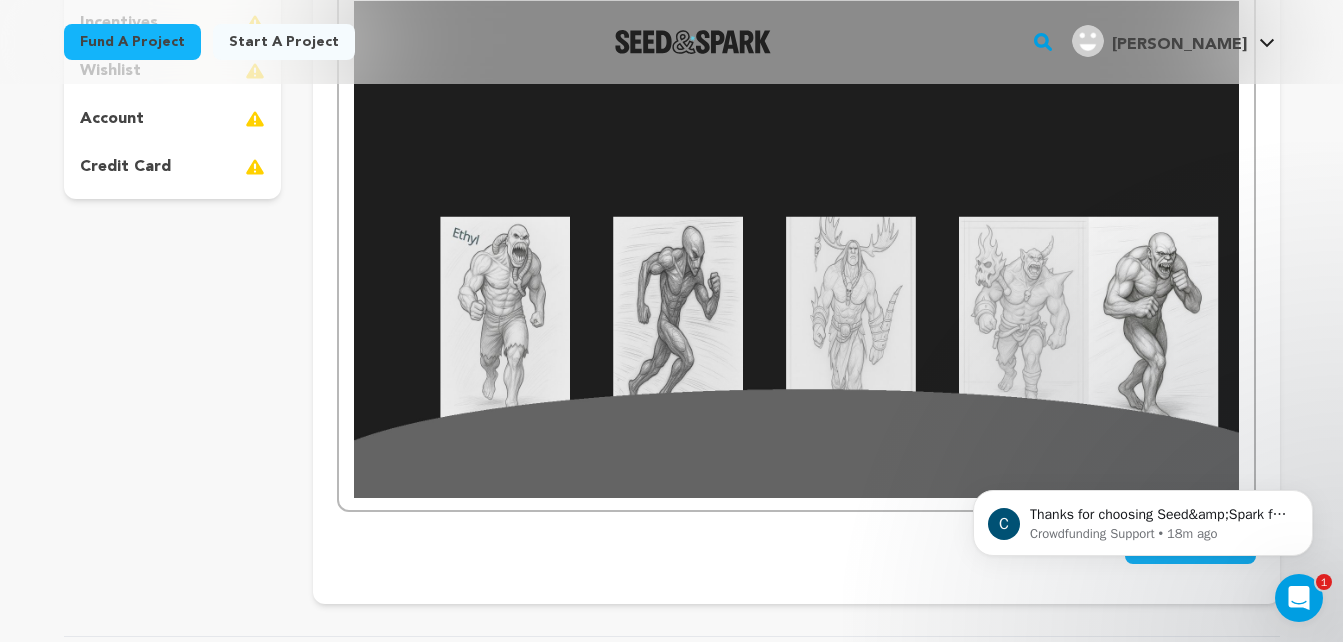drag, startPoint x: 1252, startPoint y: 261, endPoint x: 1255, endPoint y: 417, distance: 156.02884 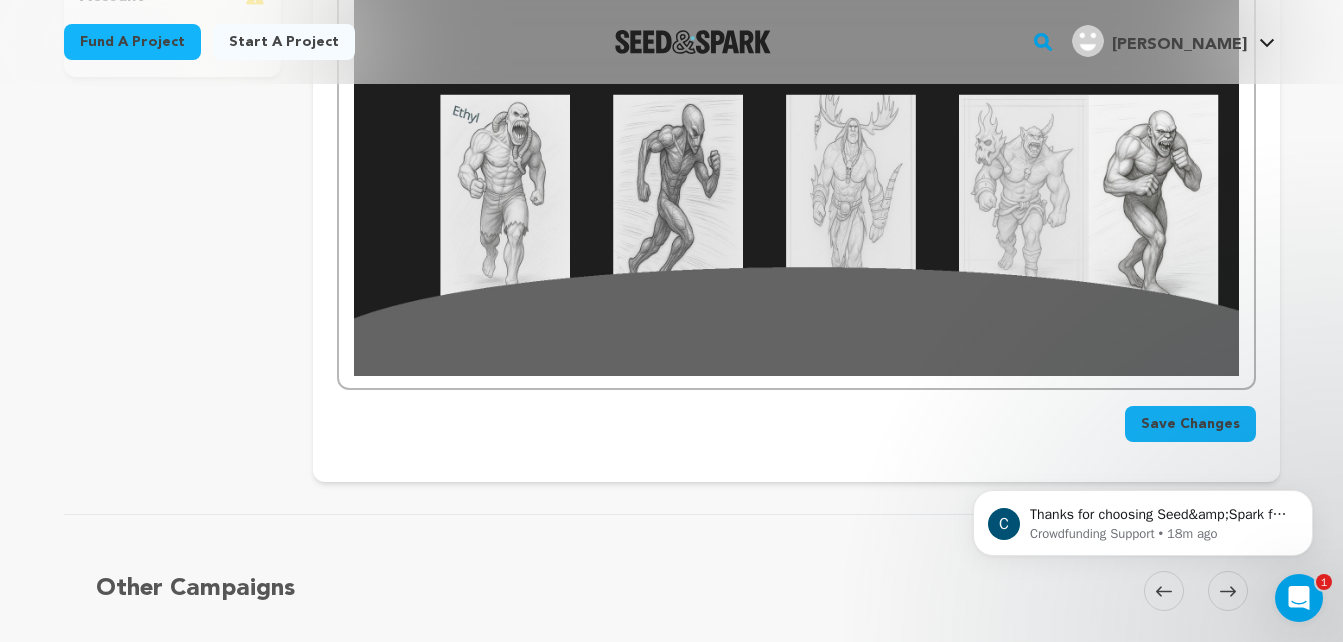 scroll, scrollTop: 742, scrollLeft: 0, axis: vertical 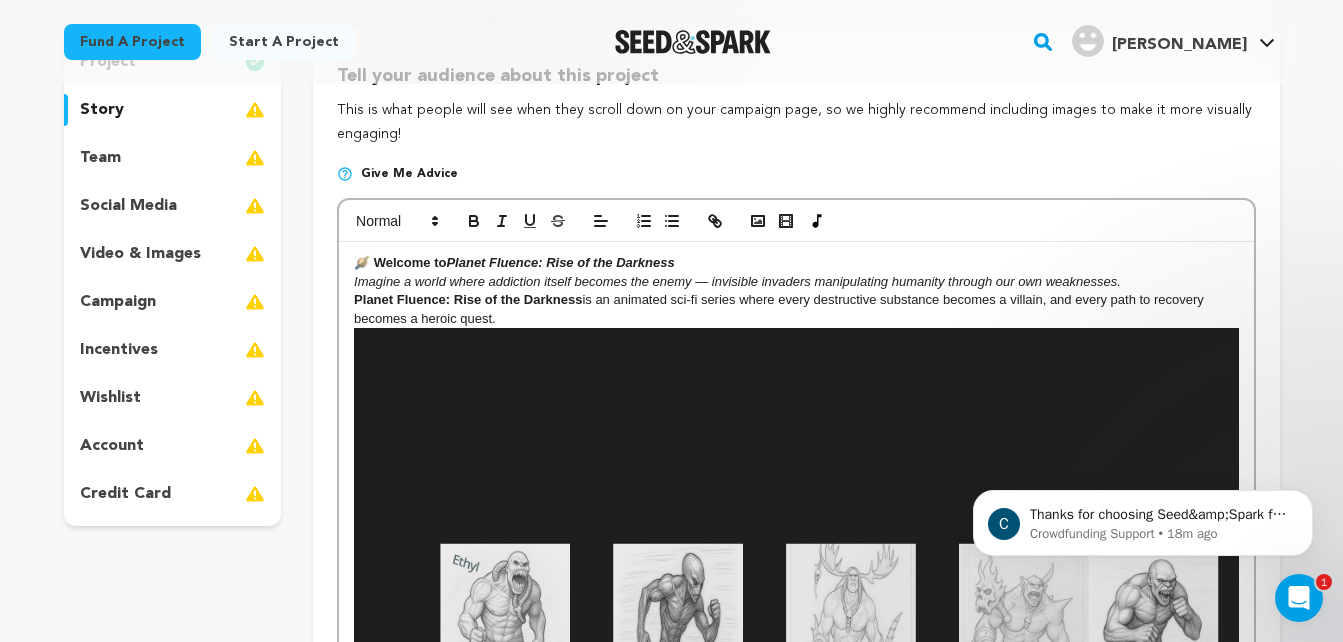 click on "Planet Fluence: Rise of the Darkness  is an animated sci-fi series where every destructive substance becomes a villain, and every path to recovery becomes a heroic quest." at bounding box center (796, 558) 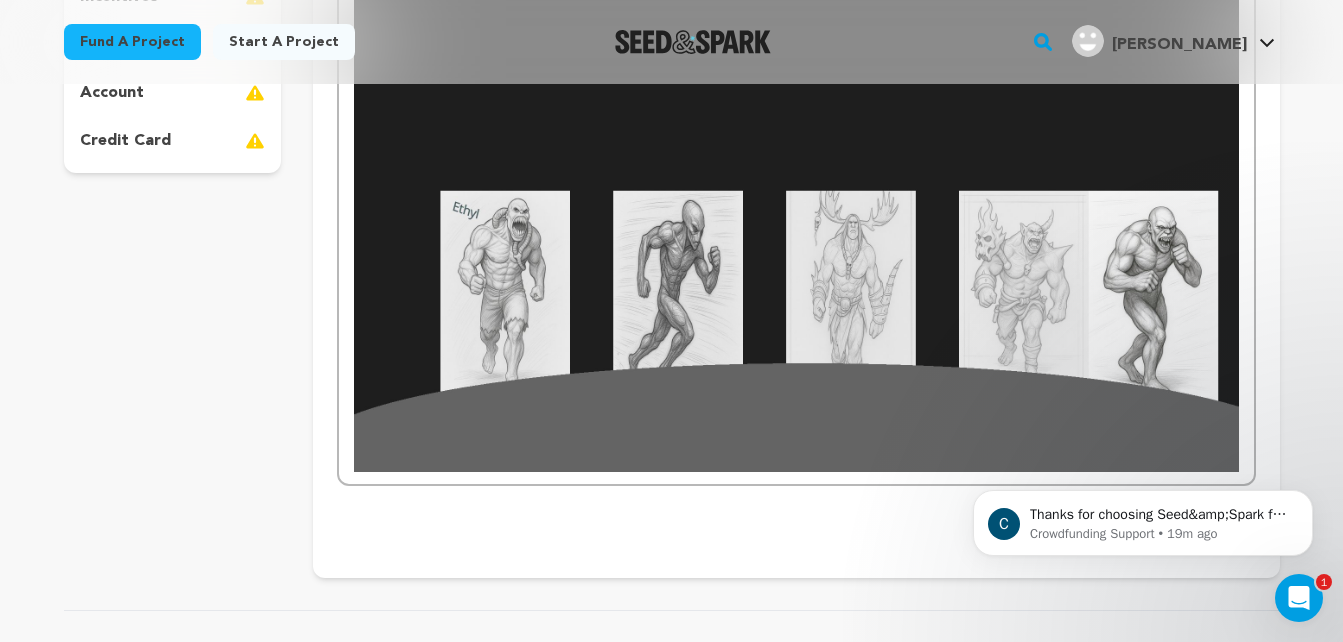 scroll, scrollTop: 656, scrollLeft: 0, axis: vertical 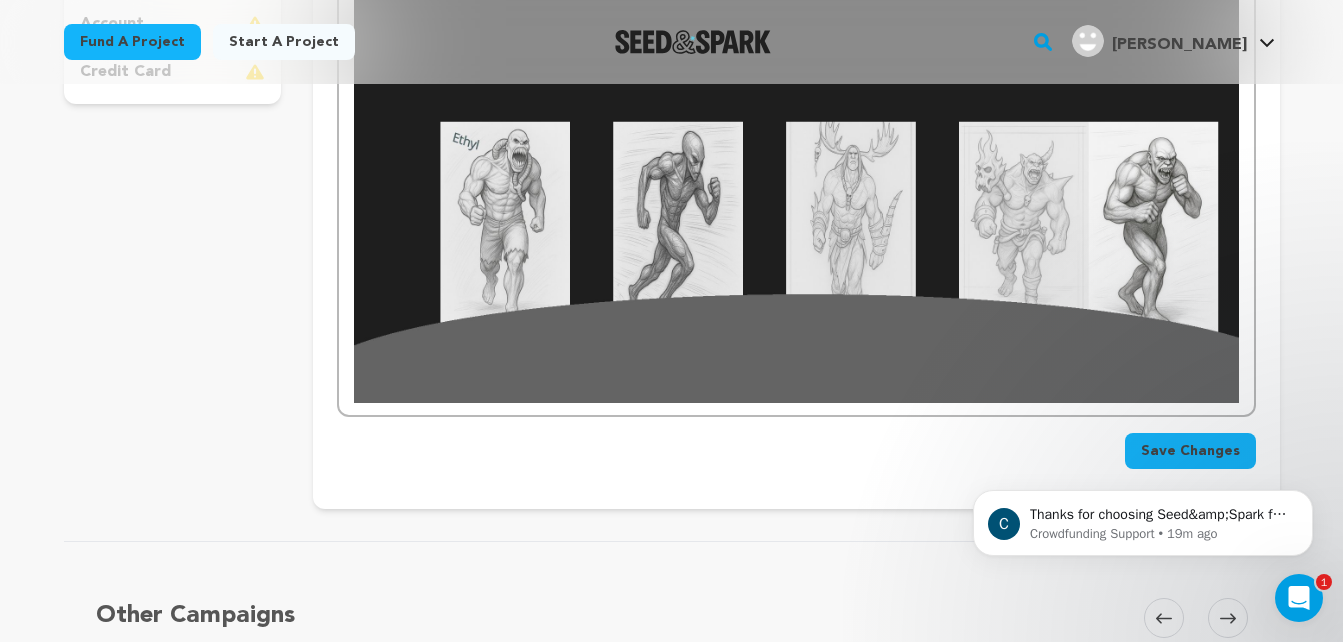 click on "🪐 Welcome to  Planet Fluence: Rise of the Darkness Imagine a world where addiction itself becomes the enemy — invisible invaders manipulating humanity through our own weaknesses. Planet Fluence: Rise of the Darkness  is an animated sci-fi series where every destructive substance becomes a villain, and every path to recovery becomes a heroic quest." at bounding box center [796, 117] 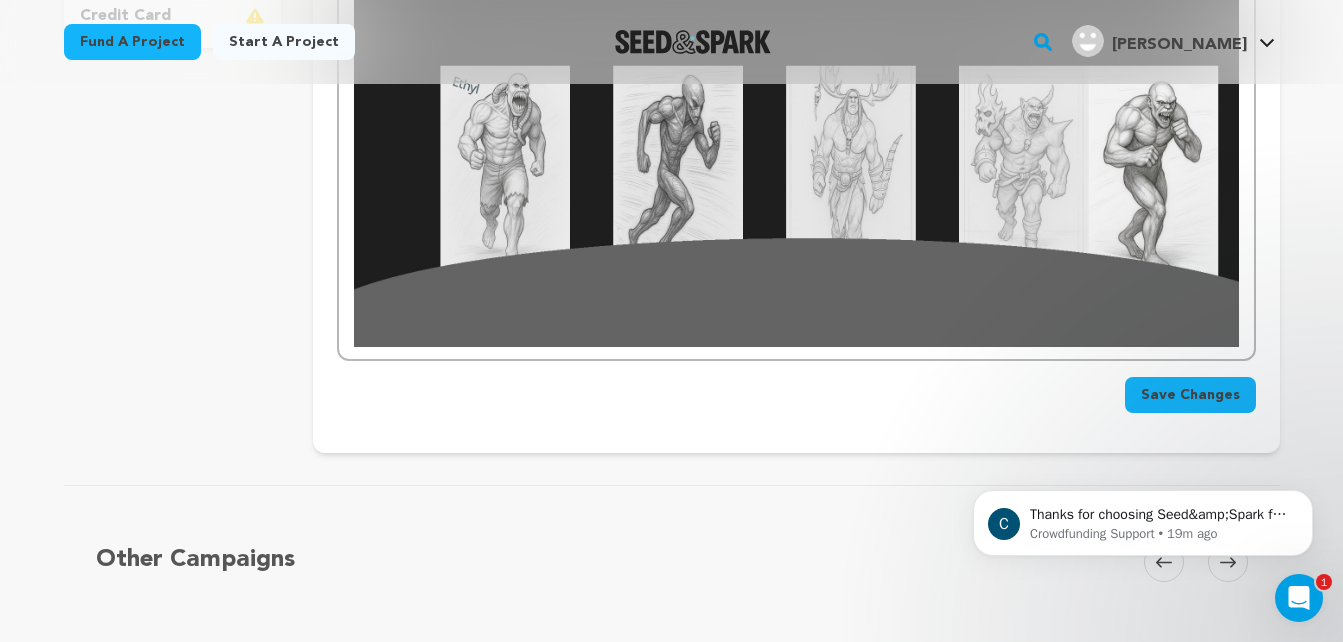 scroll, scrollTop: 722, scrollLeft: 0, axis: vertical 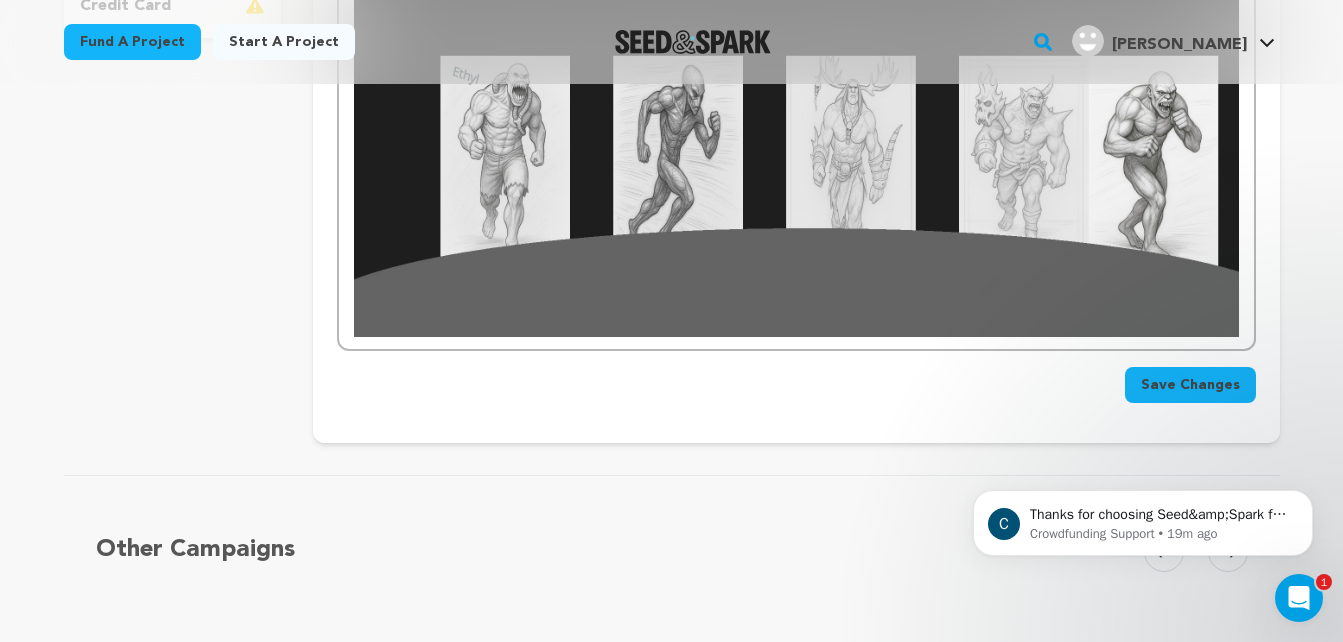 click on "🪐 Welcome to  Planet Fluence: Rise of the Darkness Imagine a world where addiction itself becomes the enemy — invisible invaders manipulating humanity through our own weaknesses. Planet Fluence: Rise of the Darkness  is an animated sci-fi series where every destructive substance becomes a villain, and every path to recovery becomes a heroic quest." at bounding box center [796, 51] 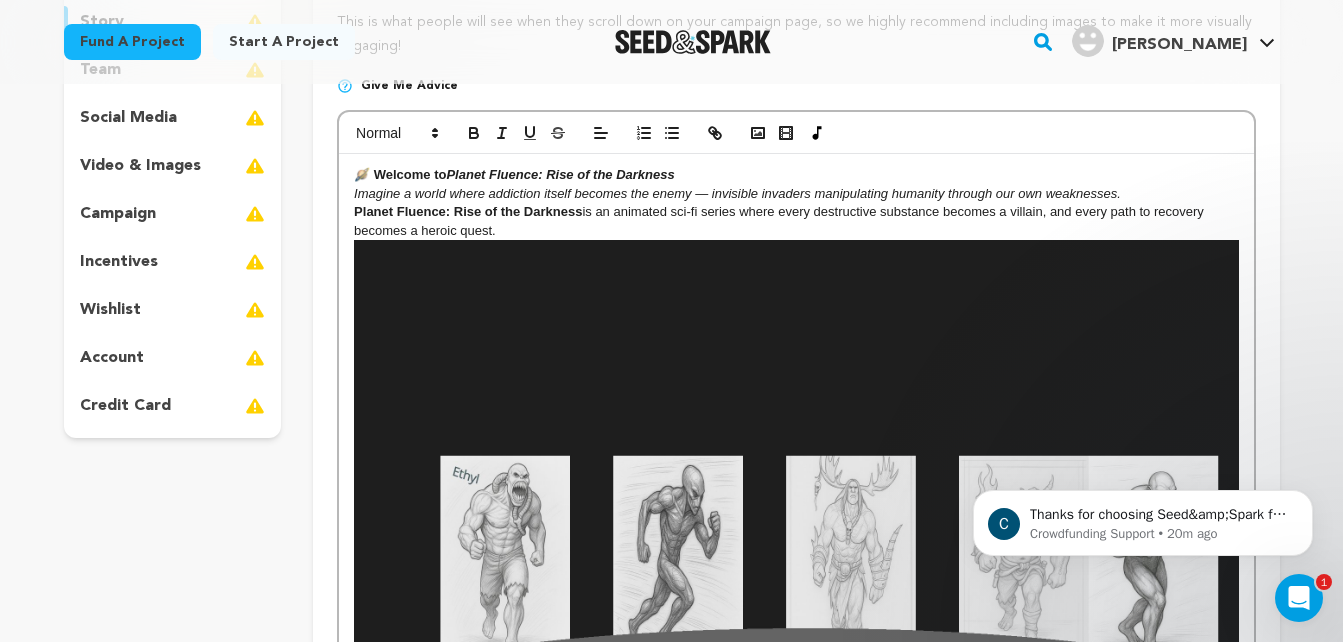 scroll, scrollTop: 822, scrollLeft: 0, axis: vertical 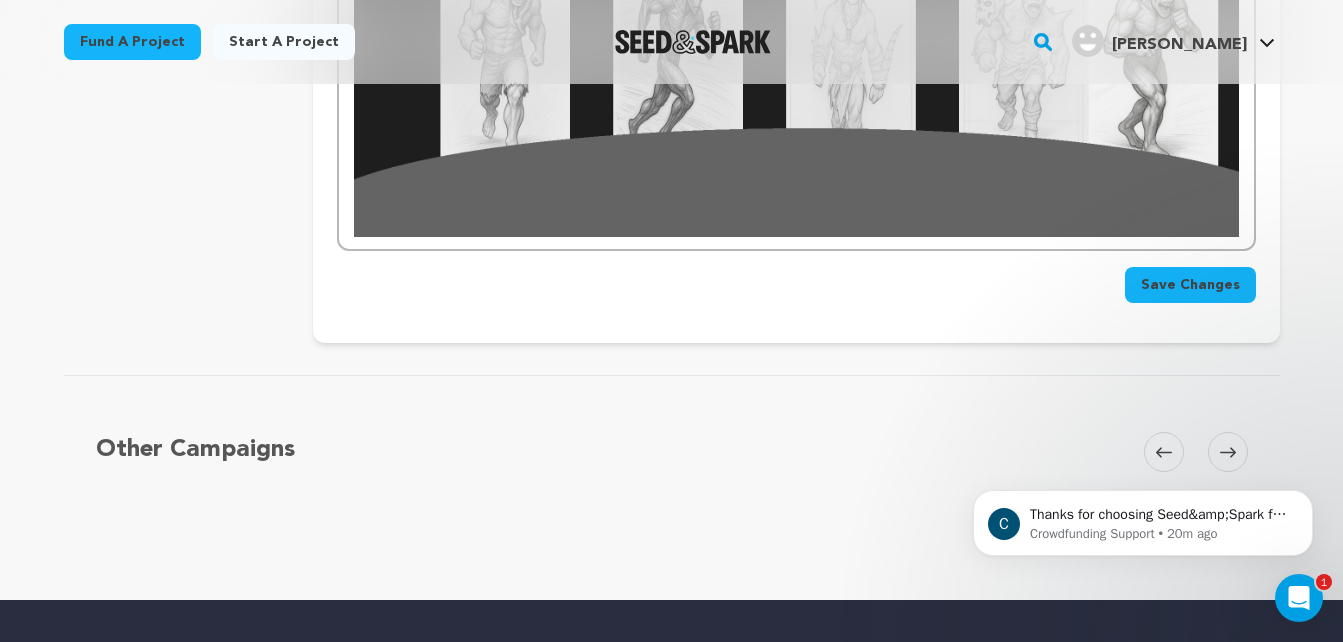 click on "🪐 Welcome to  Planet Fluence: Rise of the Darkness Imagine a world where addiction itself becomes the enemy — invisible invaders manipulating humanity through our own weaknesses. Planet Fluence: Rise of the Darkness  is an animated sci-fi series where every destructive substance becomes a villain, and every path to recovery becomes a heroic quest." at bounding box center [796, -49] 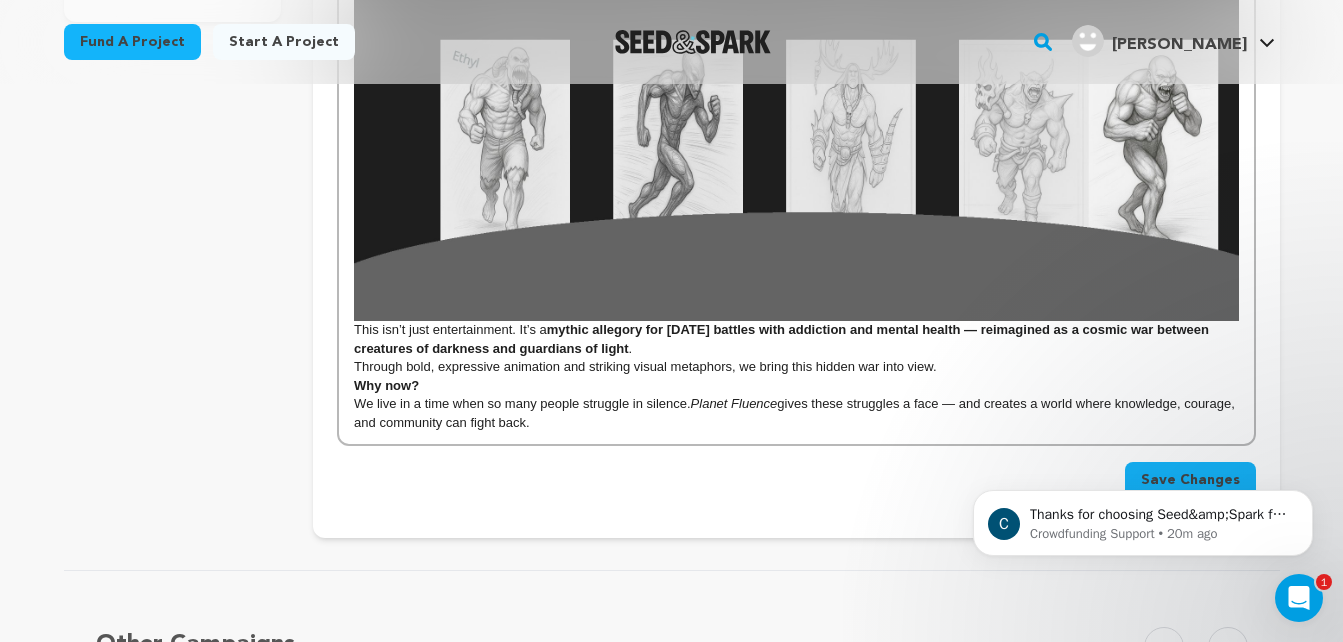 scroll, scrollTop: 741, scrollLeft: 0, axis: vertical 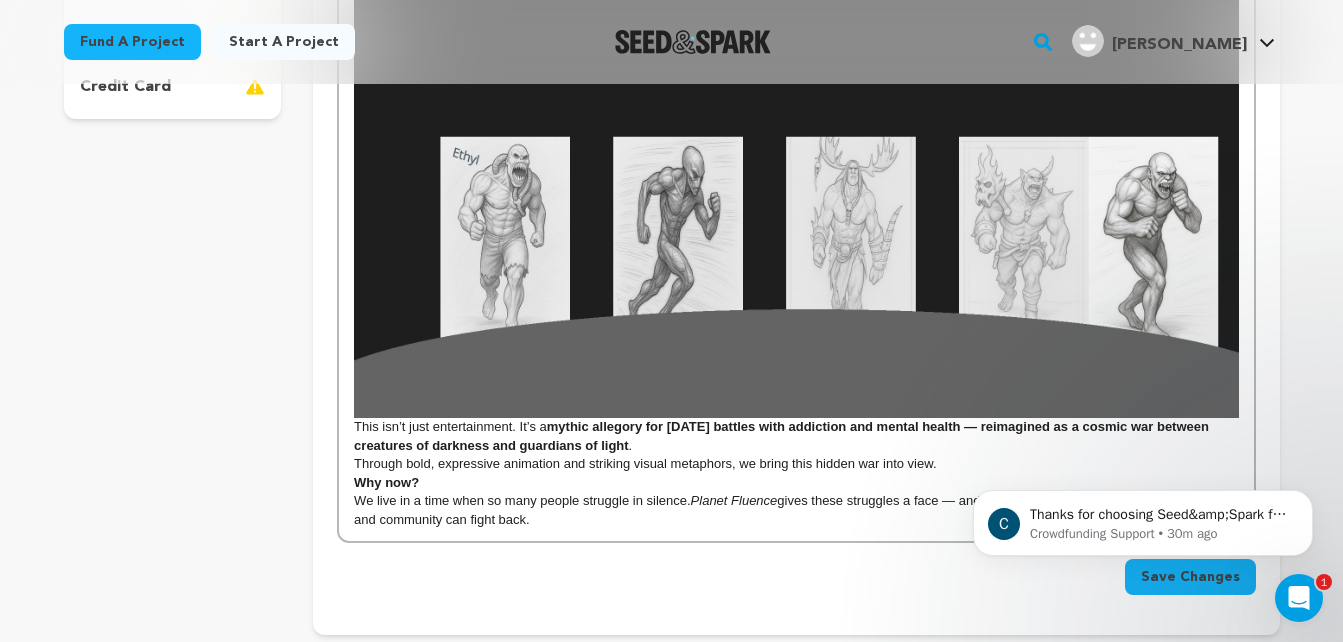 drag, startPoint x: 608, startPoint y: 533, endPoint x: 597, endPoint y: 525, distance: 13.601471 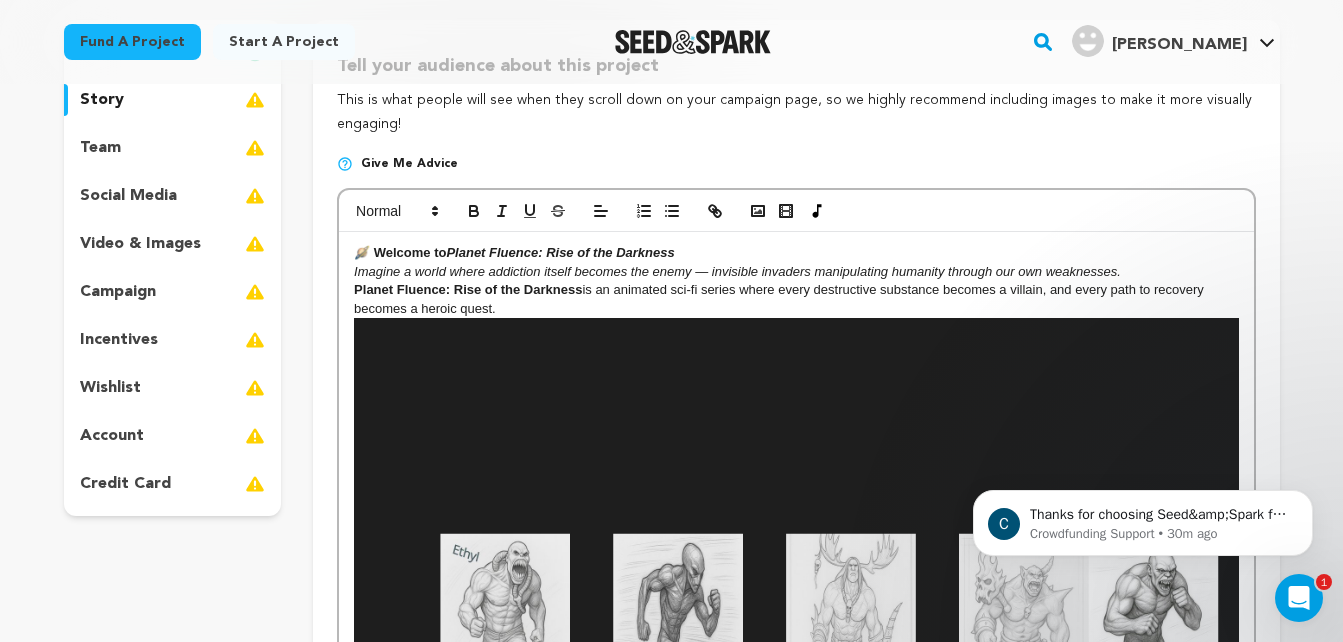 scroll, scrollTop: 247, scrollLeft: 0, axis: vertical 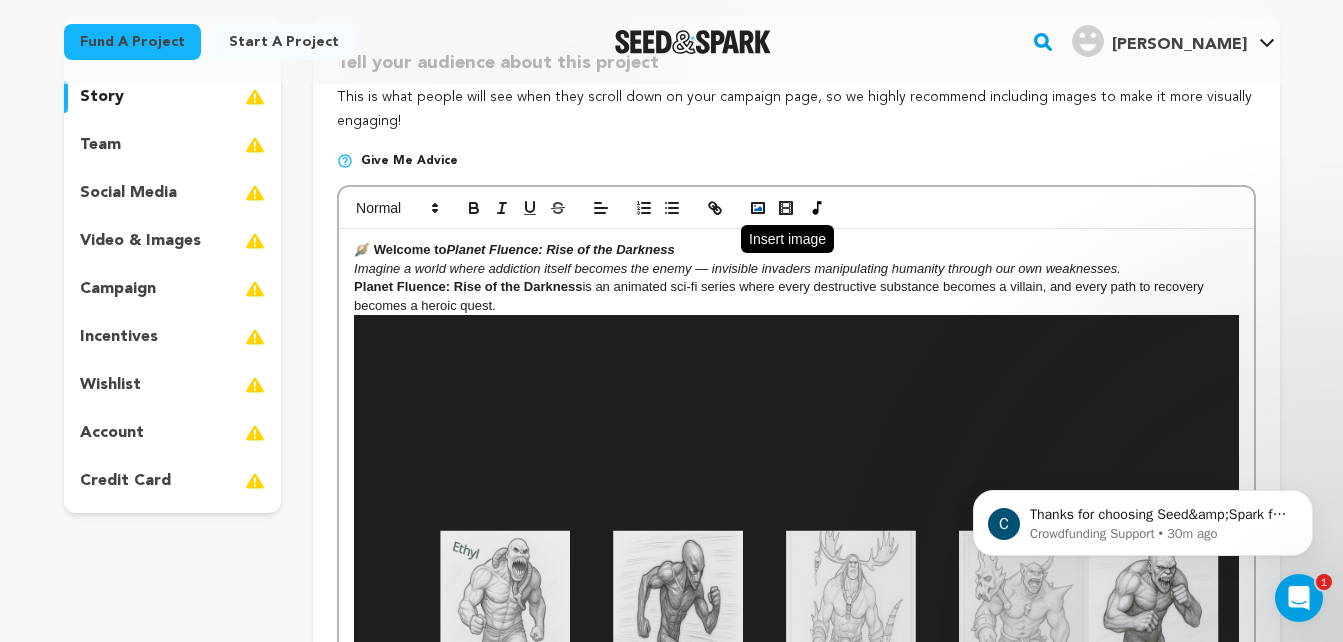 click 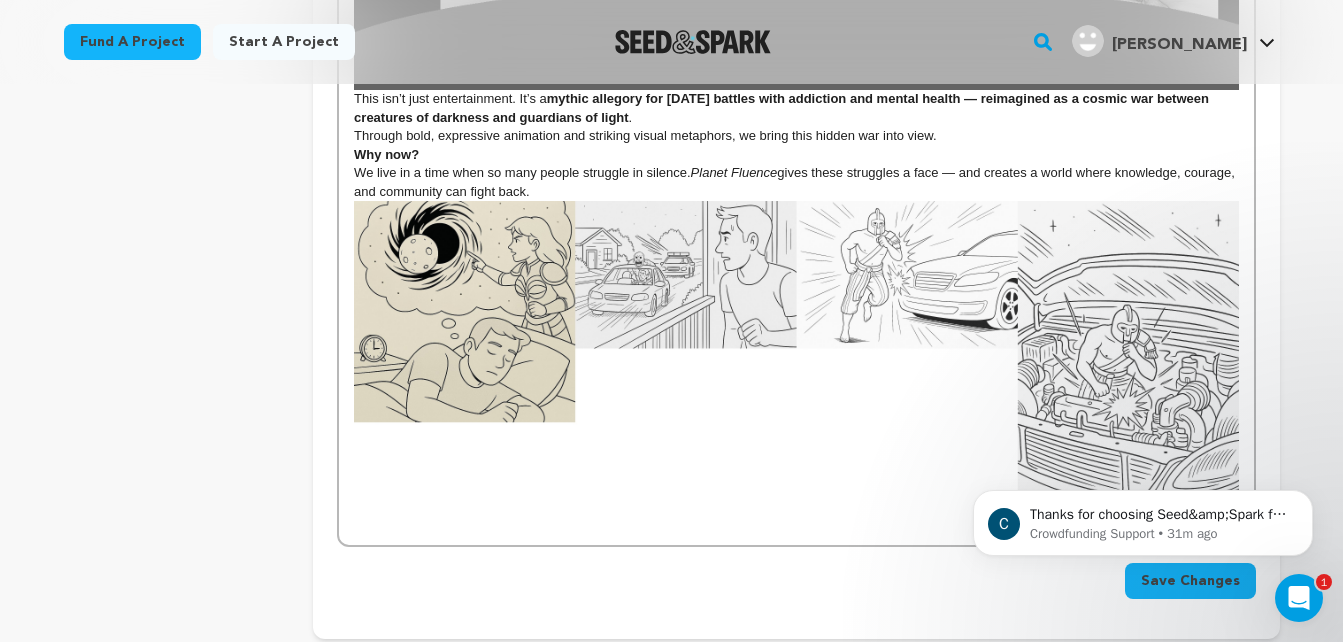 scroll, scrollTop: 973, scrollLeft: 0, axis: vertical 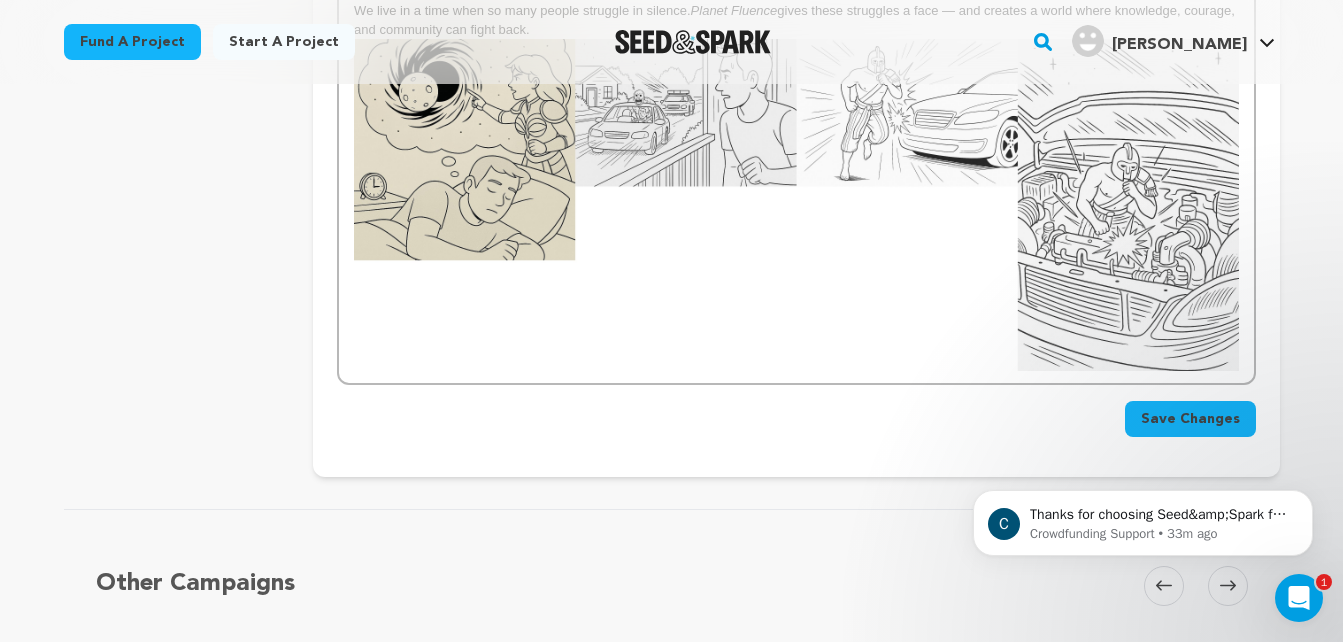 drag, startPoint x: 1237, startPoint y: 371, endPoint x: 661, endPoint y: 588, distance: 615.5201 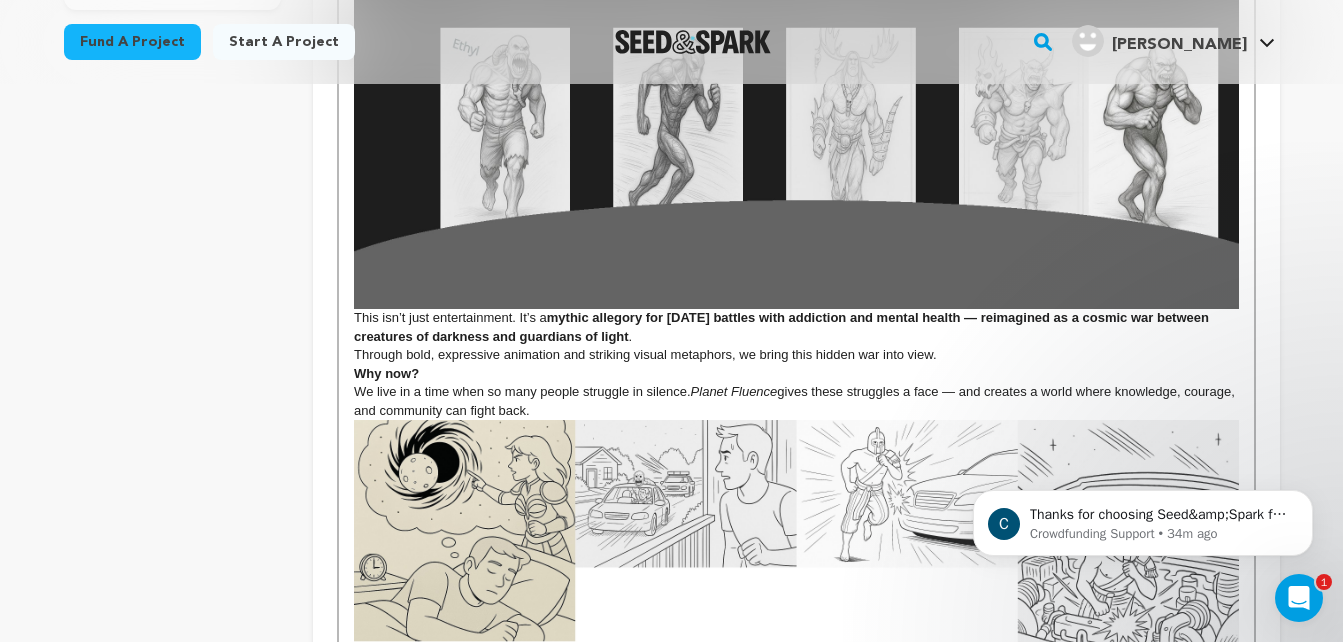 scroll, scrollTop: 762, scrollLeft: 0, axis: vertical 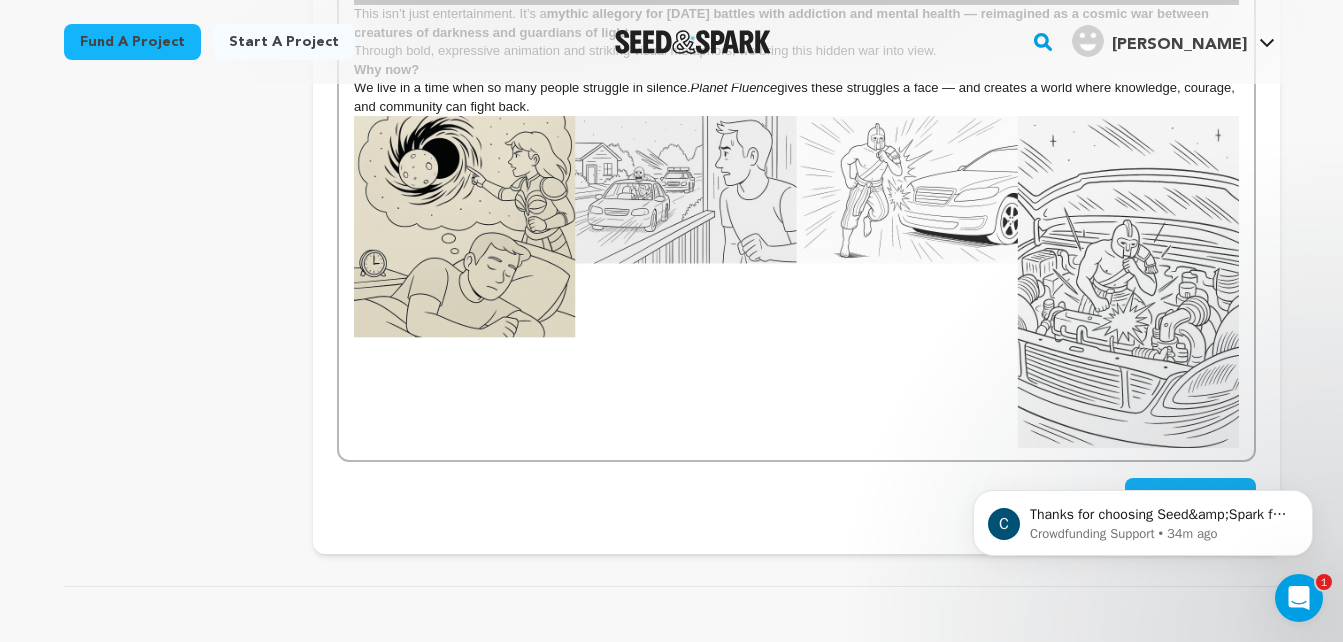 click on "C Thanks for choosing Seed&amp;Spark for your project! If you have any questions as you go, just let us know.  A gentle reminder Seed&amp;Spark is a small (and mighty!) team of lovely humans. As of [DATE], Seed&amp;Spark transitioned to a 4 Day Work Week, working [DATE] through [DATE], with Fridays off. Crowdfunding Support • 34m ago" at bounding box center (1143, 431) 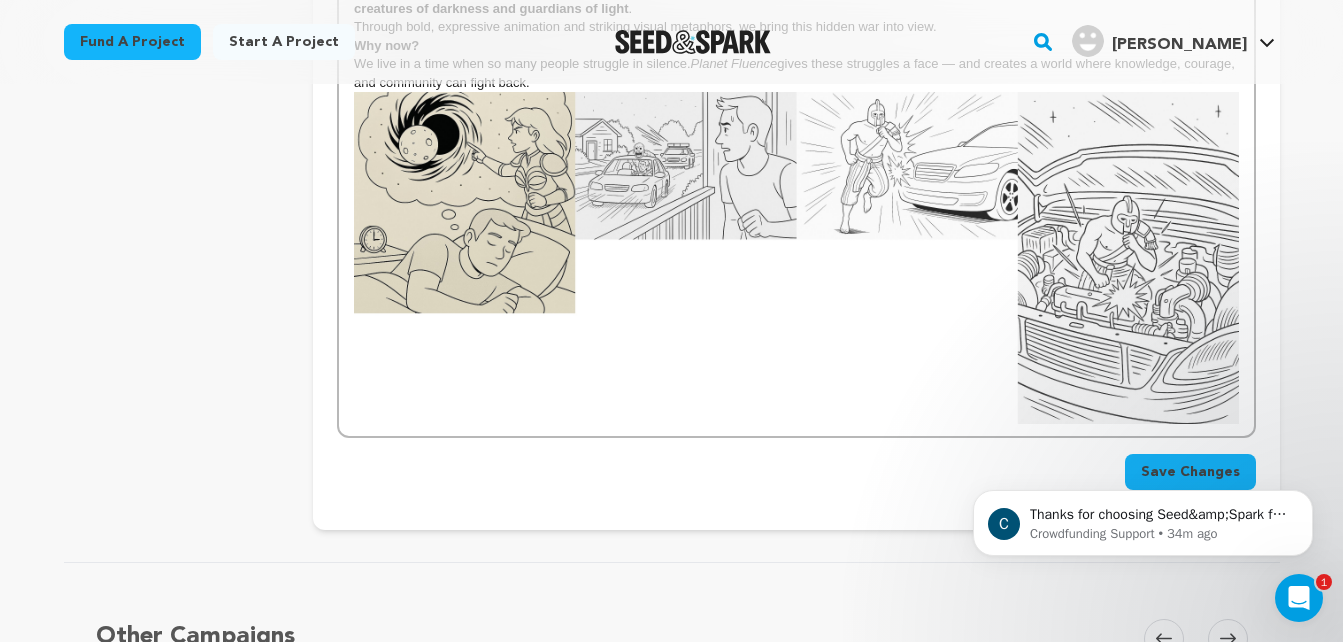 drag, startPoint x: 1246, startPoint y: 352, endPoint x: 1254, endPoint y: 405, distance: 53.600372 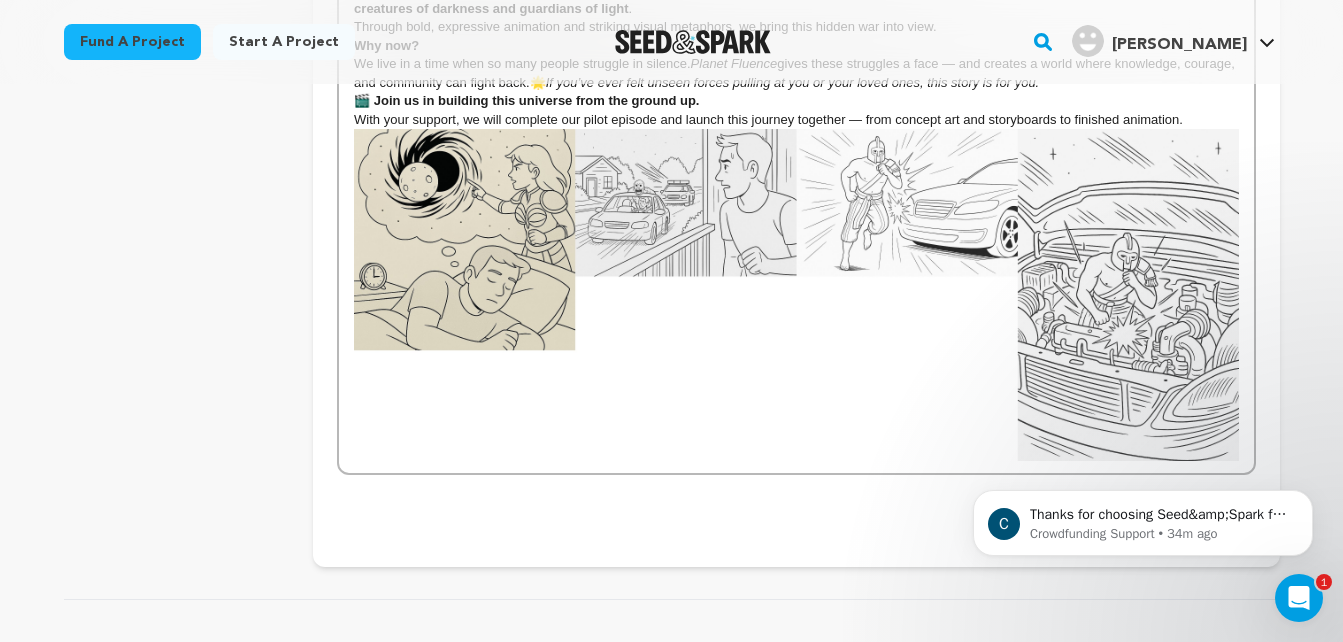 scroll, scrollTop: 178, scrollLeft: 0, axis: vertical 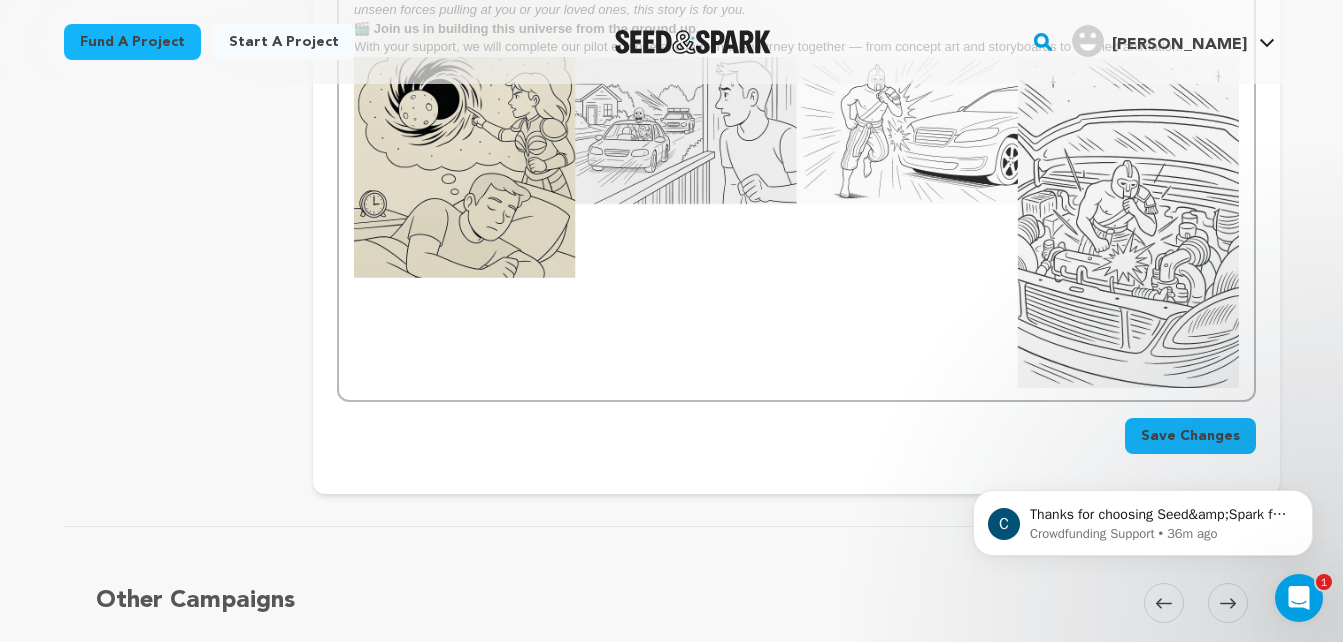 click on "🪐 Welcome to  Planet Fluence: Rise of the Darkness Imagine a world where addiction itself becomes the enemy — invisible invaders manipulating humanity through our own weaknesses. Planet Fluence: Rise of the Darkness  is an animated sci-fi series where every destructive substance becomes a villain, and every path to recovery becomes a heroic quest.  This isn’t just entertainment. It’s a  mythic allegory for [DATE] battles with addiction and mental health — reimagined as a cosmic war between creatures of darkness and guardians of light . Through bold, expressive animation and striking visual metaphors, we bring this hidden war into view. Why now? We live in a time when so many people struggle in silence.  Planet Fluence  gives these struggles a face — and creates a world where knowledge, courage, and community can fight back.                                                                                                                                                               🌟" at bounding box center [796, -147] 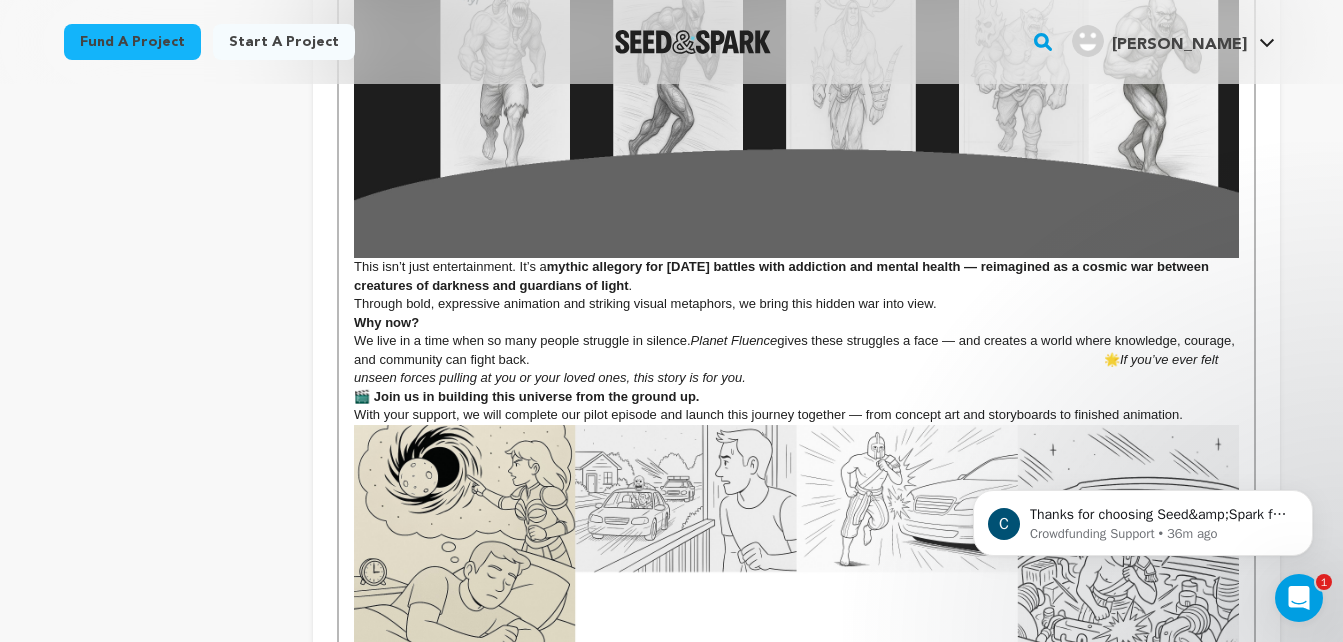 scroll, scrollTop: 805, scrollLeft: 0, axis: vertical 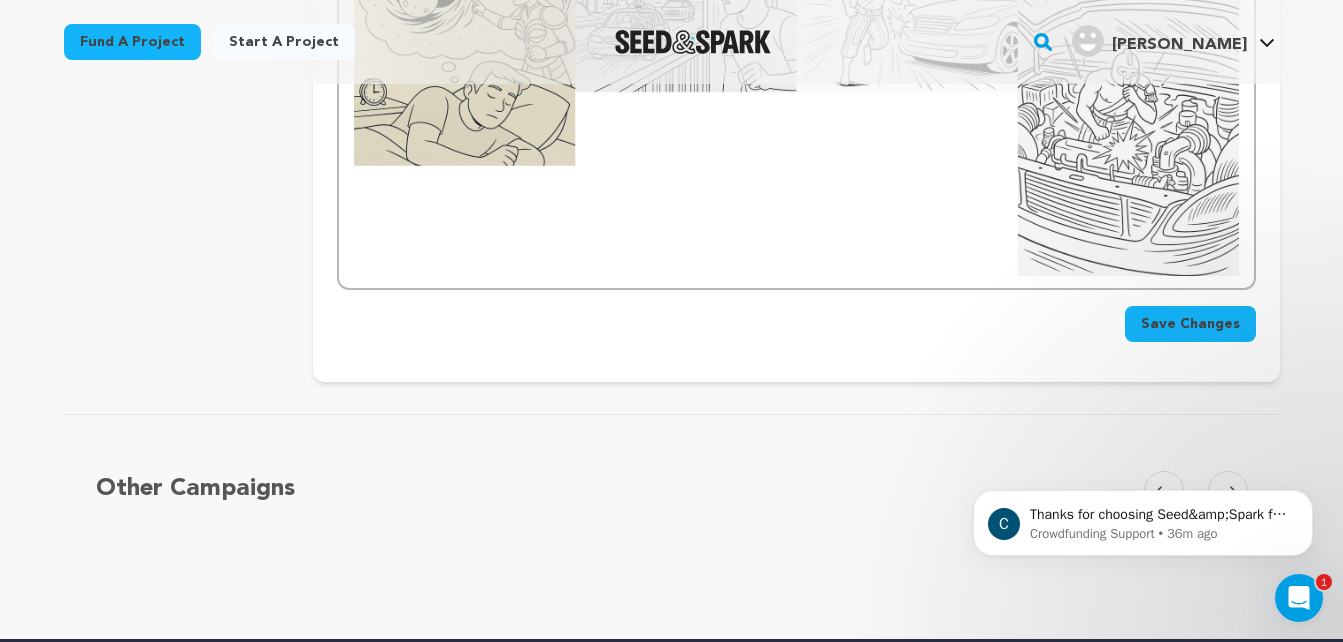 click on "🪐 Welcome to  Planet Fluence: Rise of the Darkness Imagine a world where addiction itself becomes the enemy — invisible invaders manipulating humanity through our own weaknesses. Planet Fluence: Rise of the Darkness  is an animated sci-fi series where every destructive substance becomes a villain, and every path to recovery becomes a heroic quest.  This isn’t just entertainment. It’s a  mythic allegory for [DATE] battles with addiction and mental health — reimagined as a cosmic war between creatures of darkness and guardians of light . Through bold, expressive animation and striking visual metaphors, we bring this hidden war into view. Why now? We live in a time when so many people struggle in silence.  Planet Fluence  gives these struggles a face — and creates a world where knowledge, courage, and community can fight back.                                                                                                                                                               🌟" at bounding box center (796, -259) 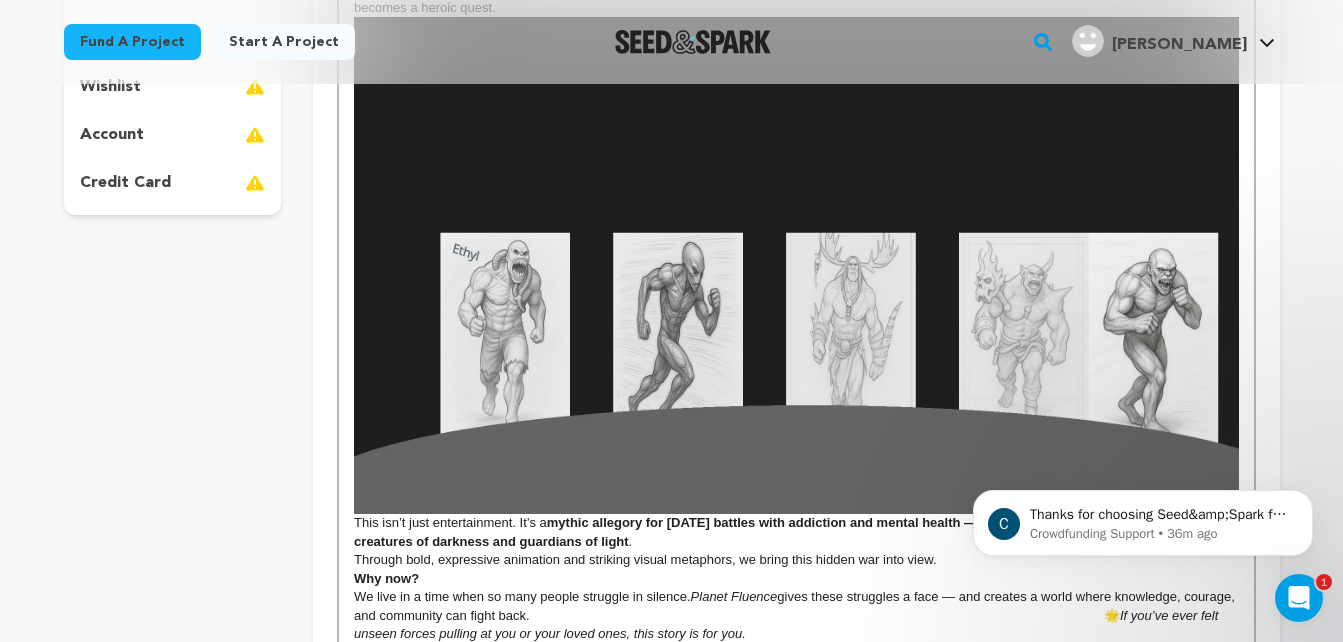 scroll, scrollTop: 532, scrollLeft: 0, axis: vertical 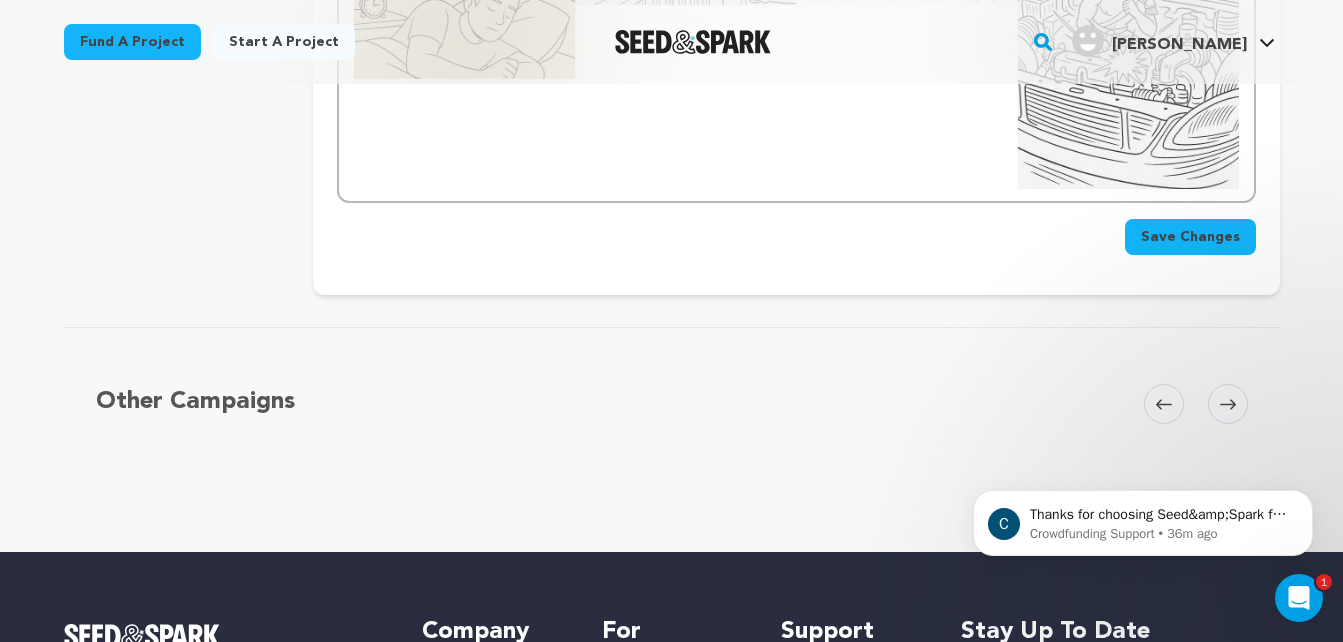 click on "Save Changes" at bounding box center (1190, 237) 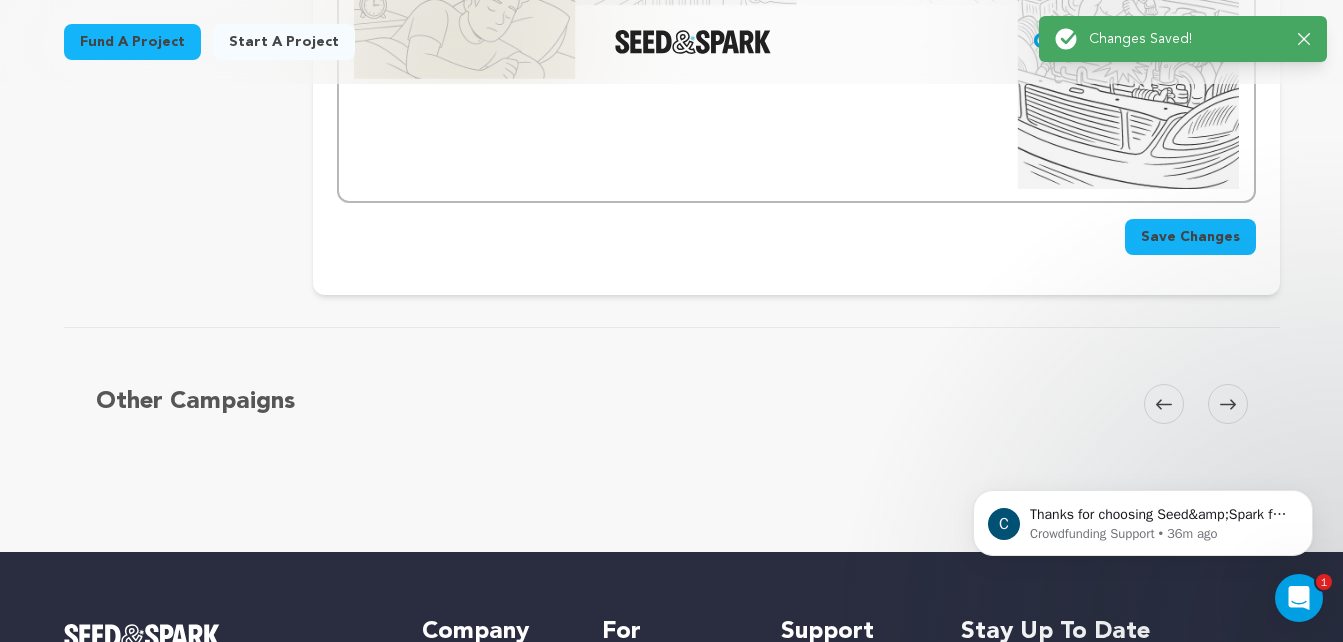 scroll, scrollTop: 0, scrollLeft: 0, axis: both 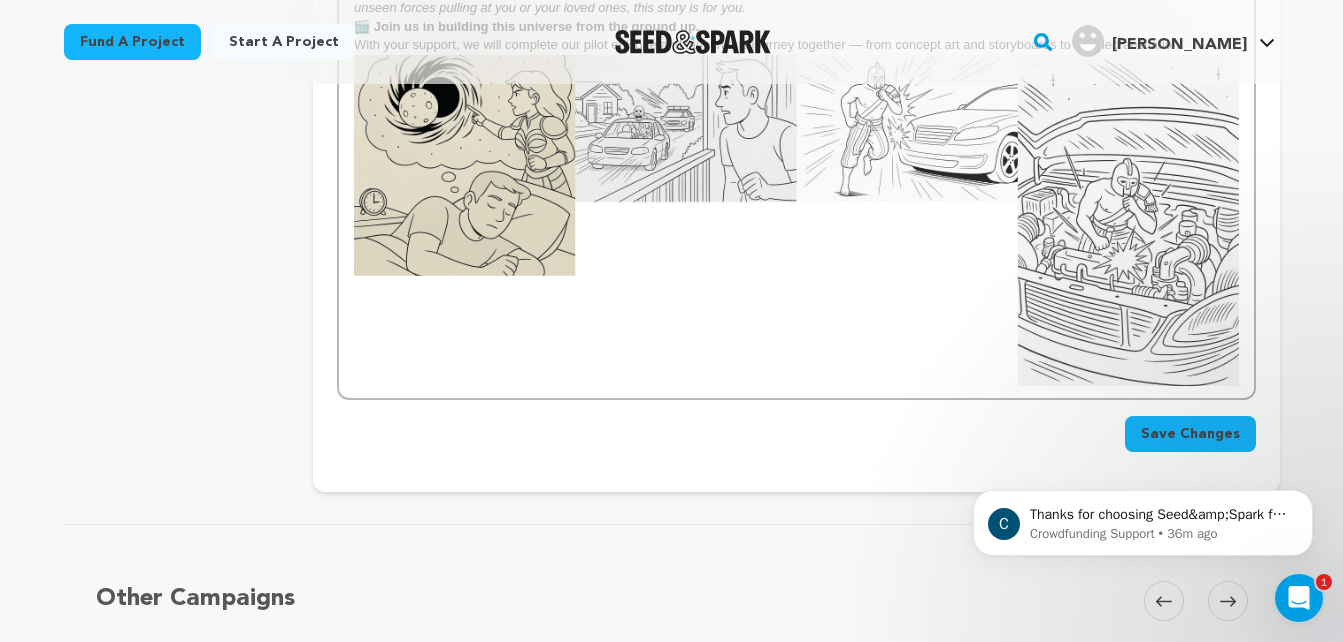 click on "🪐 Welcome to  Planet Fluence: Rise of the Darkness Imagine a world where addiction itself becomes the enemy — invisible invaders manipulating humanity through our own weaknesses. Planet Fluence: Rise of the Darkness  is an animated sci-fi series where every destructive substance becomes a villain, and every path to recovery becomes a heroic quest.  This isn’t just entertainment. It’s a  mythic allegory for [DATE] battles with addiction and mental health — reimagined as a cosmic war between creatures of darkness and guardians of light . Through bold, expressive animation and striking visual metaphors, we bring this hidden war into view. Why now? We live in a time when so many people struggle in silence.  Planet Fluence  gives these struggles a face — and creates a world where knowledge, courage, and community can fight back.                                                                                                                                                               🌟" at bounding box center (796, -149) 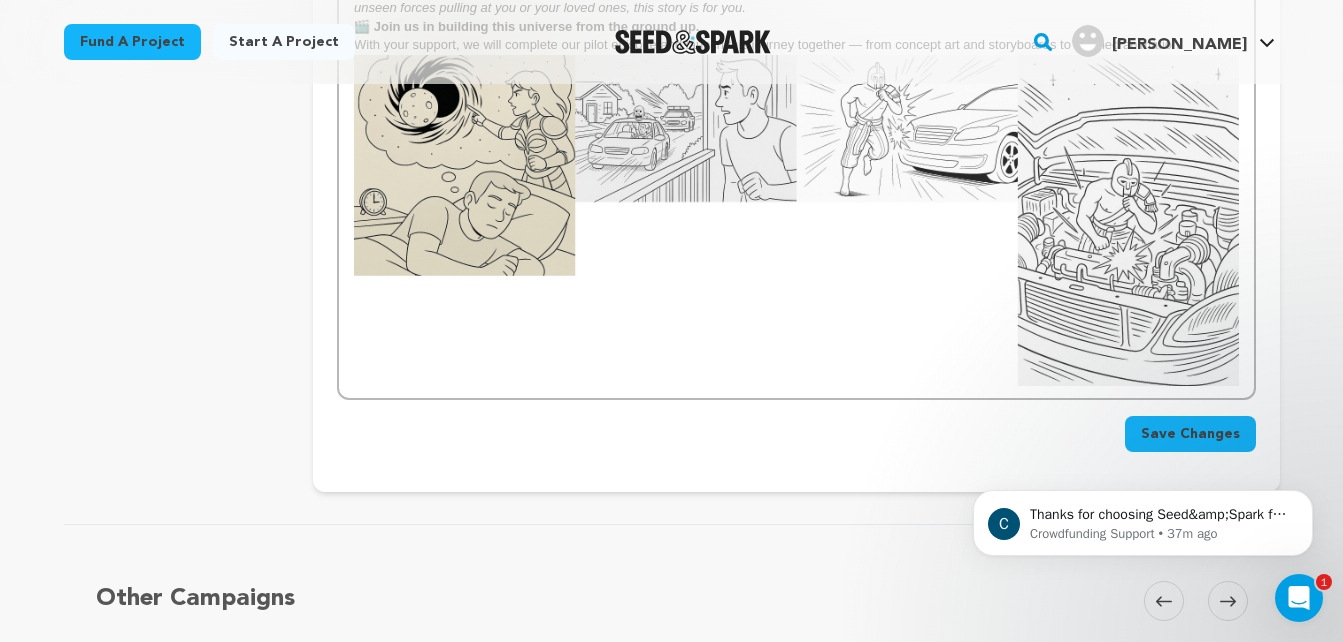 click on "🪐 Welcome to  Planet Fluence: Rise of the Darkness Imagine a world where addiction itself becomes the enemy — invisible invaders manipulating humanity through our own weaknesses. Planet Fluence: Rise of the Darkness  is an animated sci-fi series where every destructive substance becomes a villain, and every path to recovery becomes a heroic quest.  This isn’t just entertainment. It’s a  mythic allegory for [DATE] battles with addiction and mental health — reimagined as a cosmic war between creatures of darkness and guardians of light . Through bold, expressive animation and striking visual metaphors, we bring this hidden war into view. Why now? We live in a time when so many people struggle in silence.  Planet Fluence  gives these struggles a face — and creates a world where knowledge, courage, and community can fight back.                                                                                                                                                               🌟" at bounding box center (796, -149) 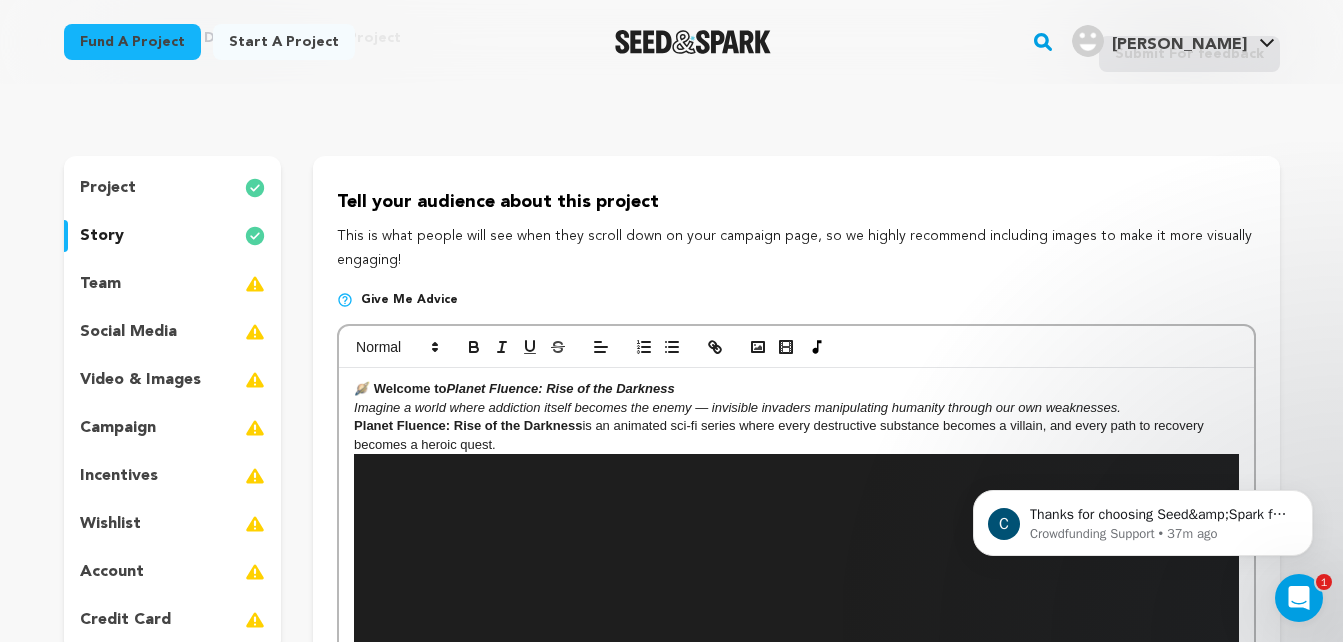 scroll, scrollTop: 99, scrollLeft: 0, axis: vertical 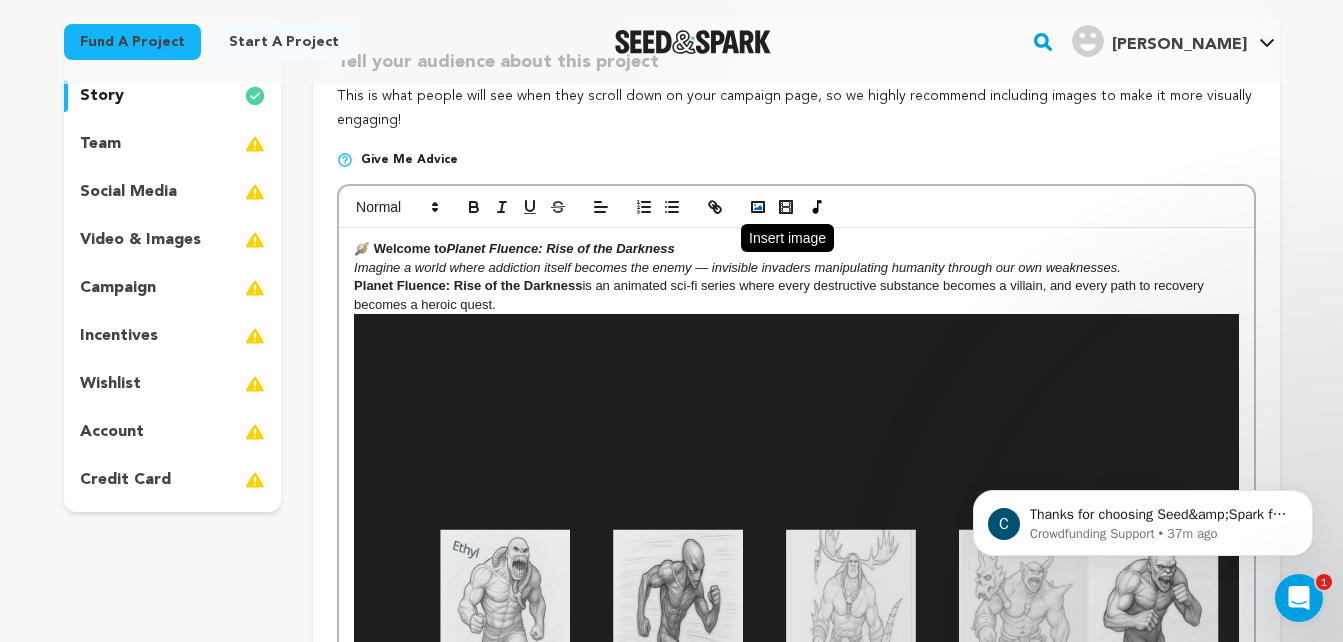 click 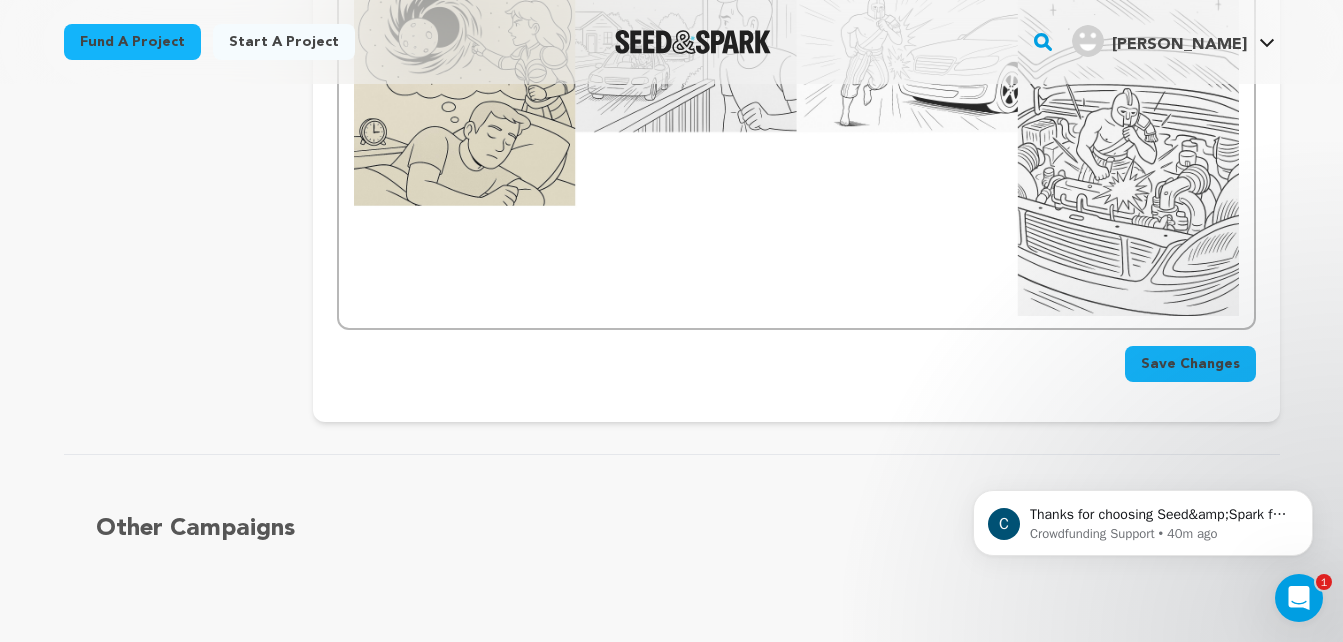 scroll, scrollTop: 1249, scrollLeft: 0, axis: vertical 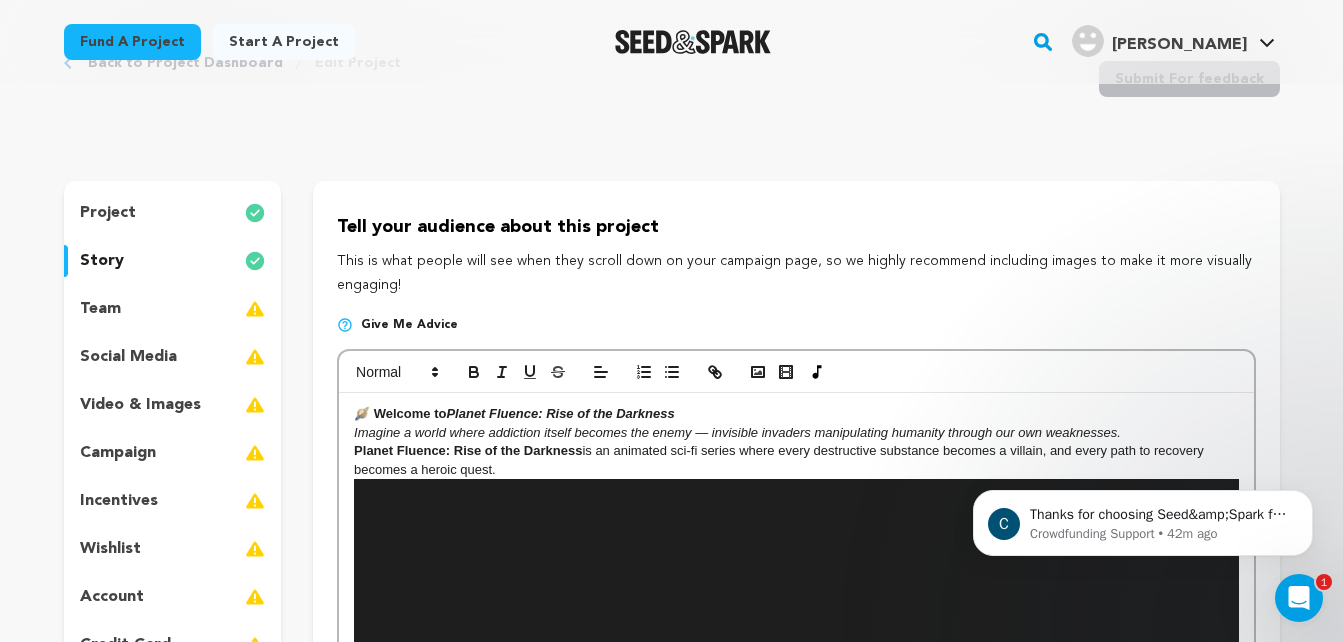 click on "team" at bounding box center [173, 309] 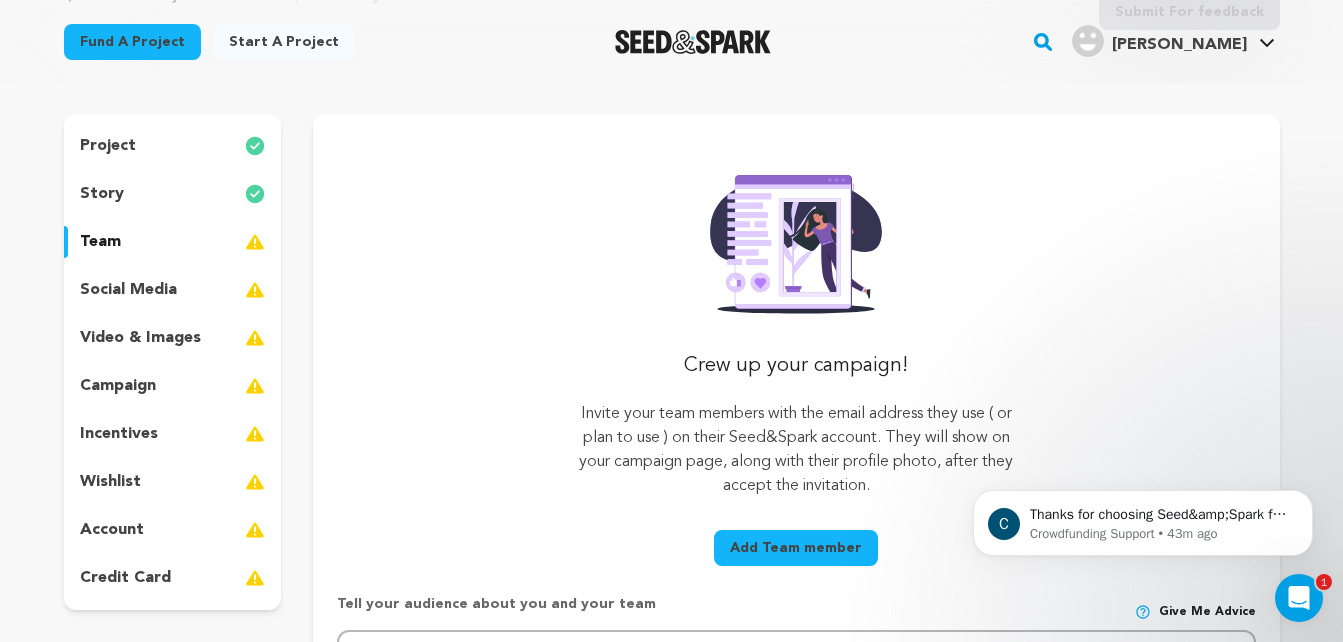 scroll, scrollTop: 93, scrollLeft: 0, axis: vertical 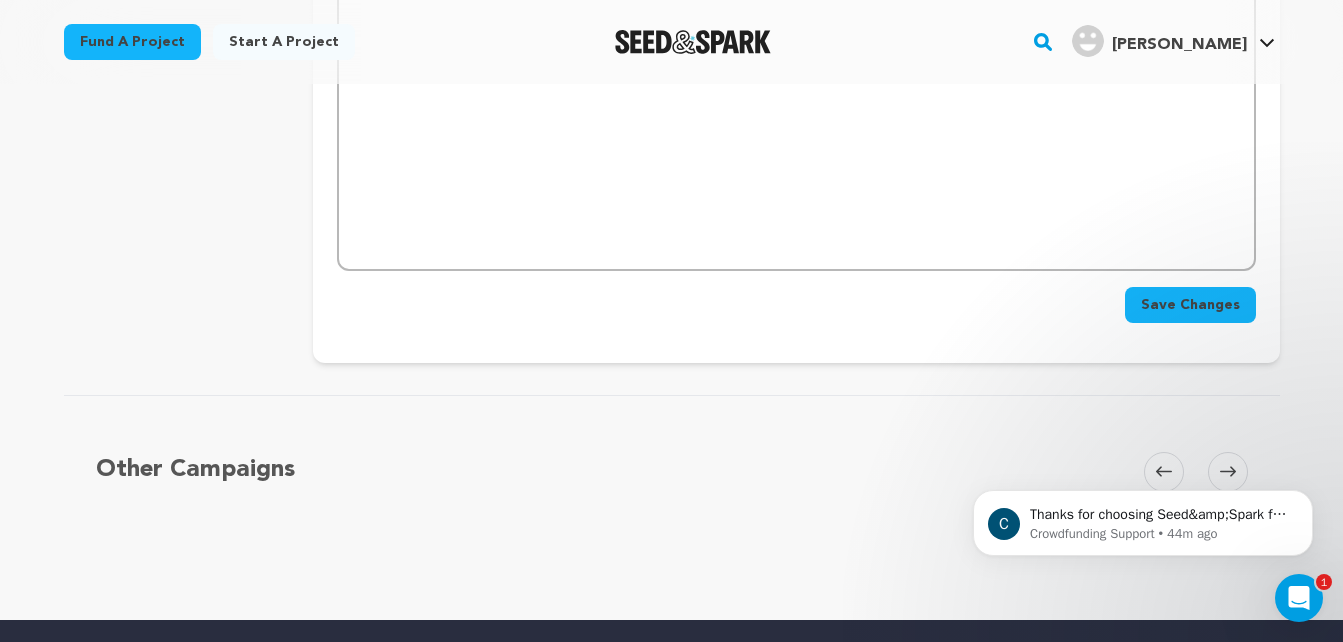 drag, startPoint x: 535, startPoint y: 184, endPoint x: 882, endPoint y: 288, distance: 362.2499 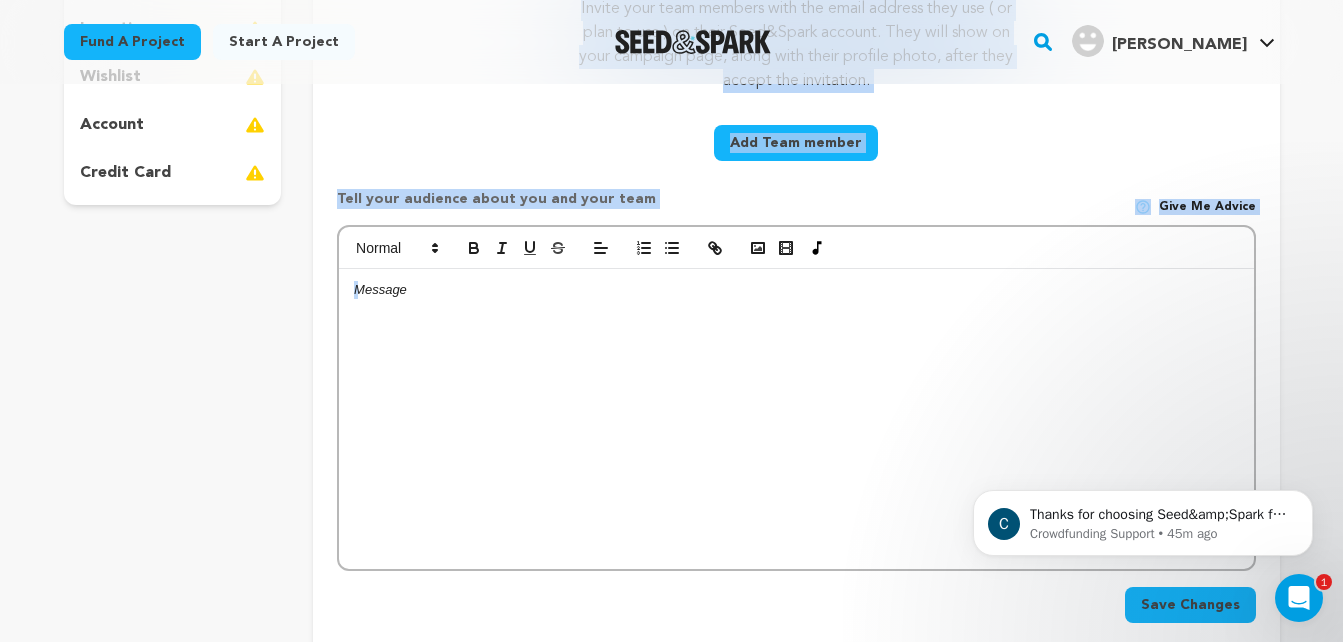 scroll, scrollTop: 455, scrollLeft: 0, axis: vertical 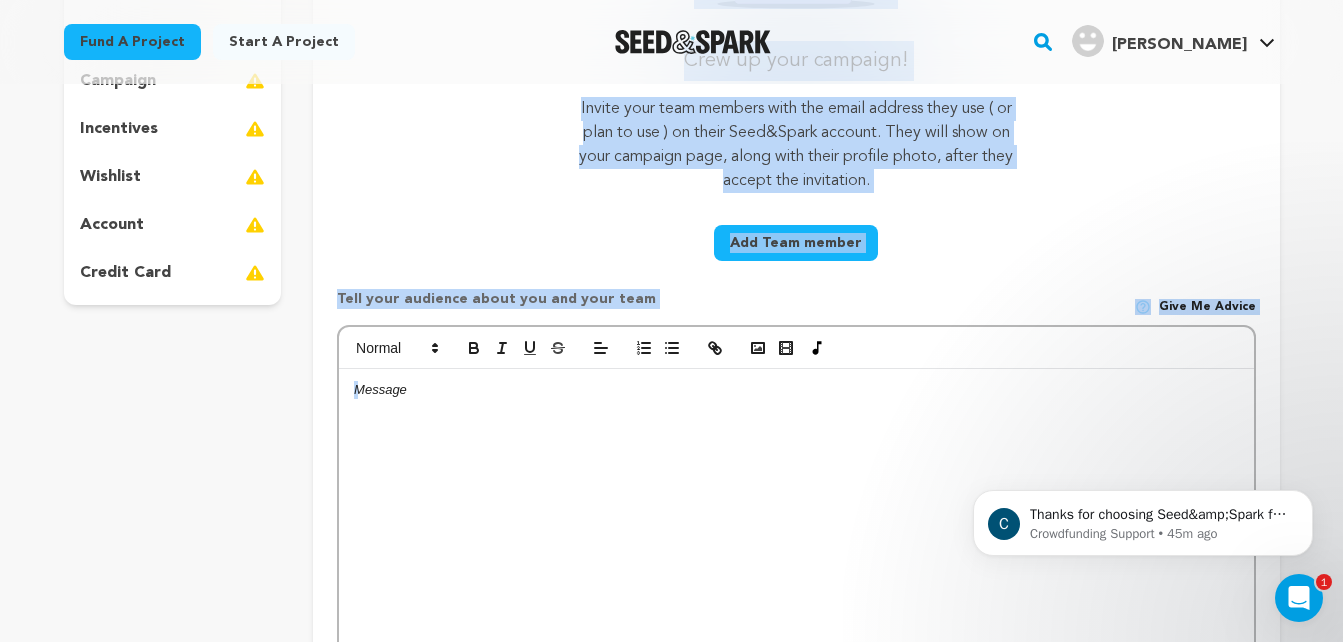copy on "Crew up your campaign!
Invite your team members with the email address they use ( or plan to use ) on their Seed&Spark account.
They will show on your campaign page, along with their profile photo, after they accept the invitation.
Add Team member
Tell your audience about you and your team
Give me advice" 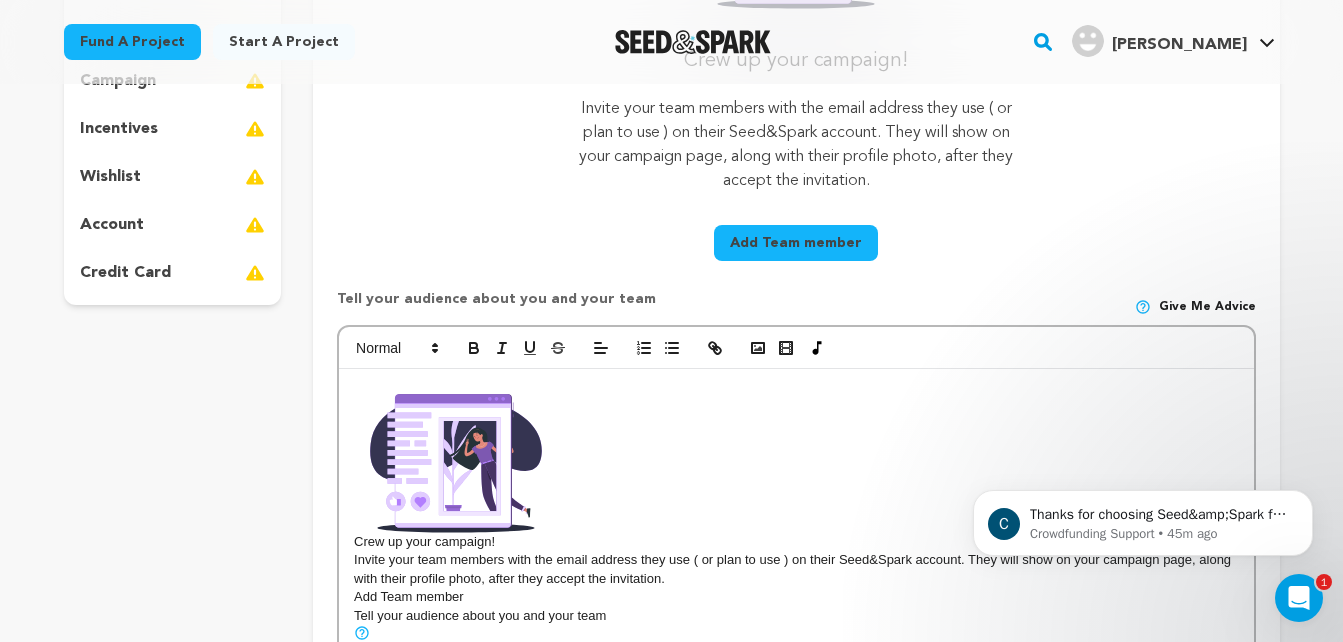 scroll, scrollTop: 0, scrollLeft: 0, axis: both 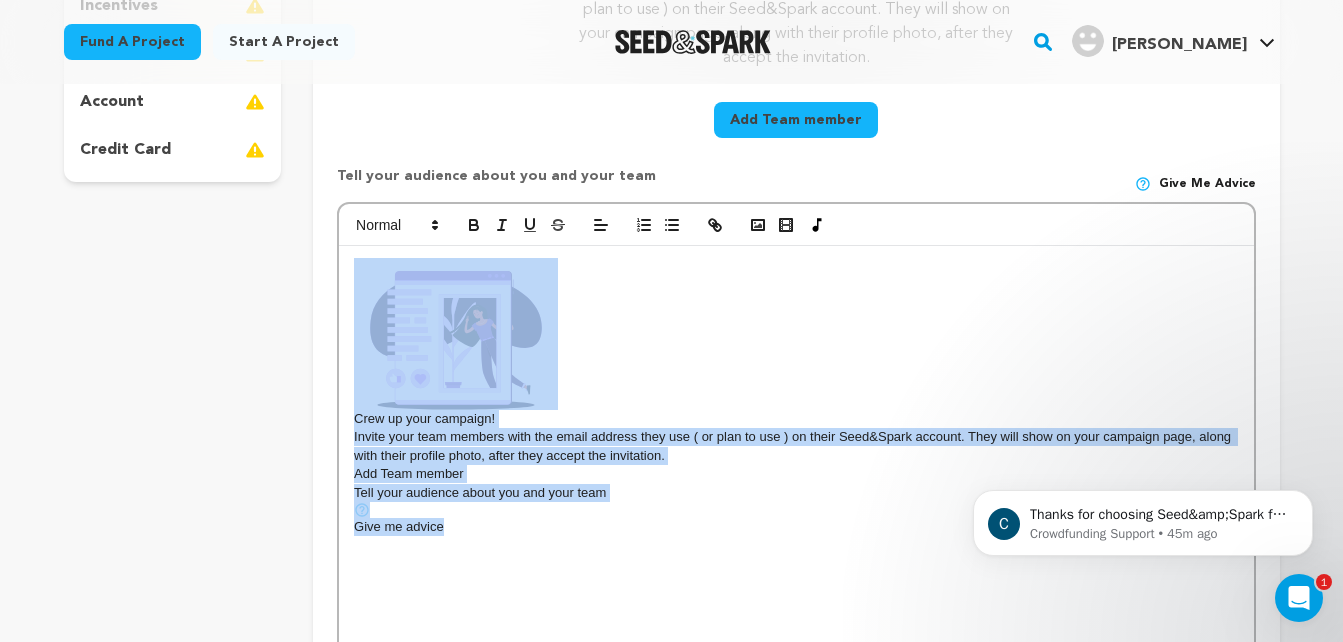 drag, startPoint x: 506, startPoint y: 527, endPoint x: 412, endPoint y: 310, distance: 236.48466 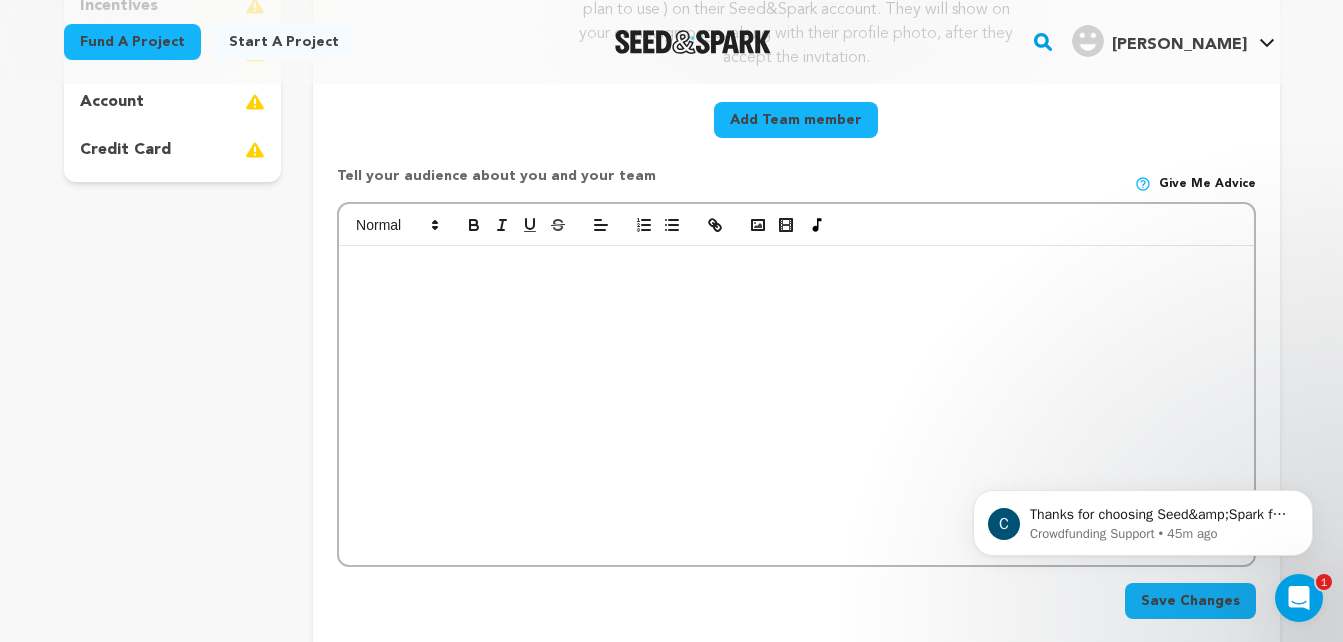 scroll, scrollTop: 478, scrollLeft: 0, axis: vertical 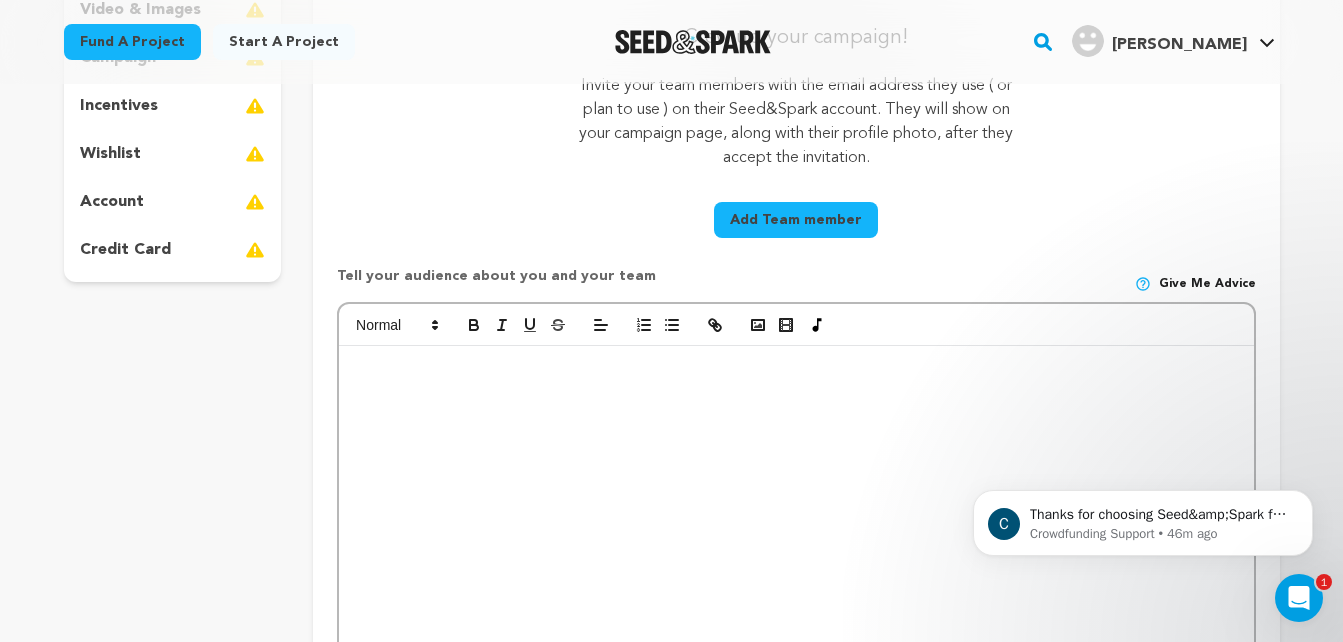 click at bounding box center [796, 404] 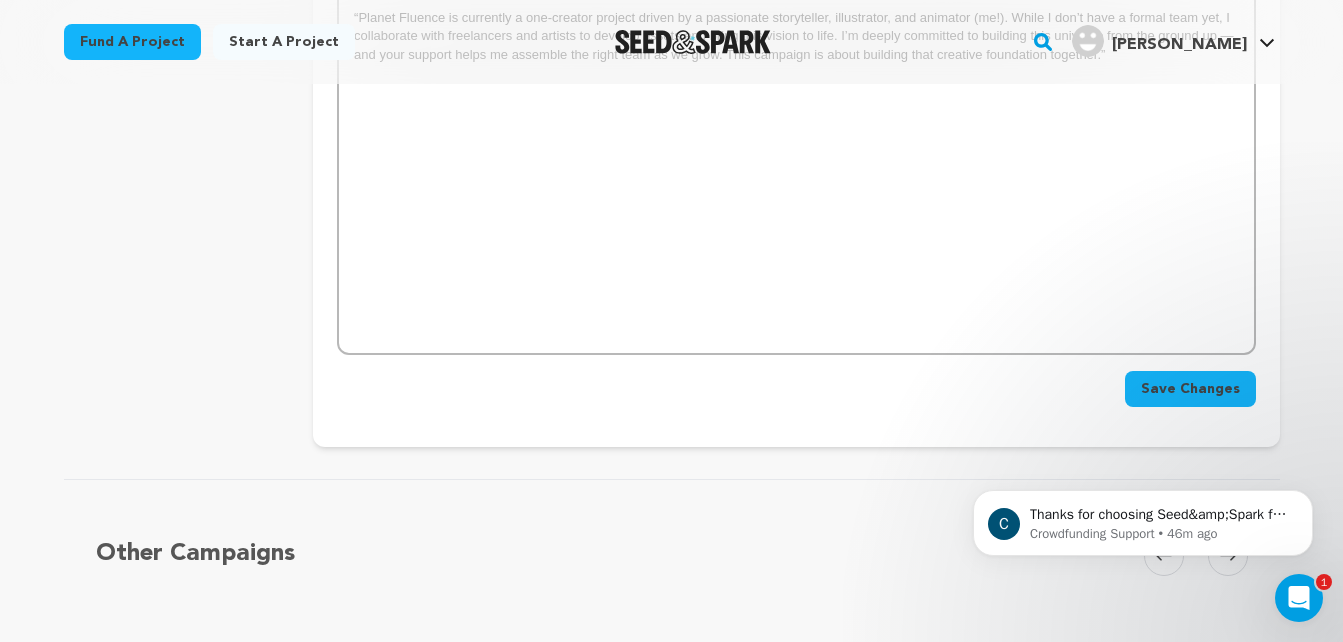 scroll, scrollTop: 841, scrollLeft: 0, axis: vertical 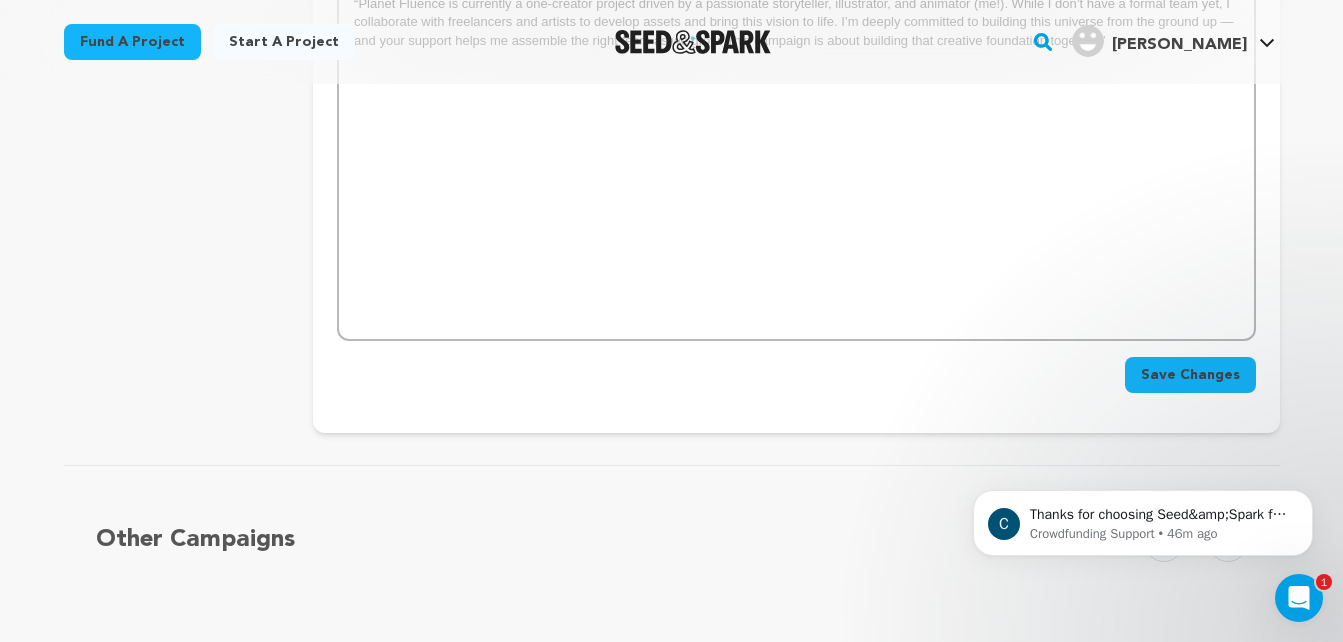 click on "Save Changes" at bounding box center (1190, 375) 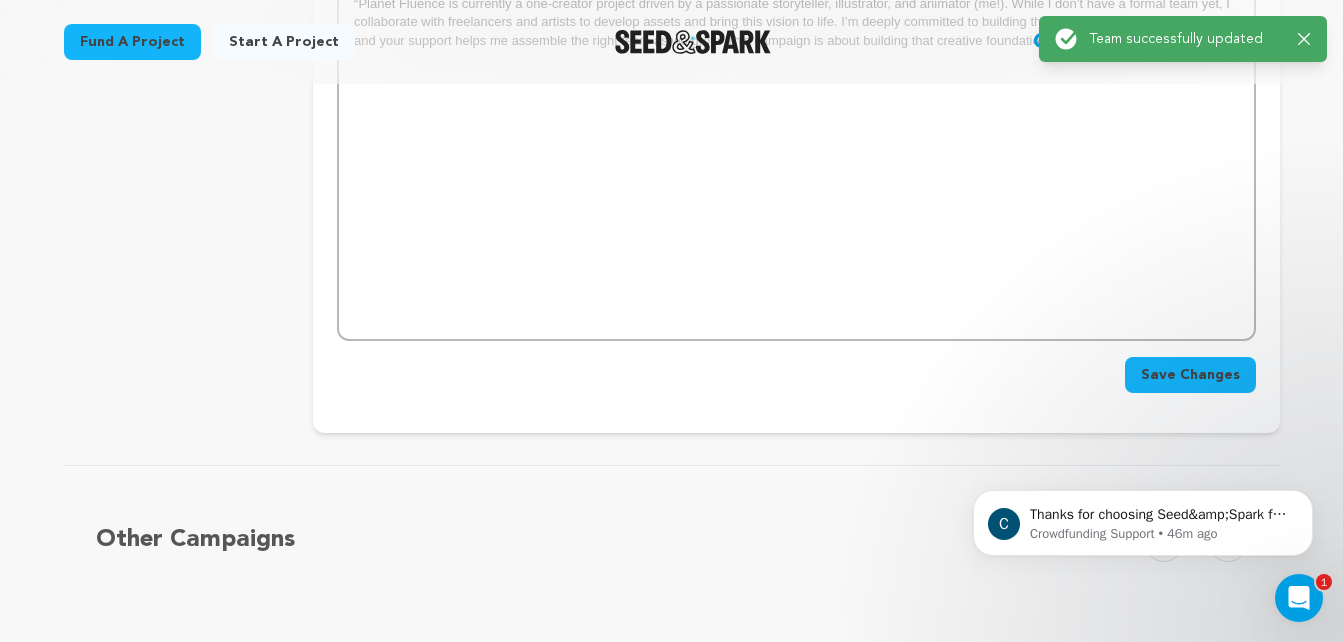 scroll, scrollTop: 0, scrollLeft: 0, axis: both 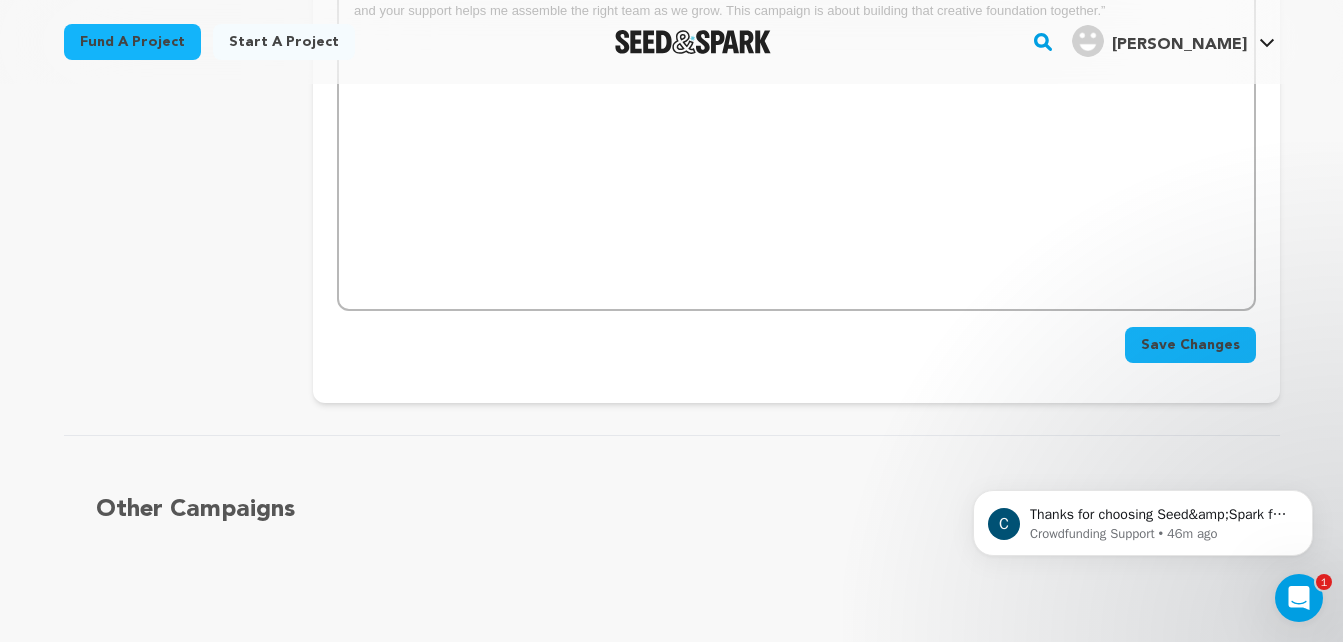 click on "Save Changes" at bounding box center [1190, 345] 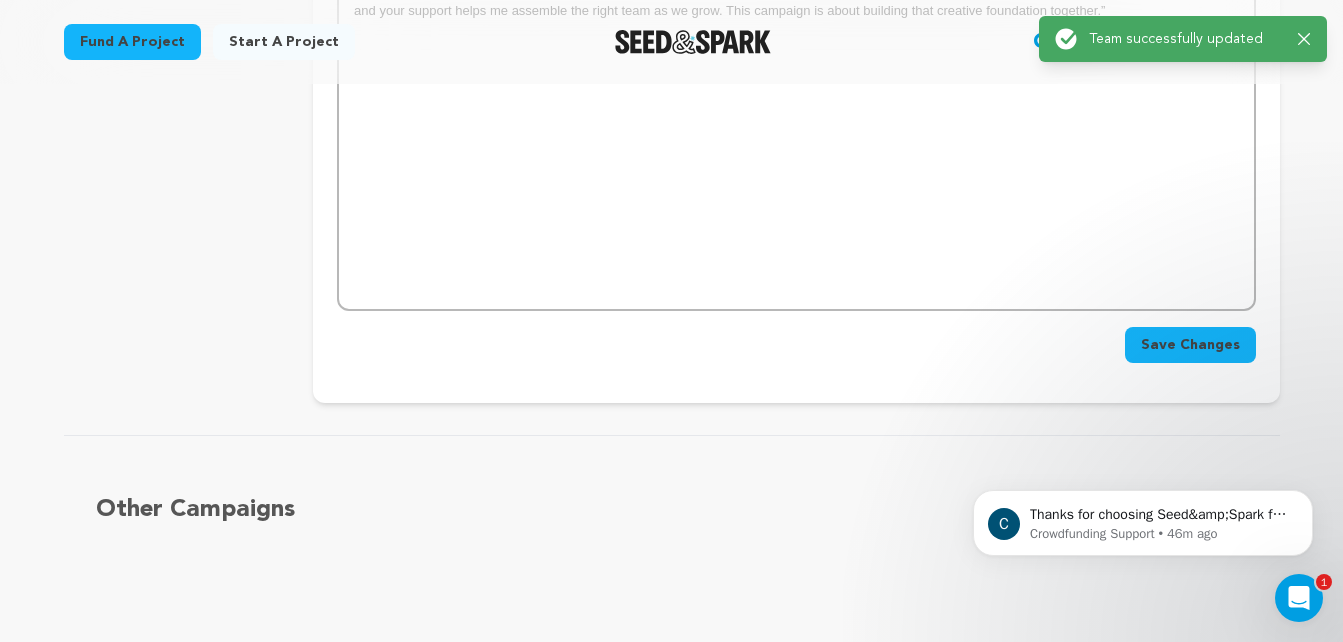 scroll, scrollTop: 0, scrollLeft: 0, axis: both 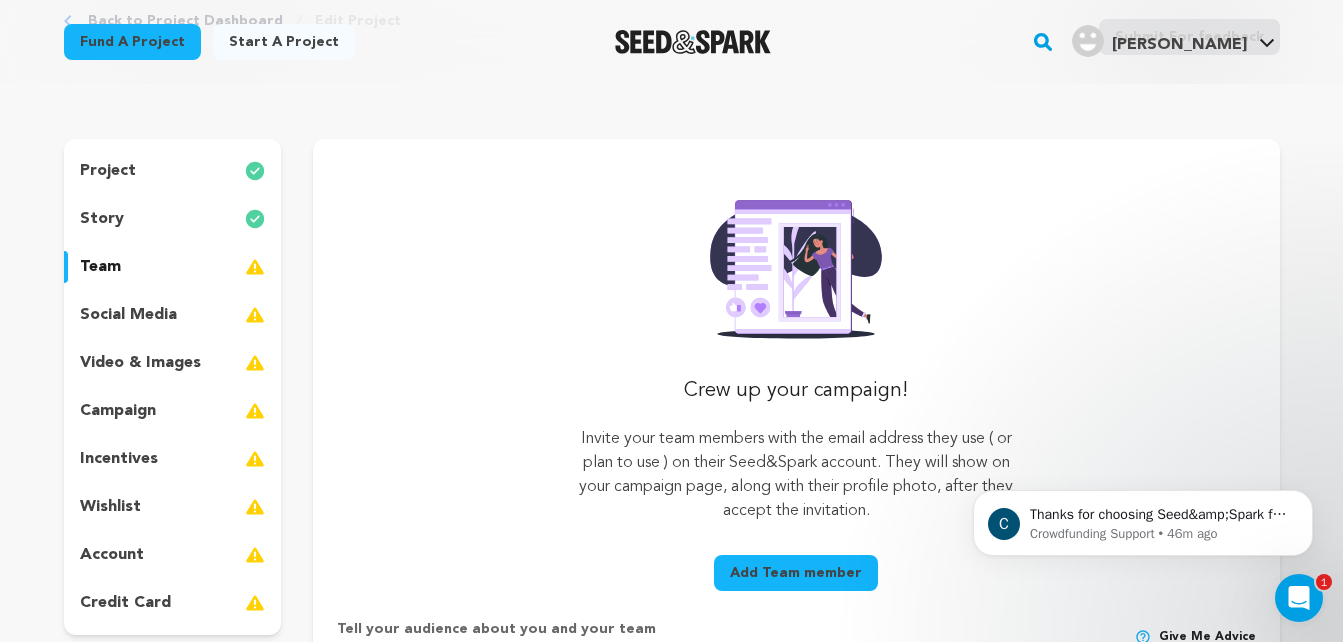 click on "social media" at bounding box center [128, 315] 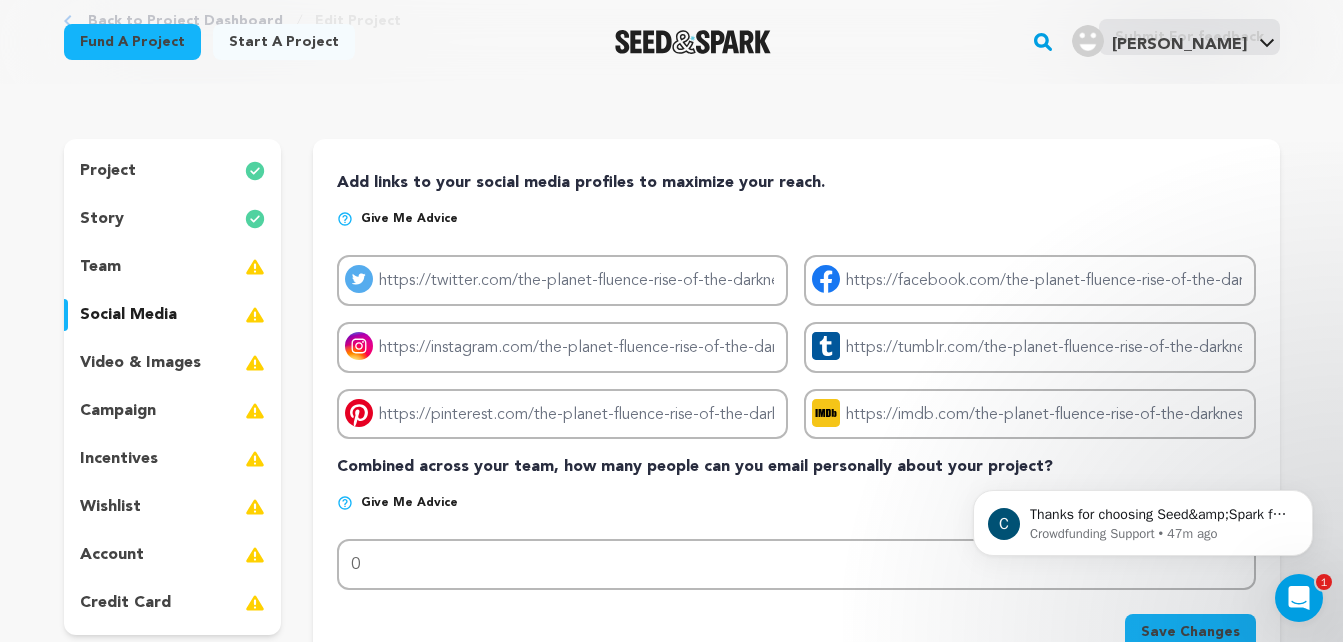 type 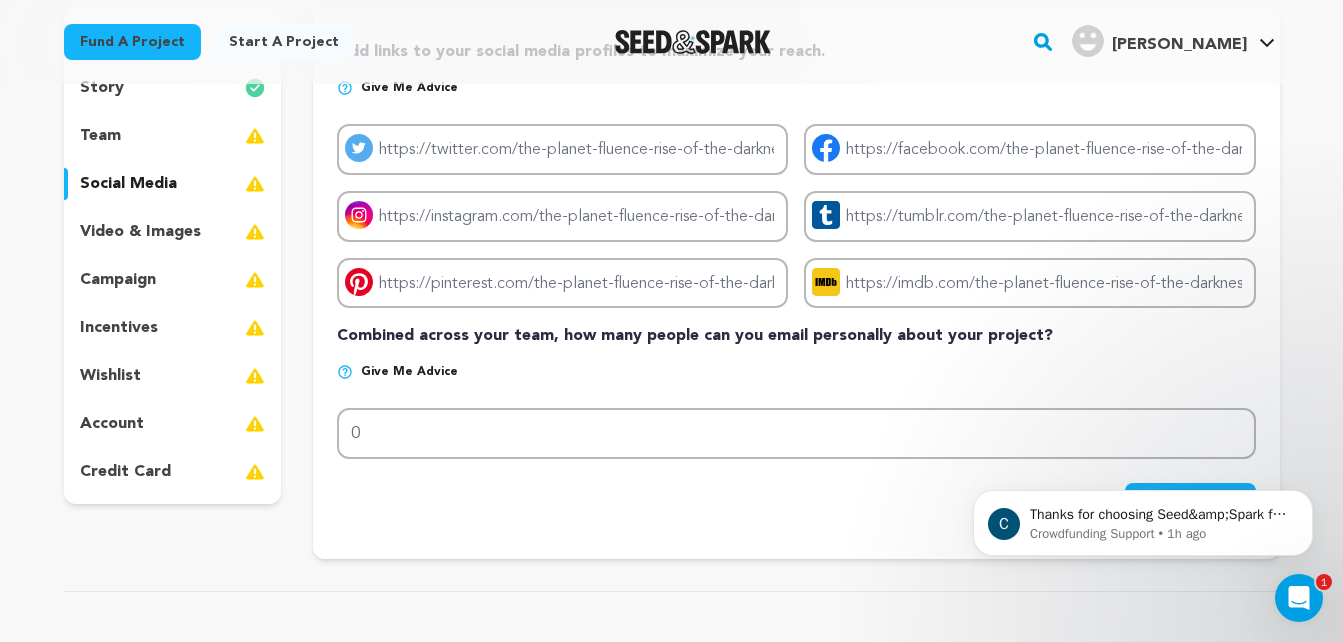 scroll, scrollTop: 258, scrollLeft: 0, axis: vertical 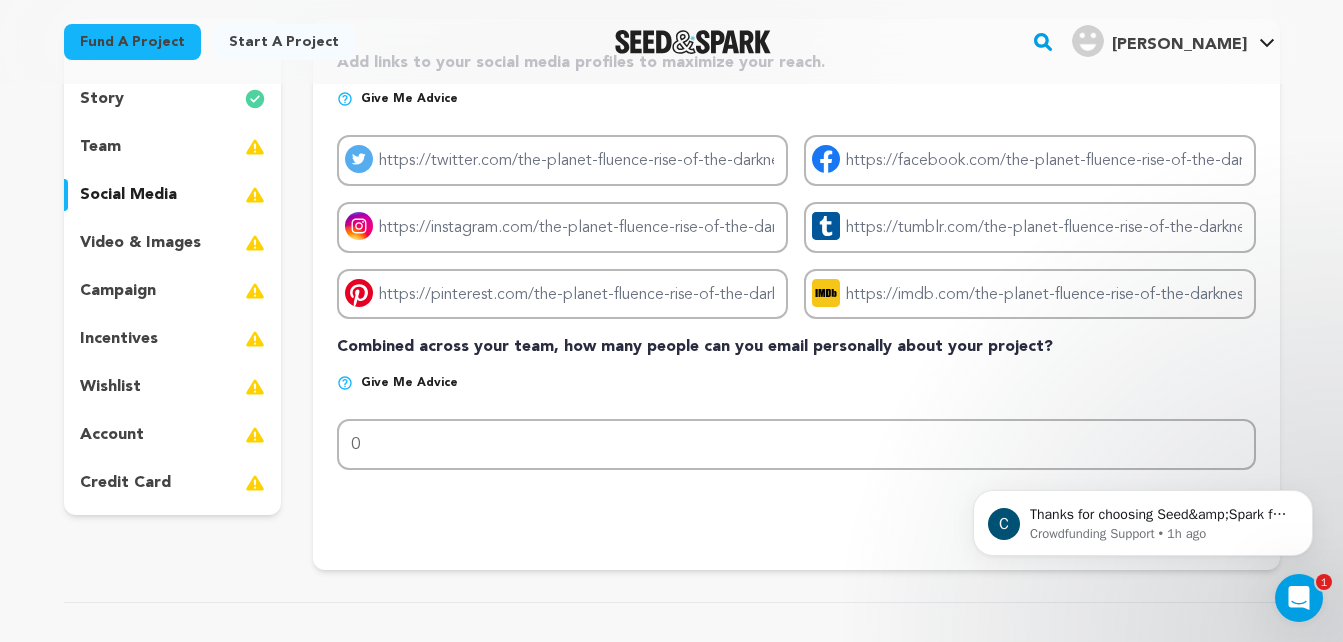 click on "Give me advice" at bounding box center (409, 383) 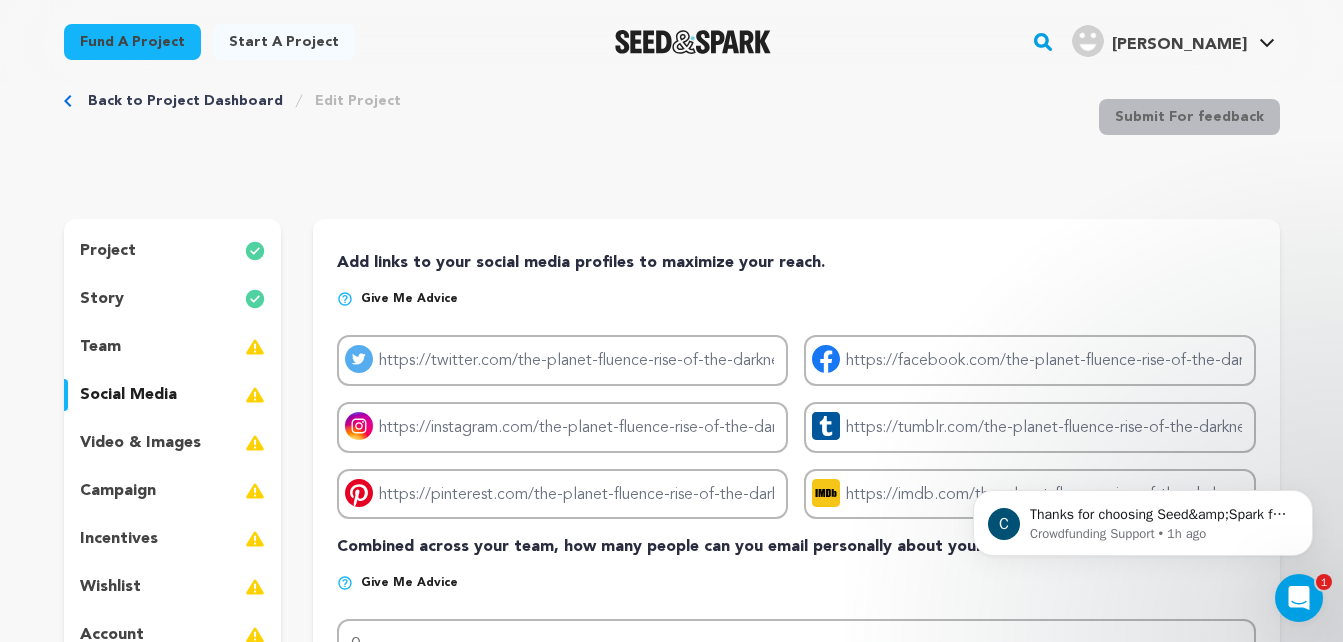 scroll, scrollTop: 145, scrollLeft: 0, axis: vertical 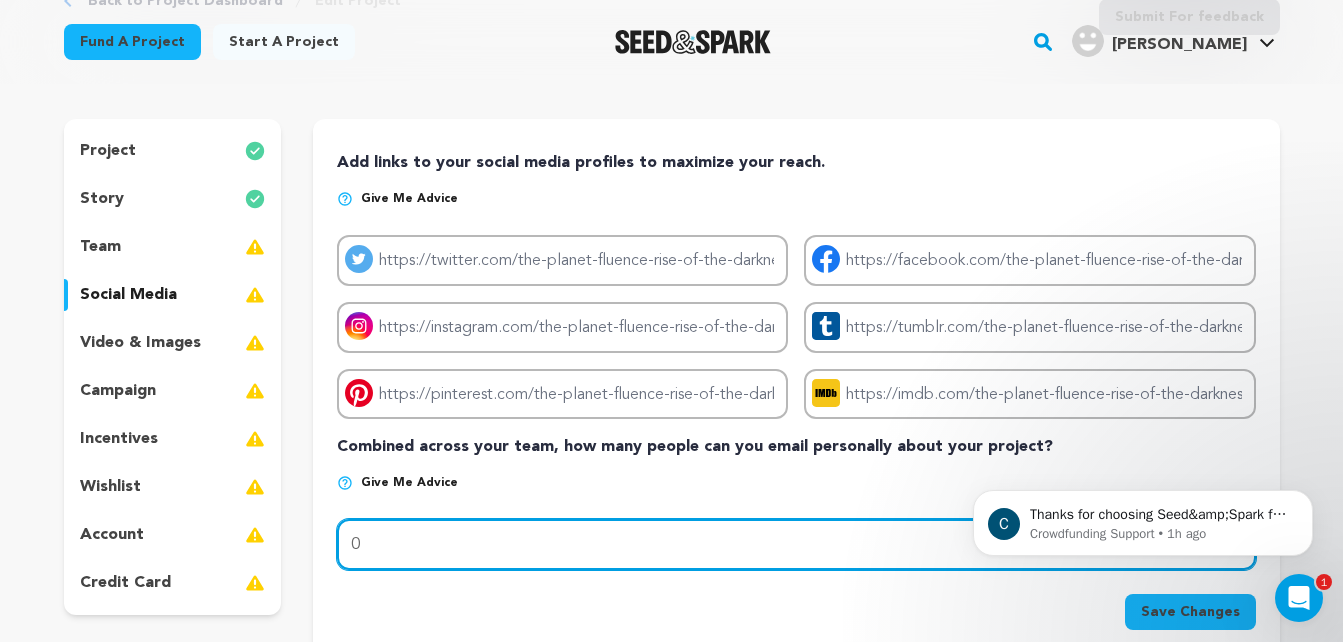 click on "0" at bounding box center [796, 544] 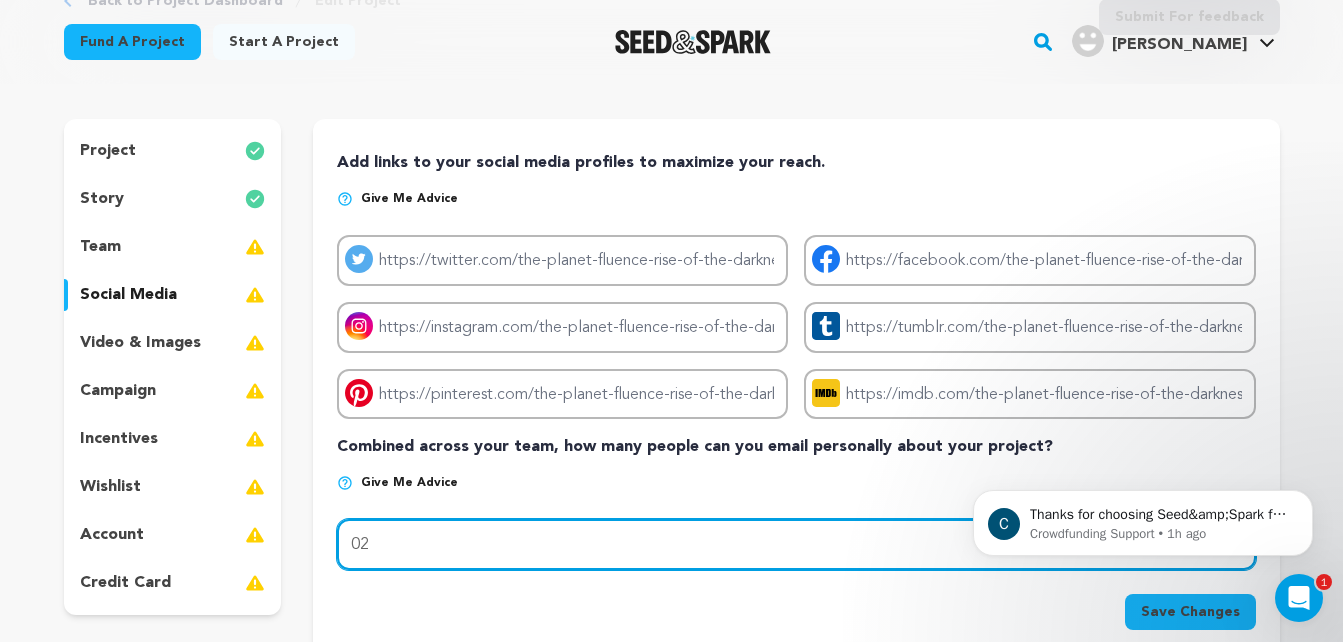 type on "0" 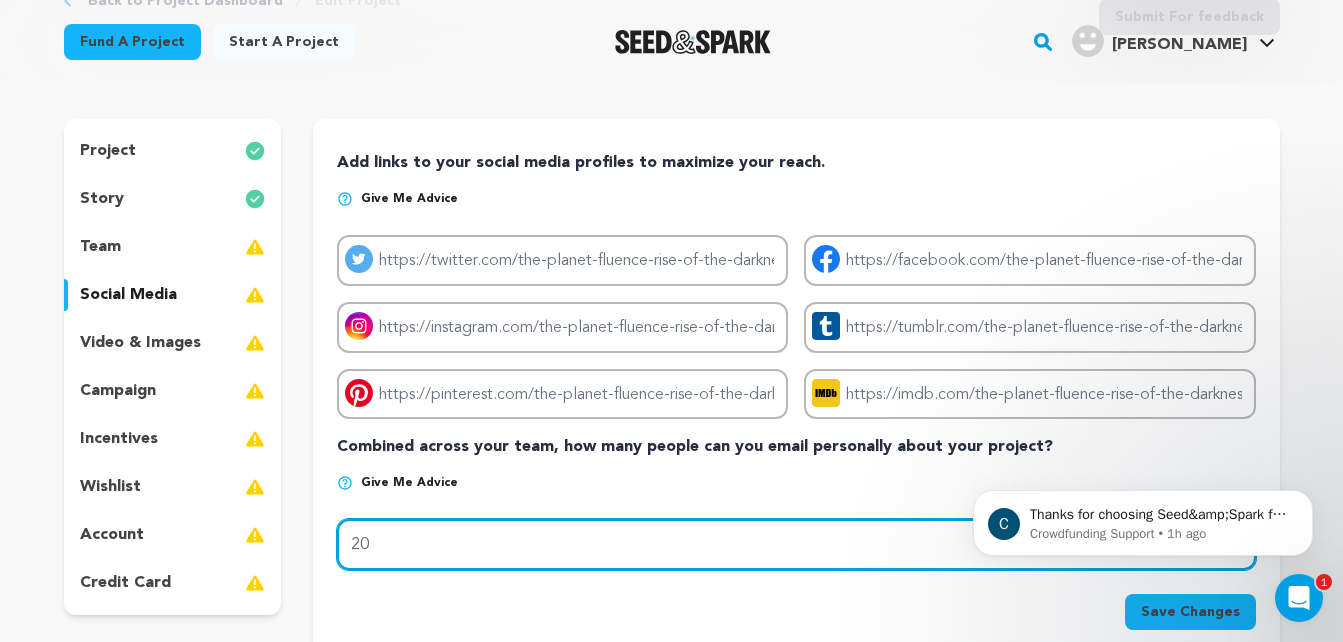 scroll, scrollTop: 0, scrollLeft: 0, axis: both 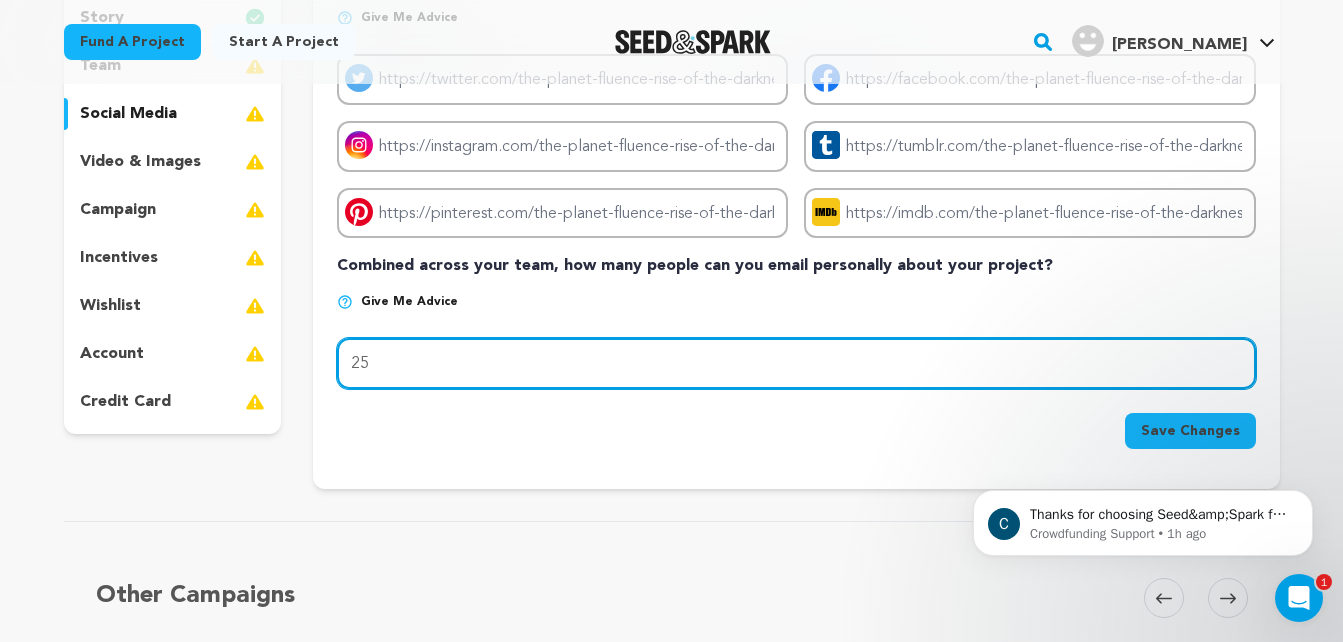 type on "25" 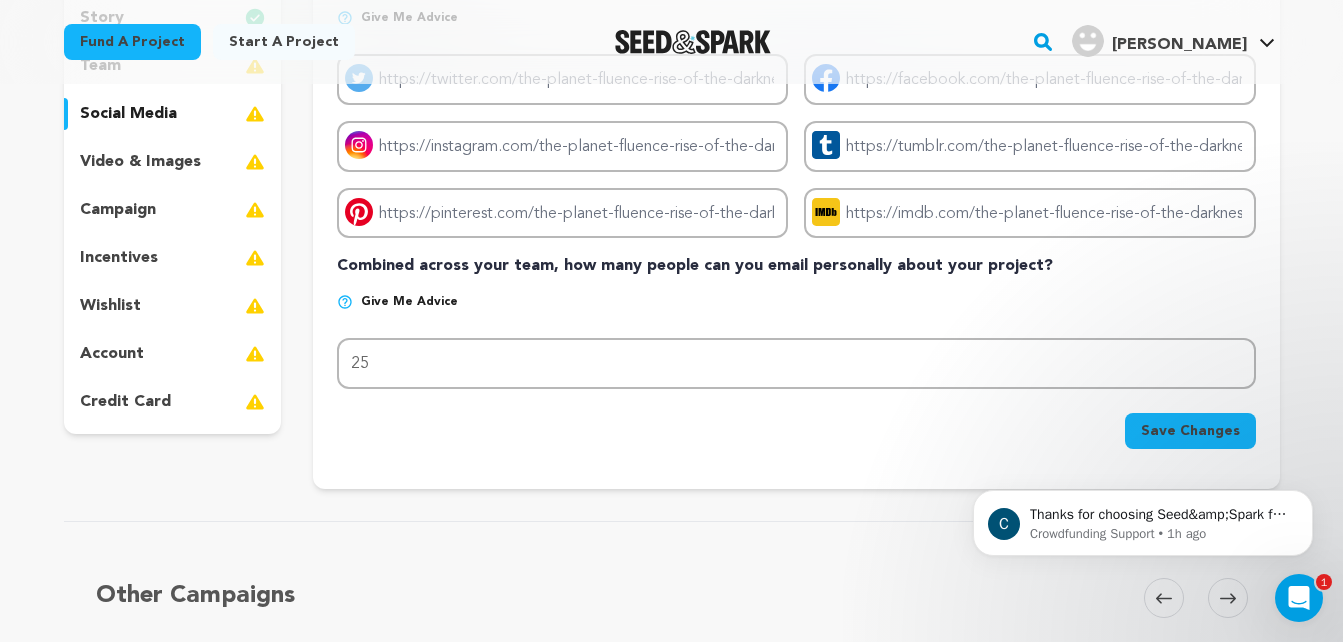 click on "Save Changes" at bounding box center (1190, 431) 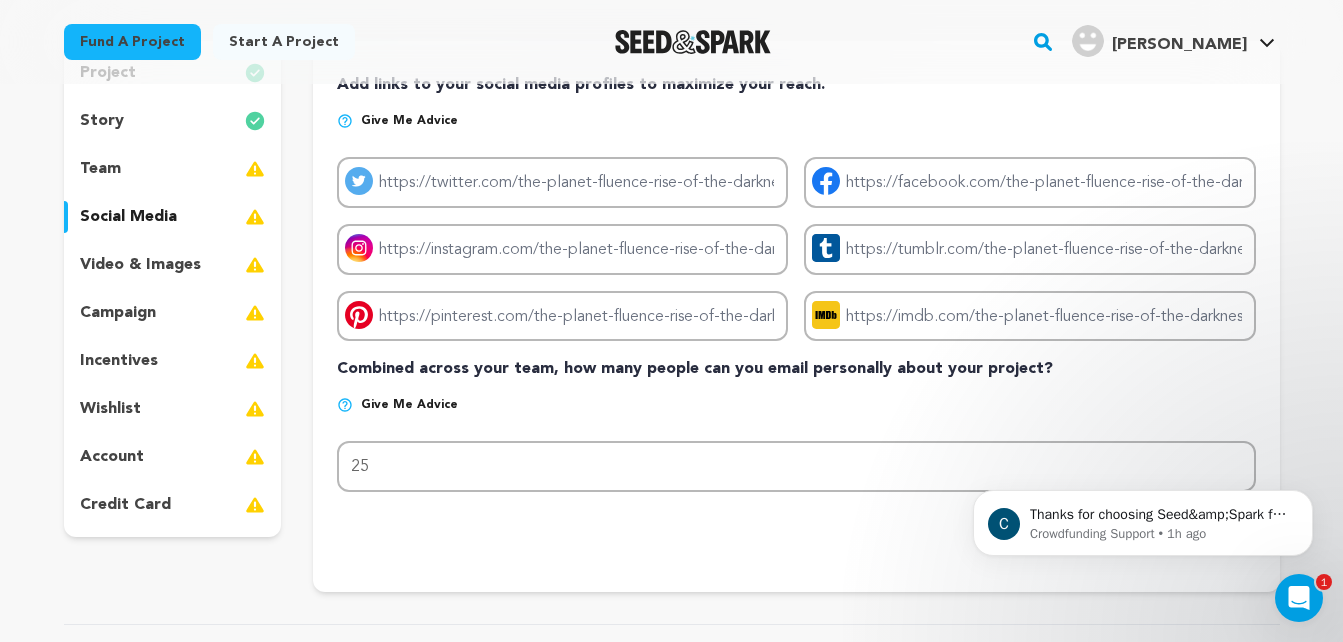 scroll, scrollTop: 212, scrollLeft: 0, axis: vertical 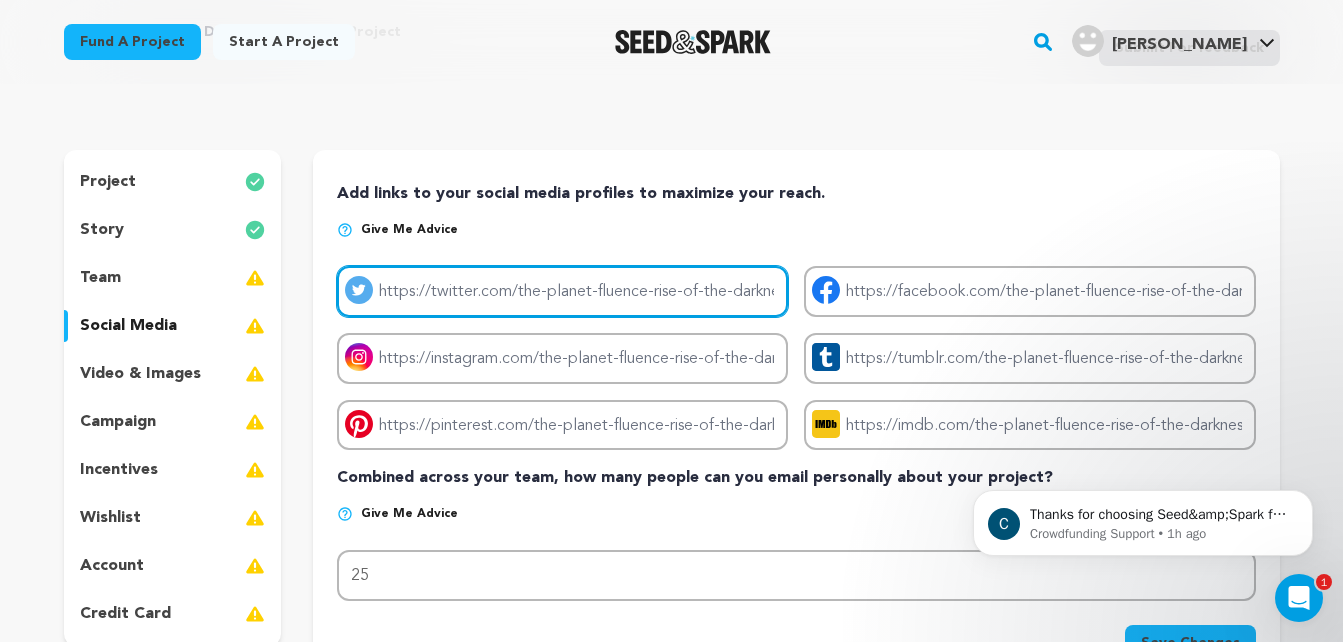 drag, startPoint x: 376, startPoint y: 293, endPoint x: 744, endPoint y: 306, distance: 368.22955 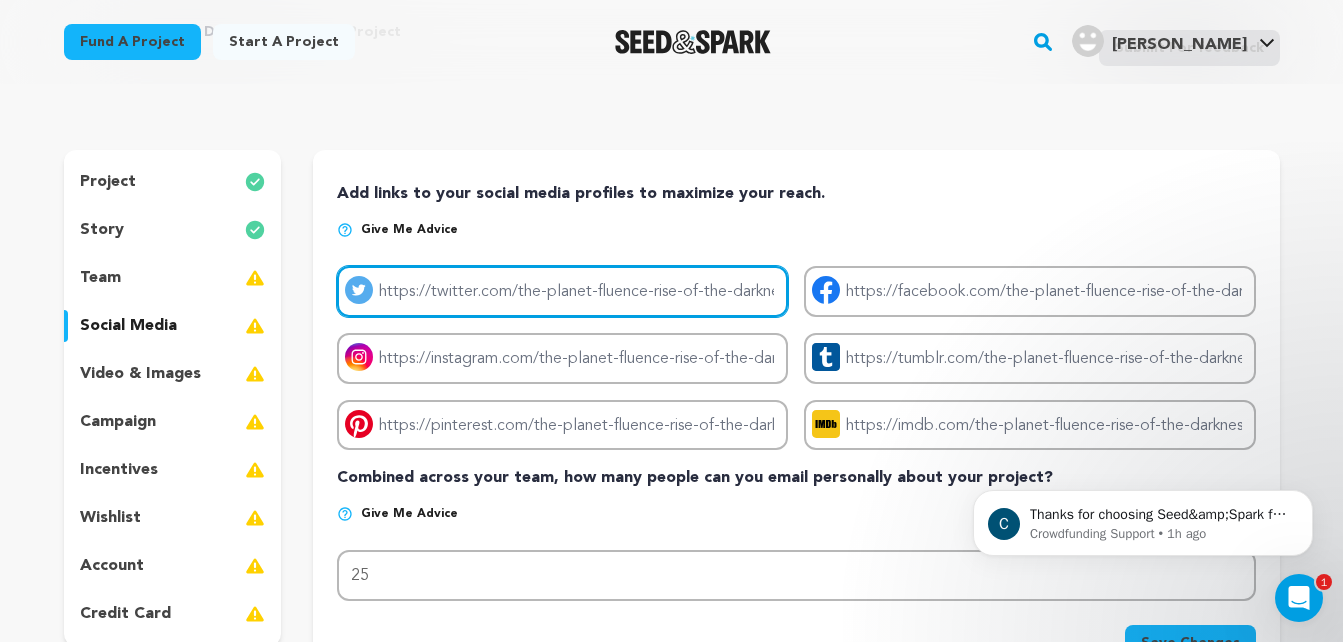 click on "Project twitter link" at bounding box center (562, 291) 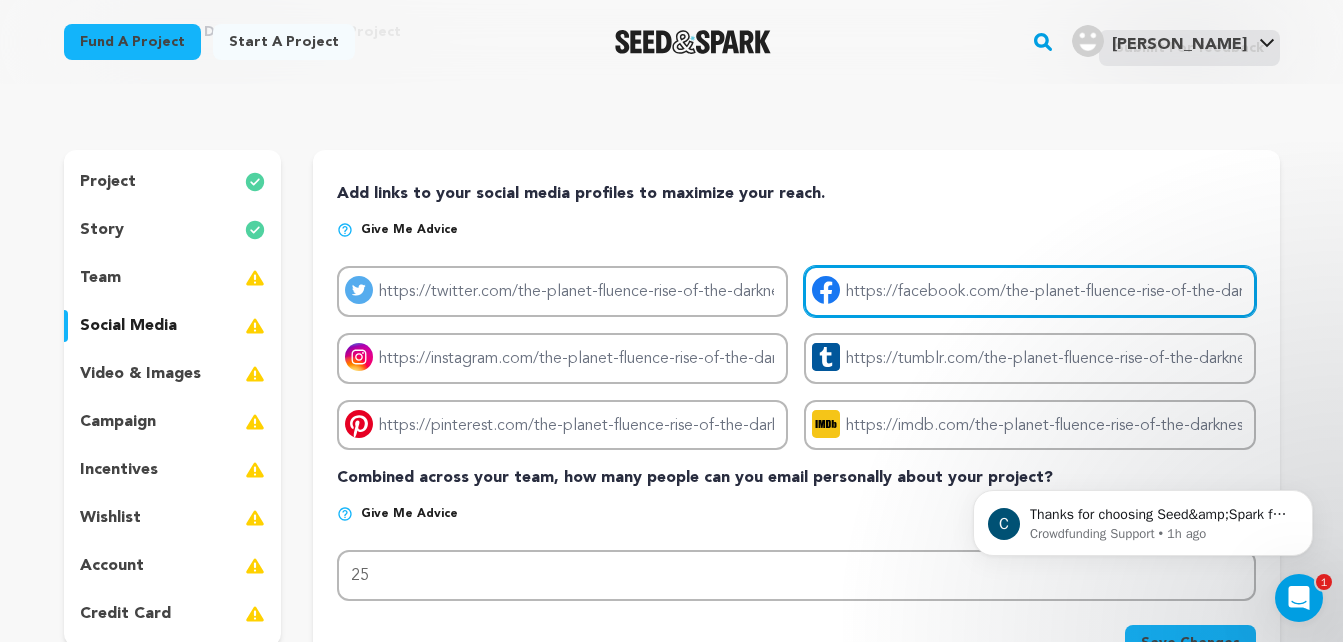 click on "Project facebook link" at bounding box center [1029, 291] 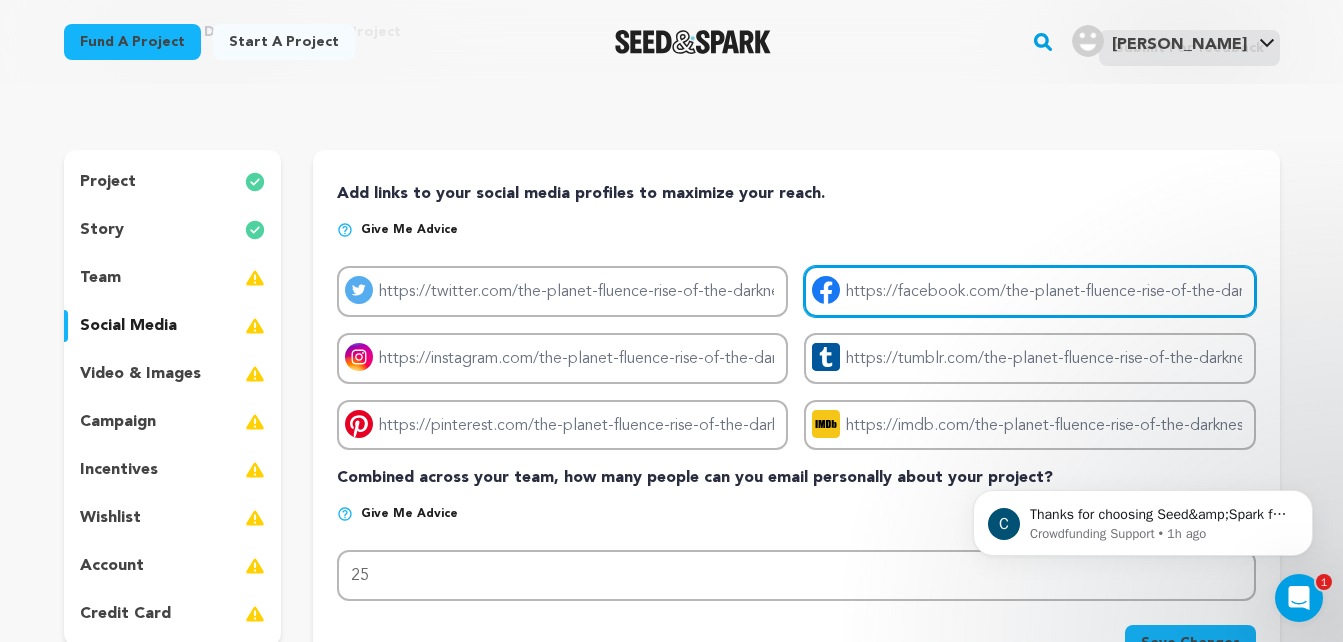 drag, startPoint x: 1231, startPoint y: 294, endPoint x: 1038, endPoint y: 287, distance: 193.1269 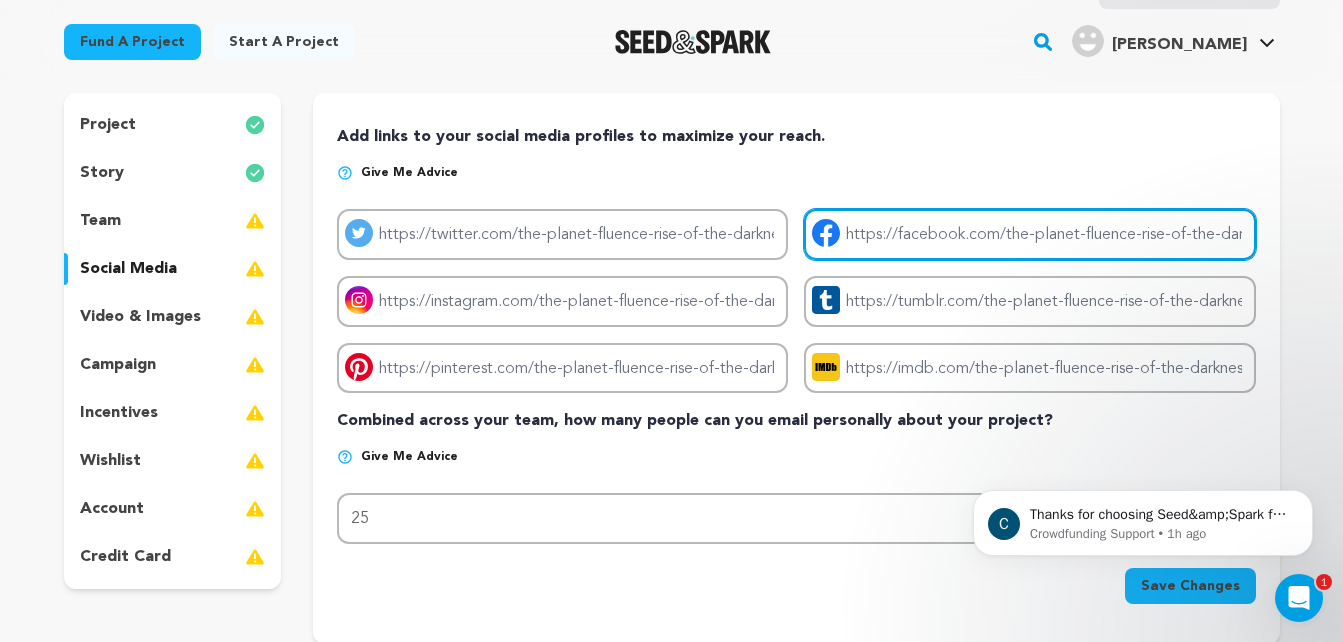 scroll, scrollTop: 54, scrollLeft: 0, axis: vertical 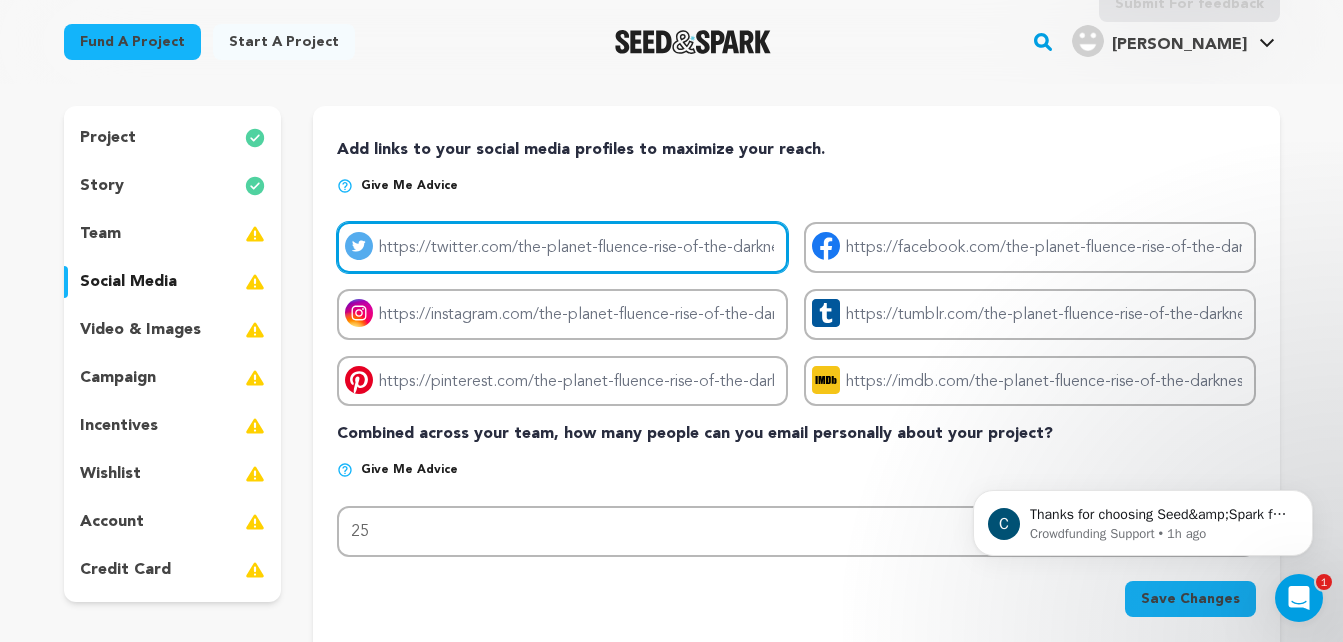 click on "Project twitter link" at bounding box center [562, 247] 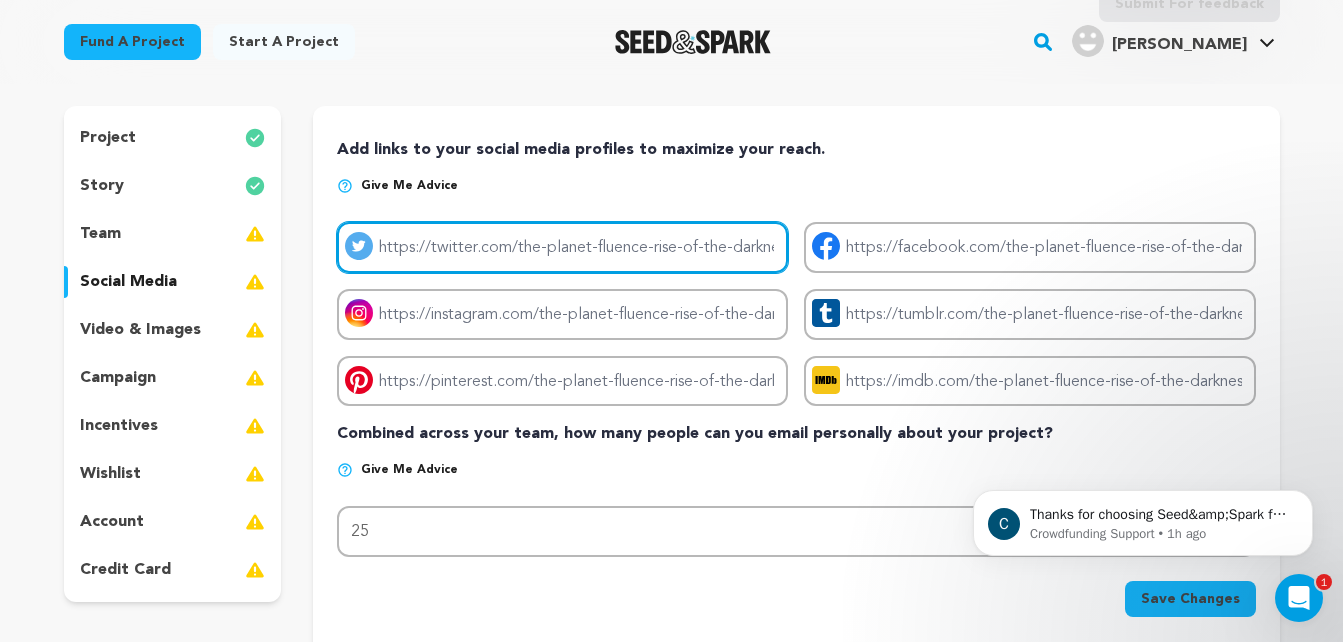 paste on "[URL][DOMAIN_NAME]" 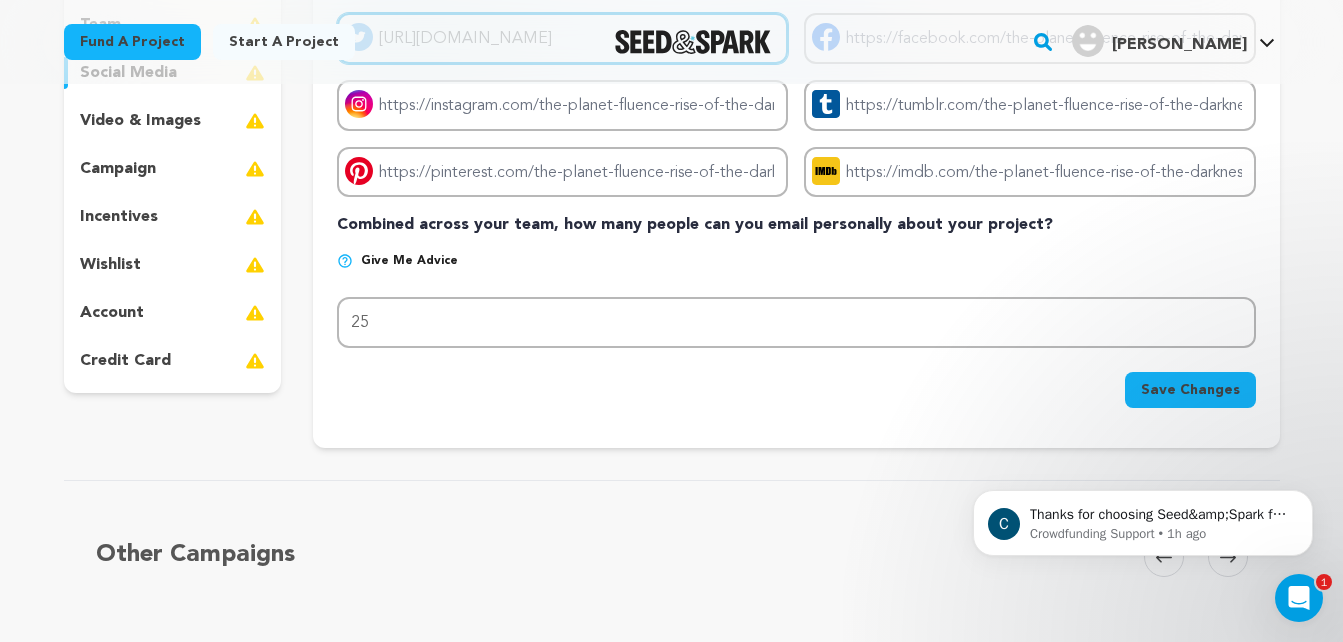 scroll, scrollTop: 372, scrollLeft: 0, axis: vertical 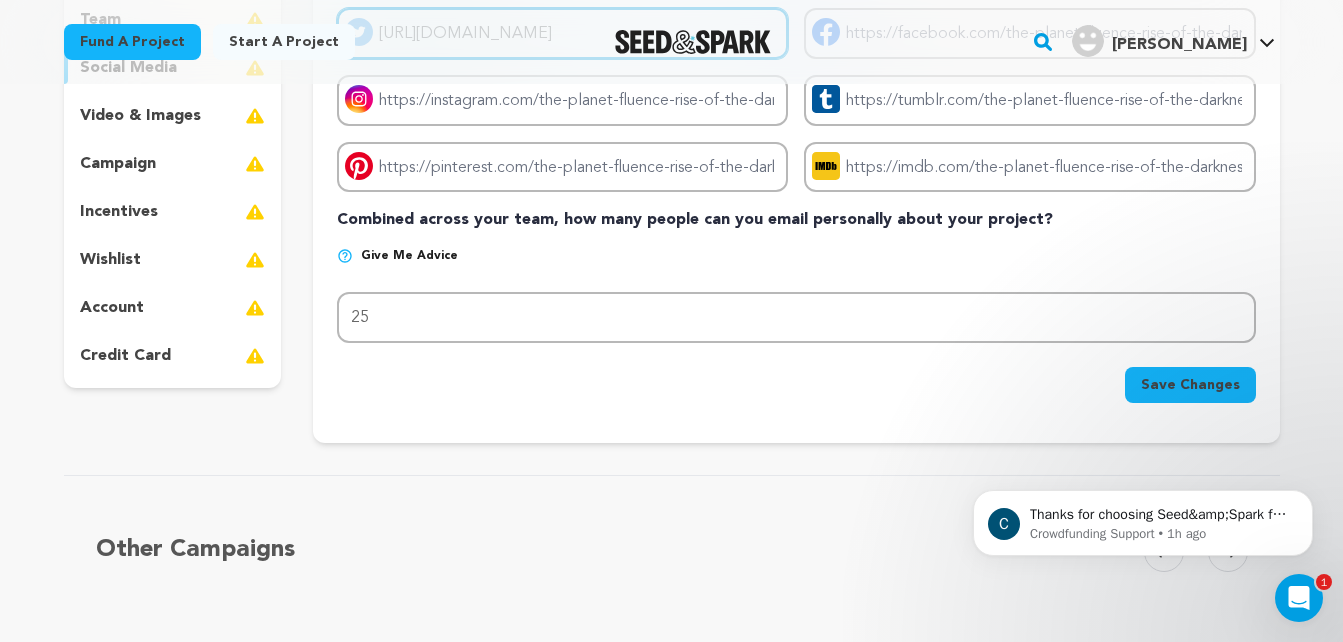 type on "[URL][DOMAIN_NAME]" 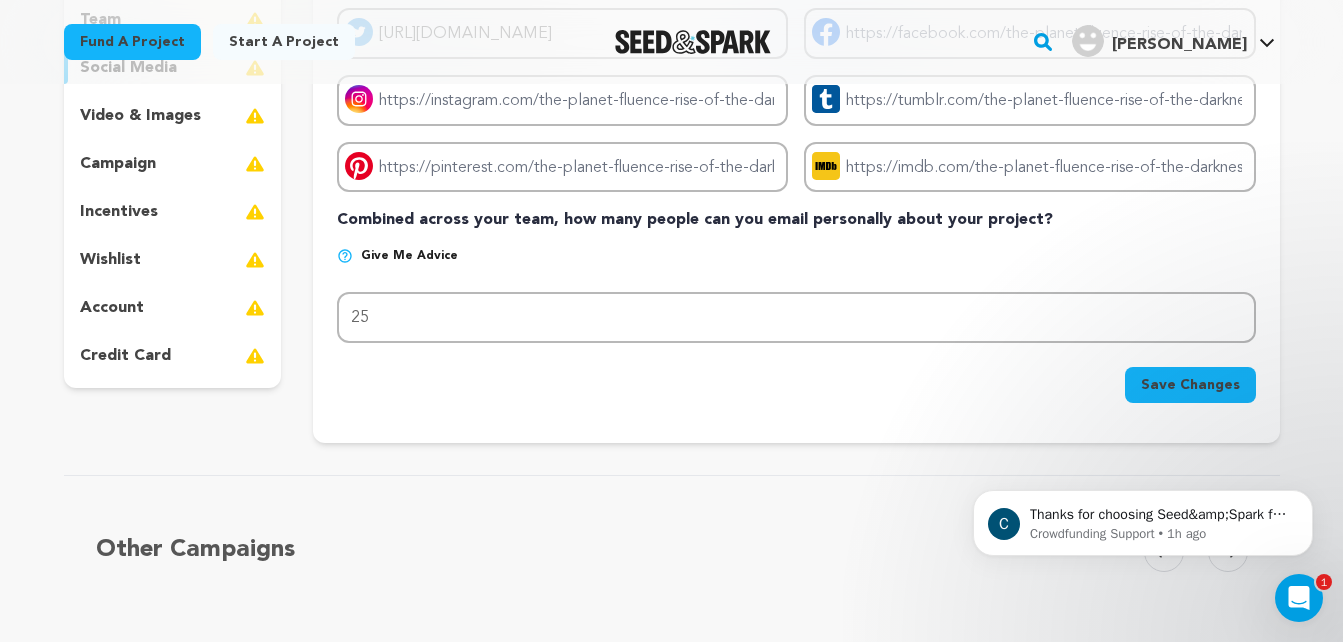 click on "Save Changes" at bounding box center (1190, 385) 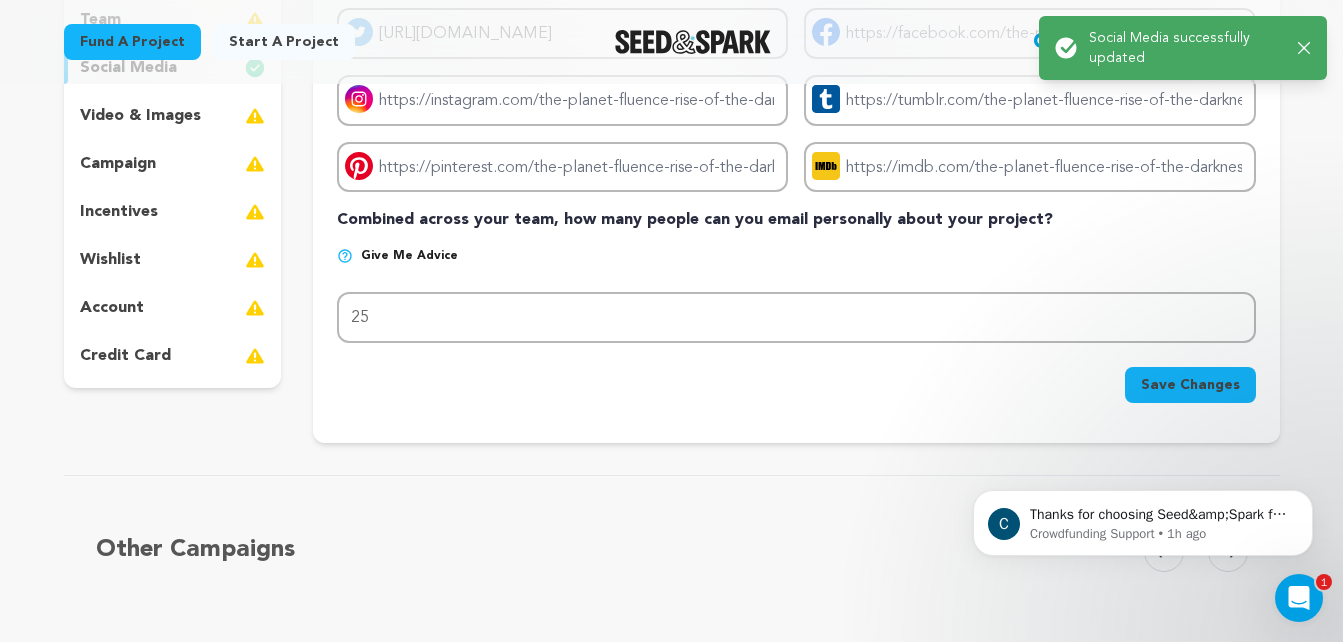 scroll, scrollTop: 0, scrollLeft: 0, axis: both 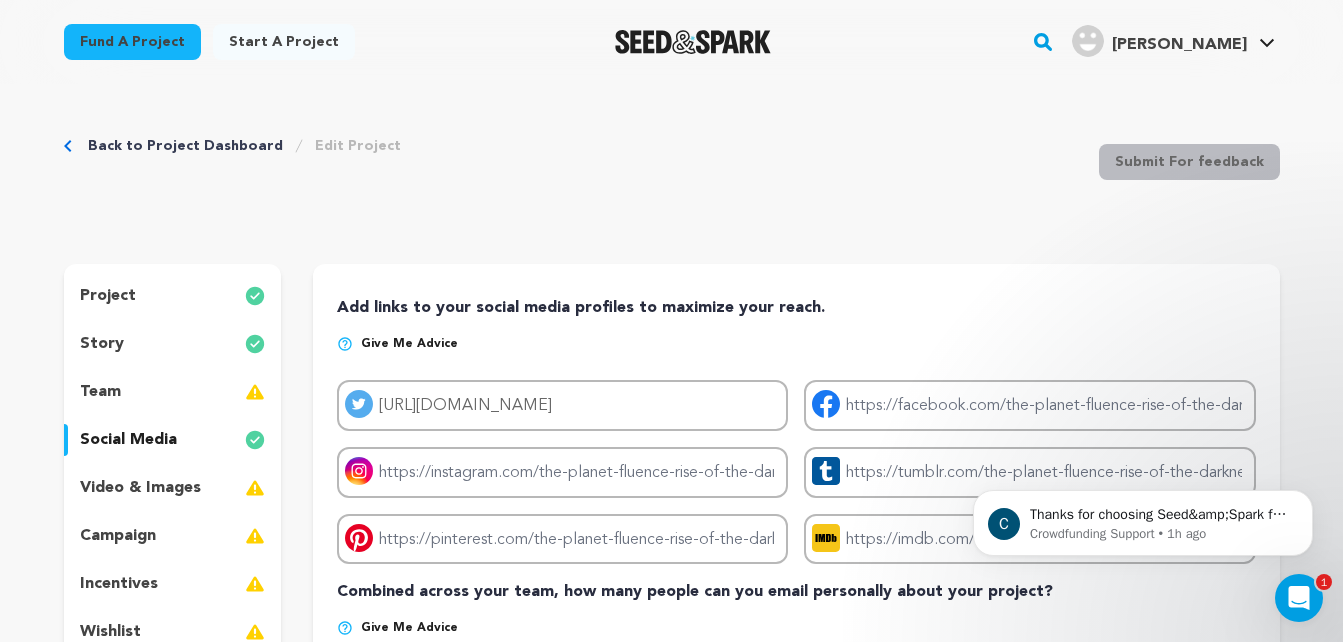 click on "team" at bounding box center (173, 392) 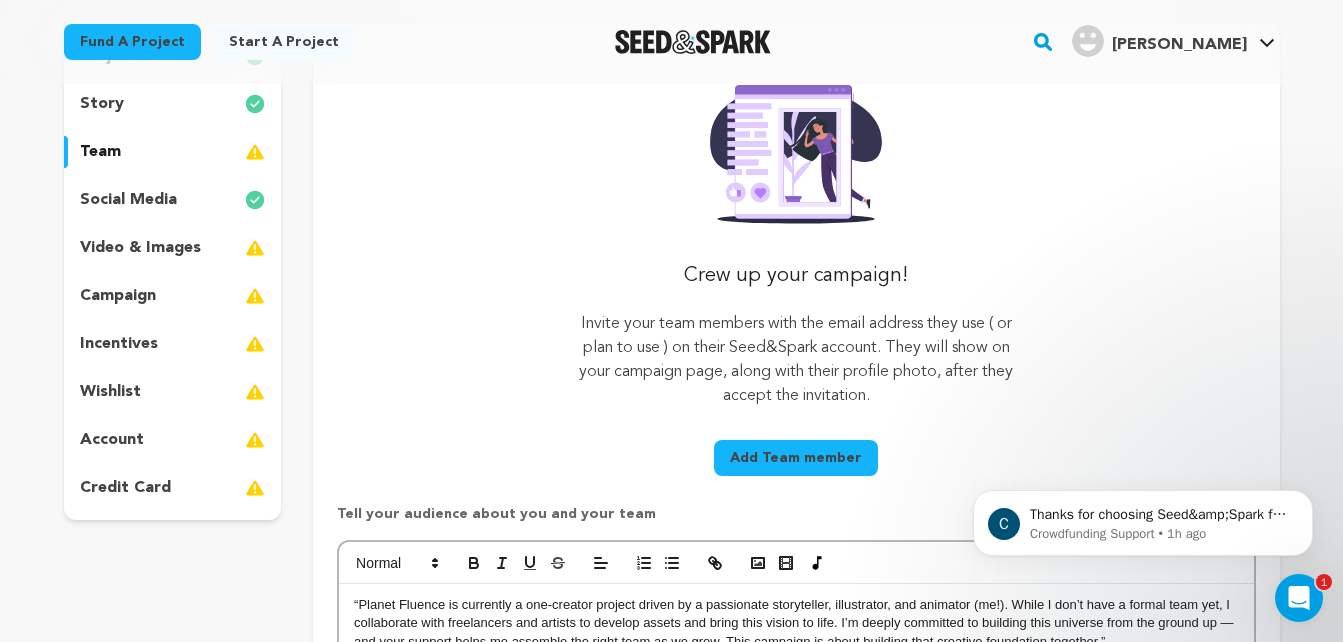 scroll, scrollTop: 188, scrollLeft: 0, axis: vertical 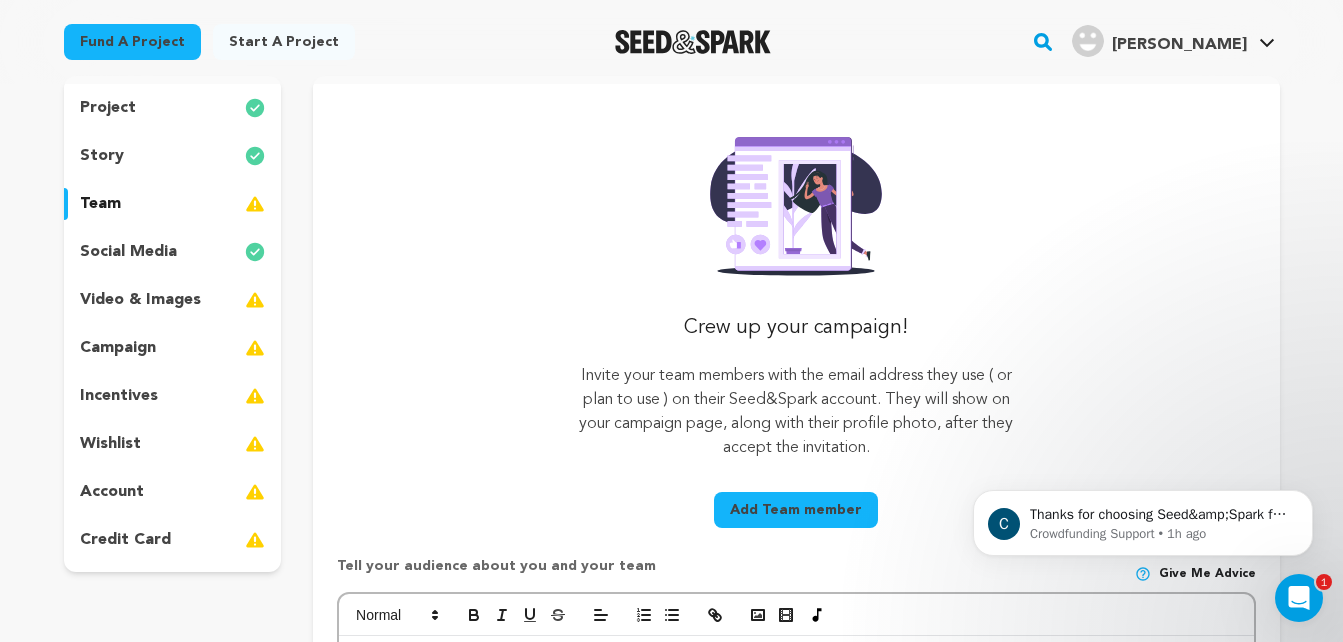 click on "video & images" at bounding box center [140, 300] 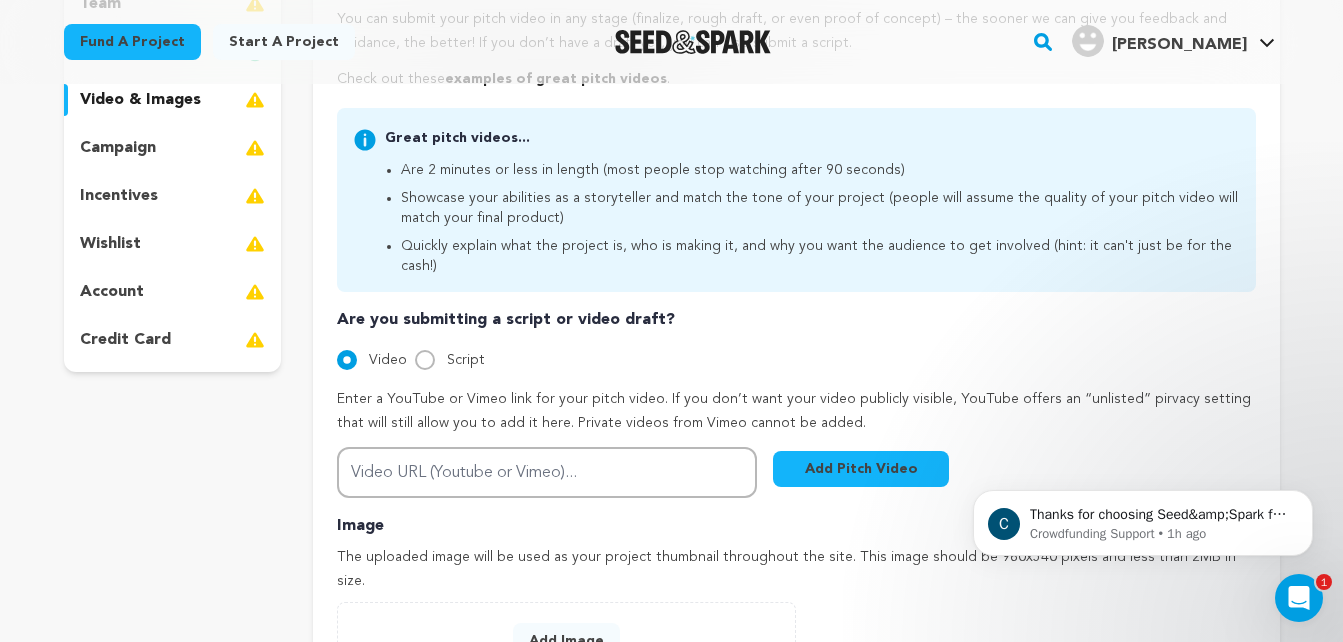 scroll, scrollTop: 588, scrollLeft: 0, axis: vertical 